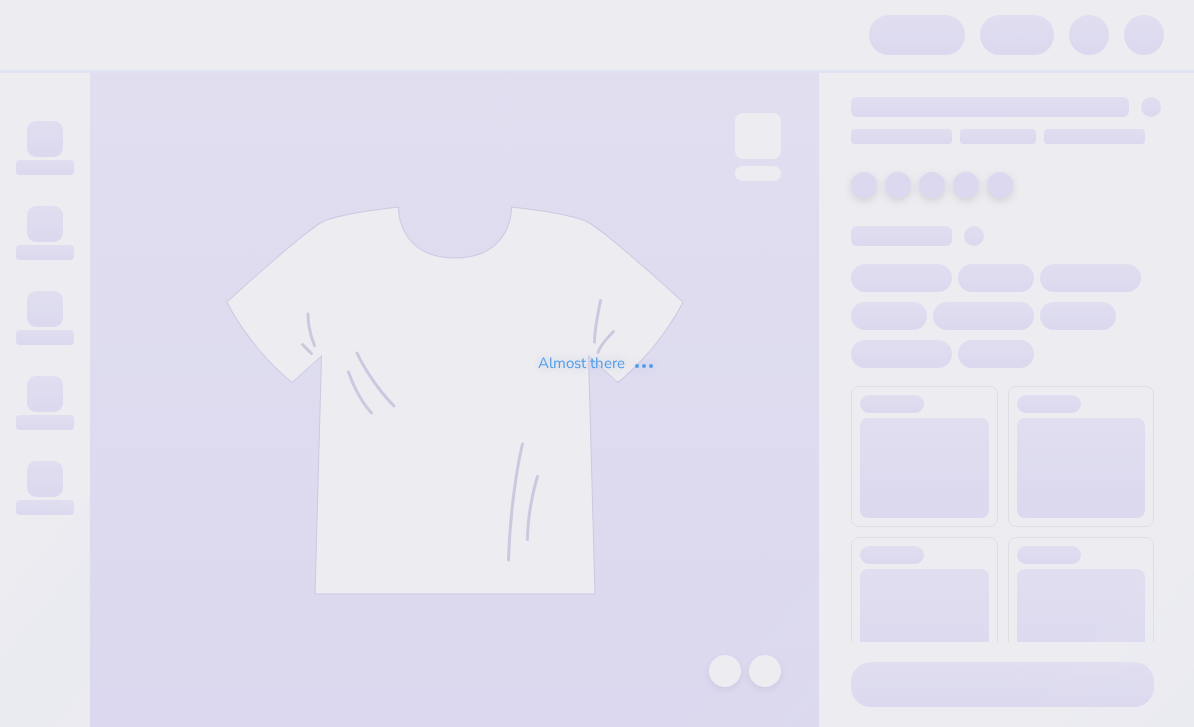 scroll, scrollTop: 0, scrollLeft: 0, axis: both 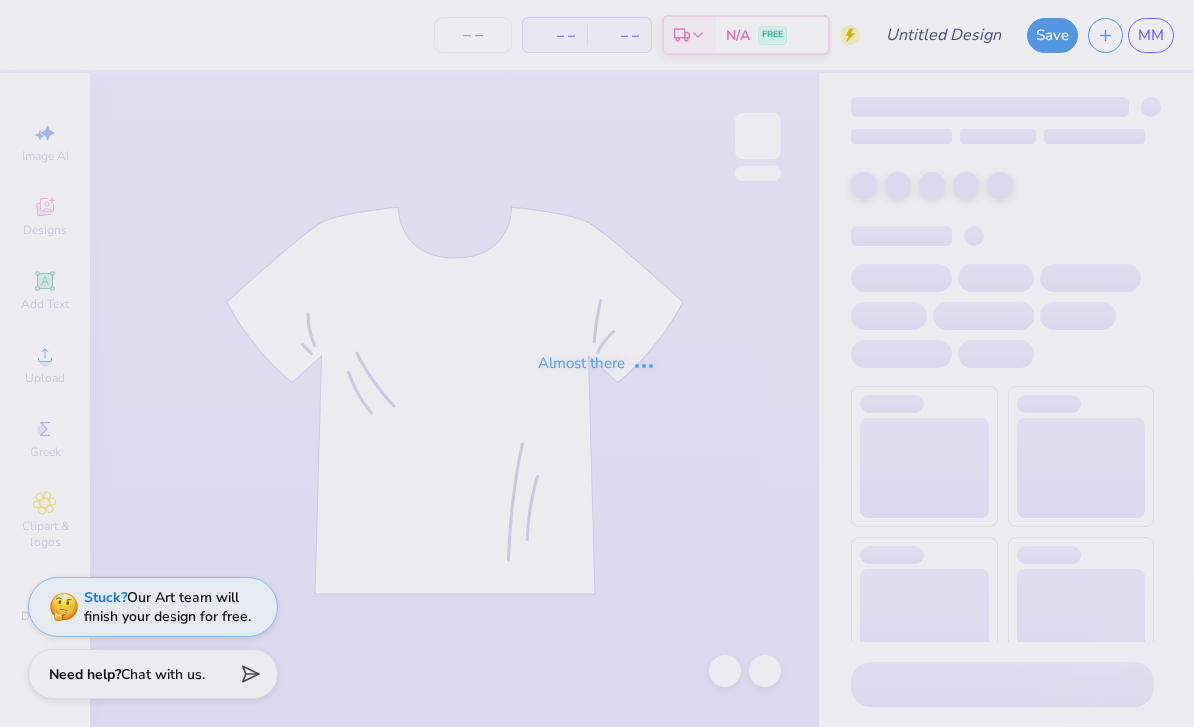 type on "Tri Delta Parents Weekend" 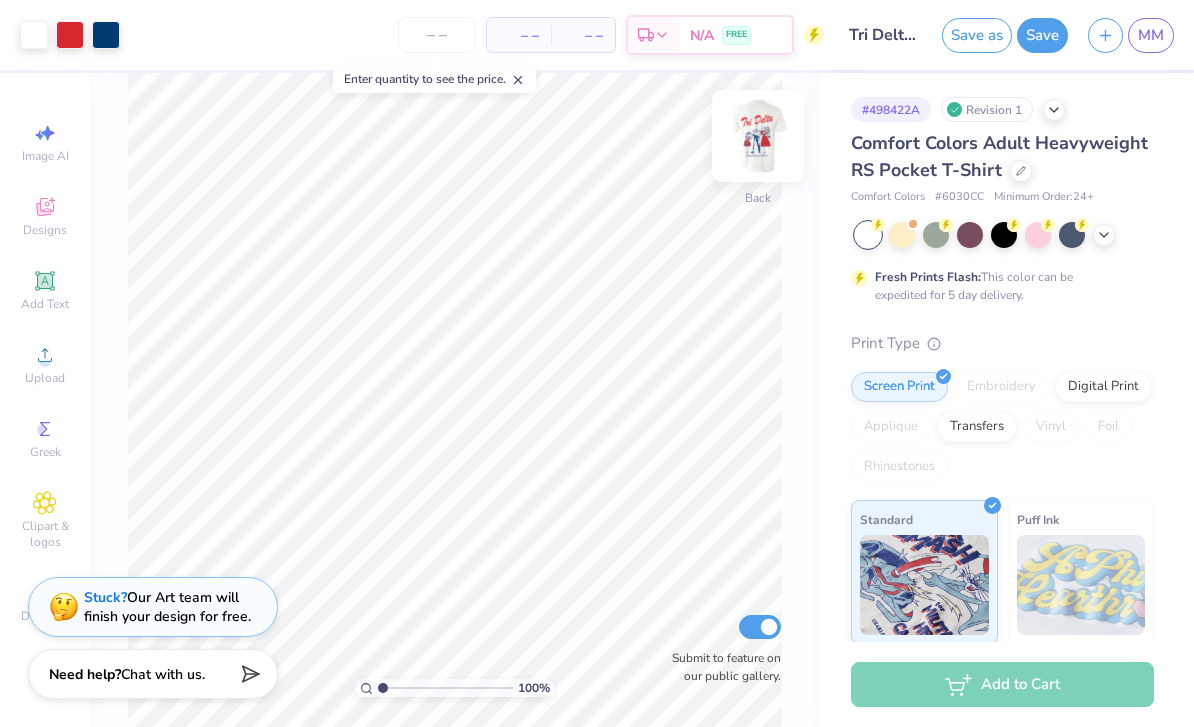 click at bounding box center (758, 136) 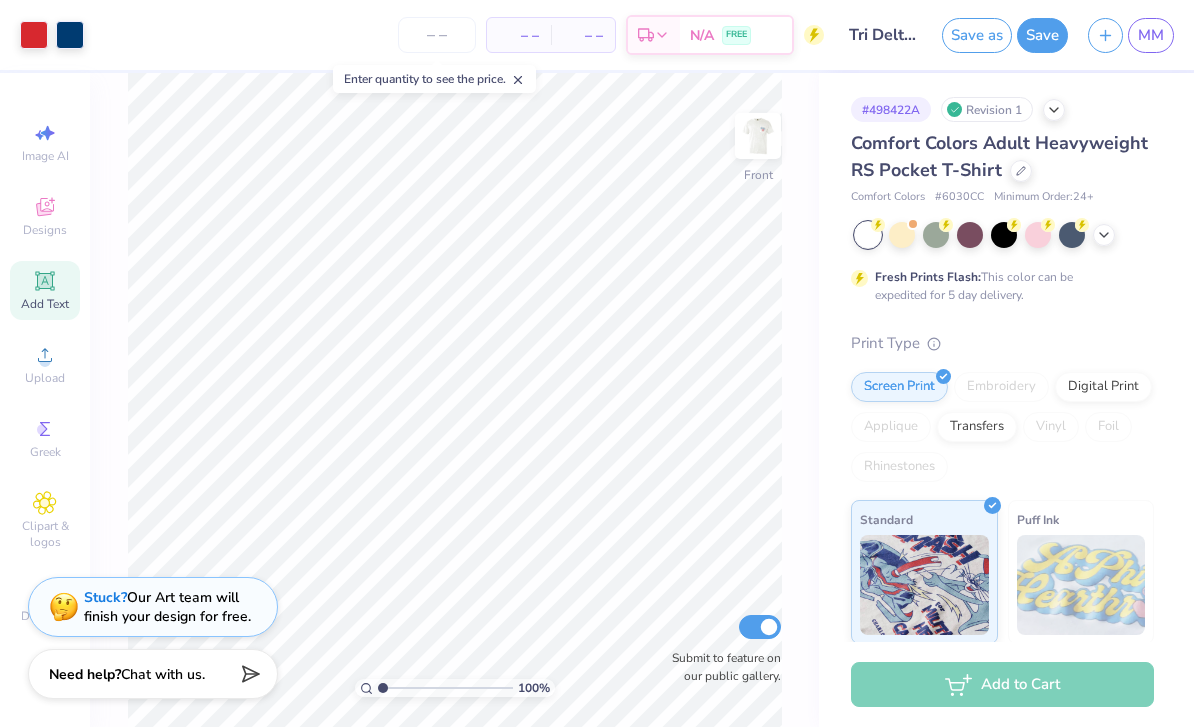 click on "Add Text" at bounding box center (45, 290) 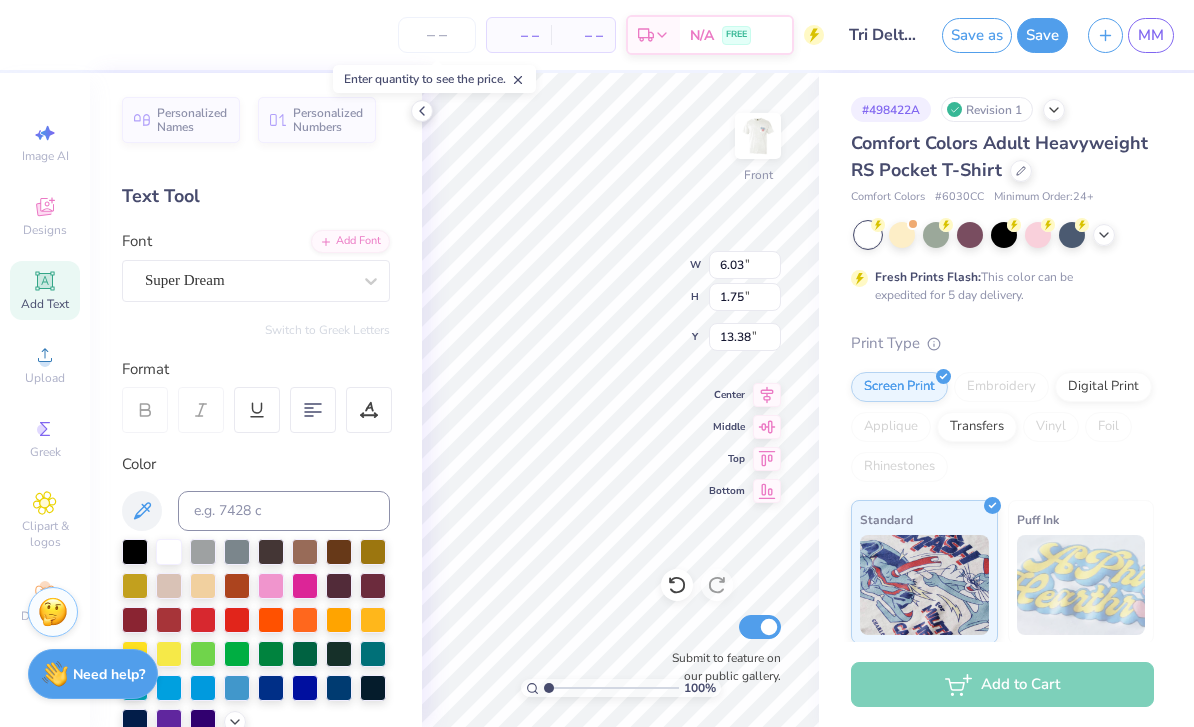 scroll, scrollTop: 0, scrollLeft: 1, axis: horizontal 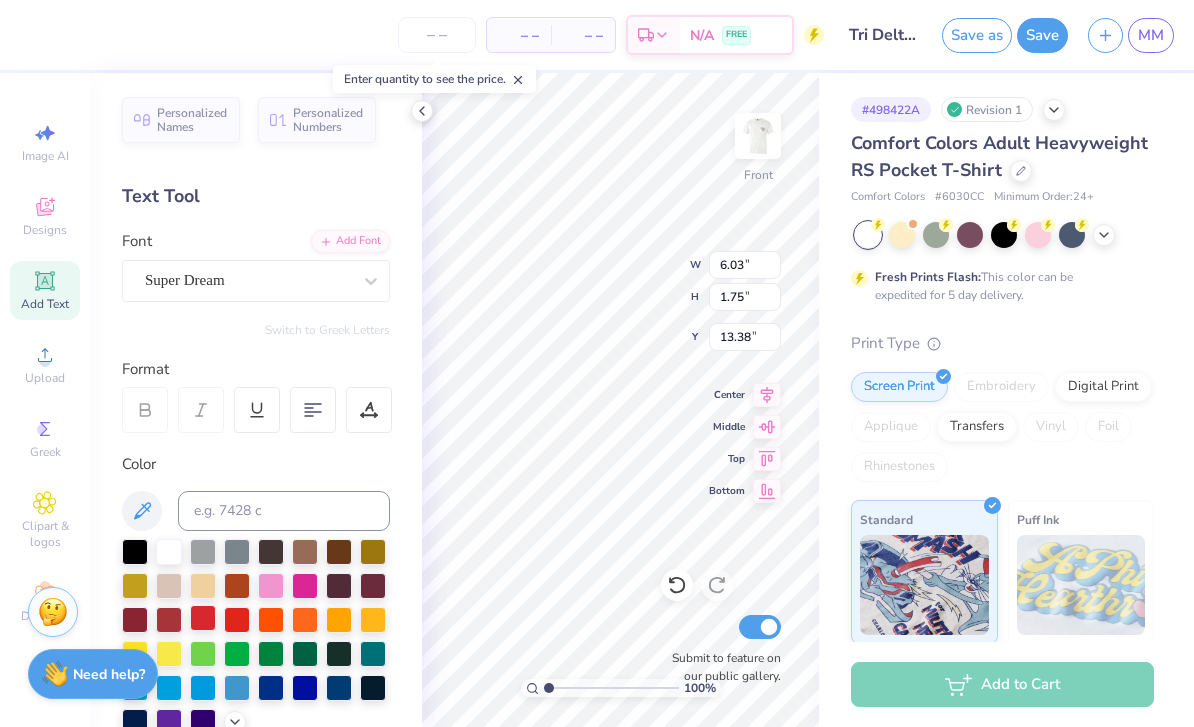 type on "Parents
Weekend
'25" 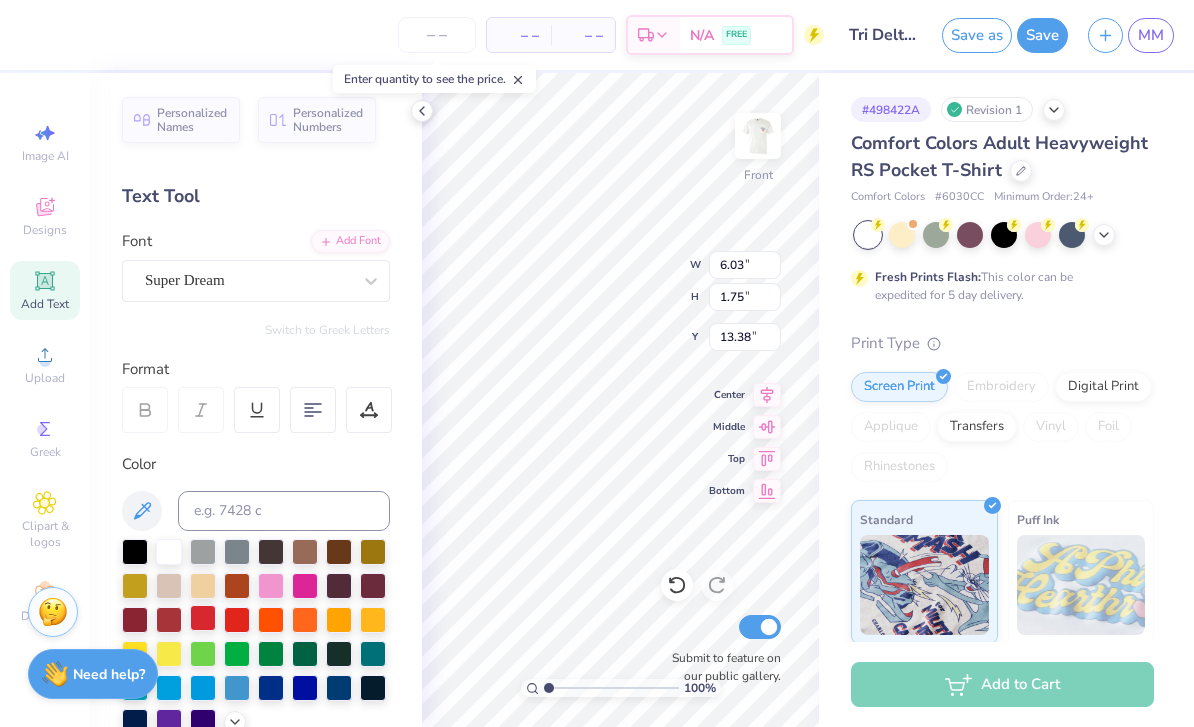 type 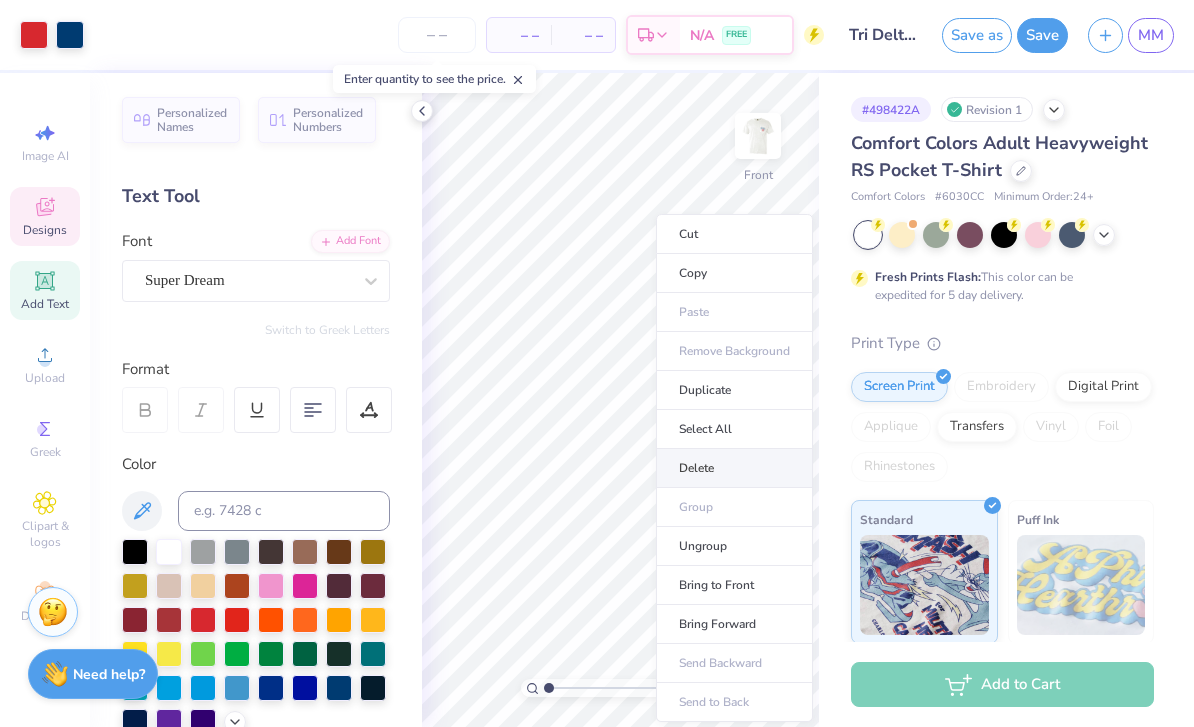 click on "Delete" at bounding box center [734, 468] 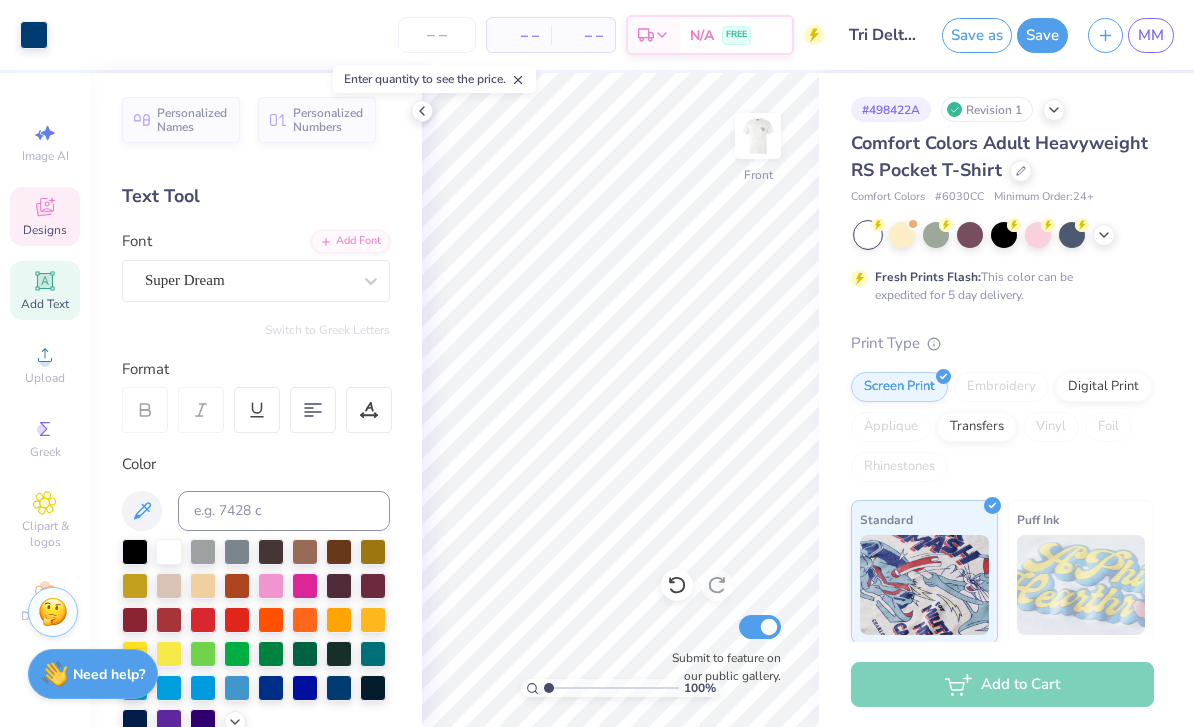 click on "Designs" at bounding box center (45, 216) 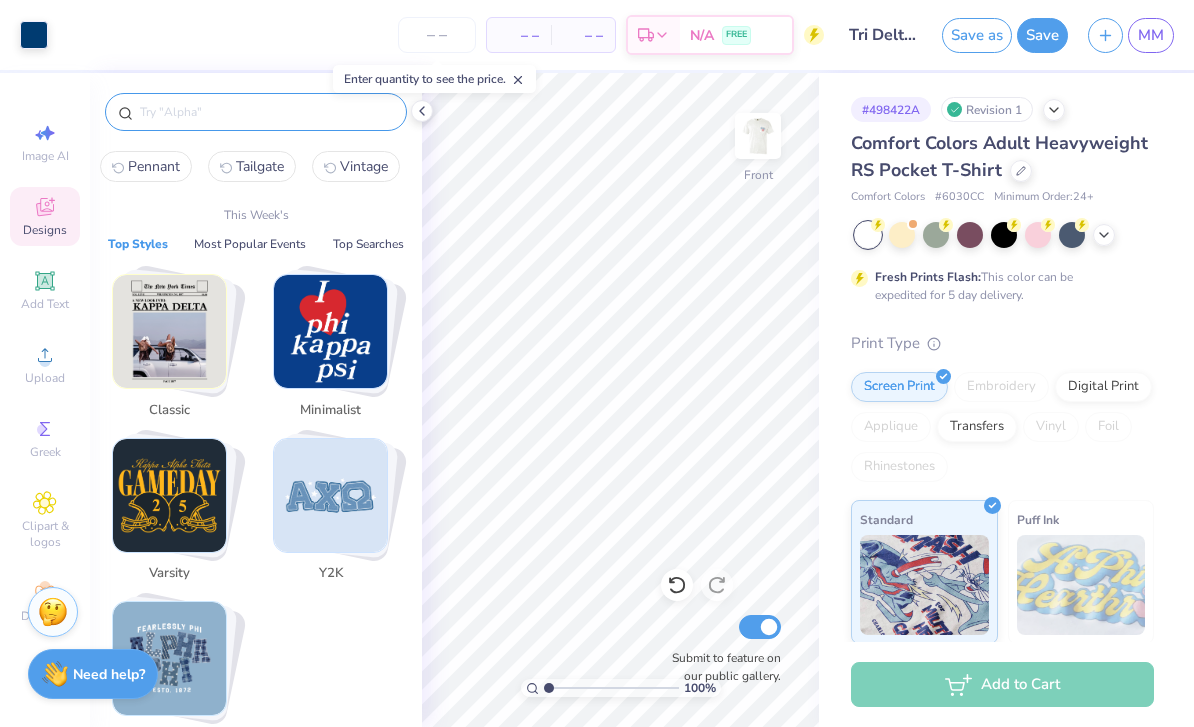 click at bounding box center [266, 112] 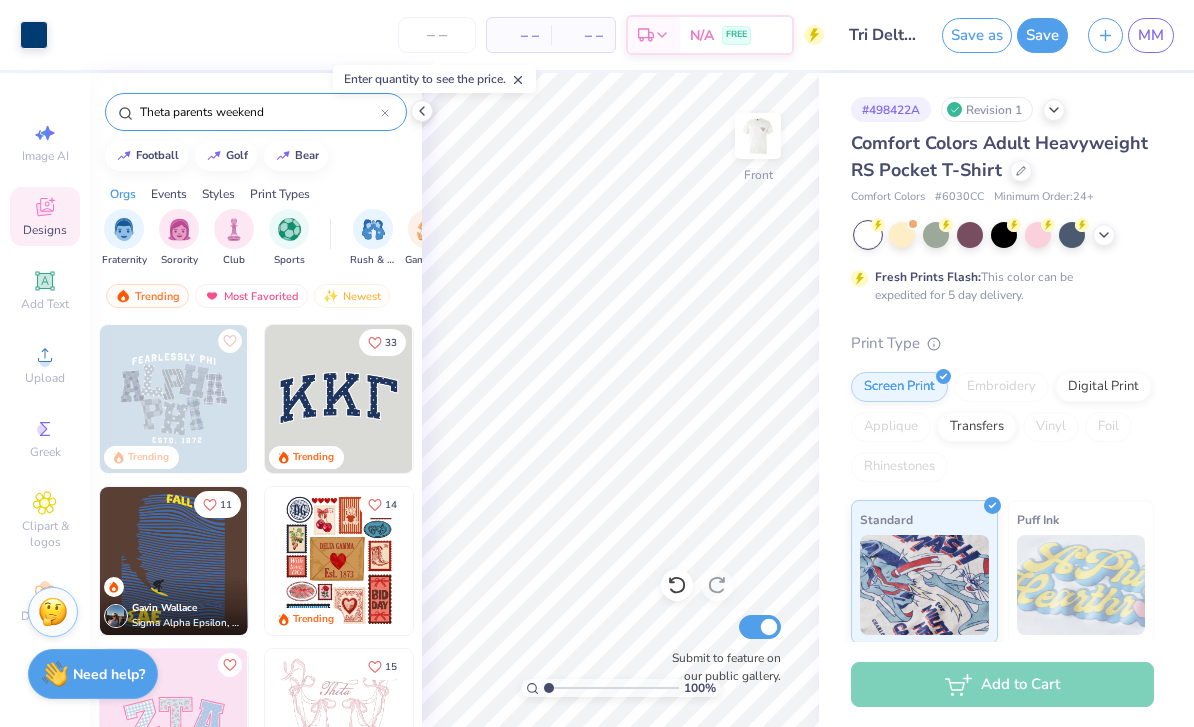 type on "Theta parents weekend" 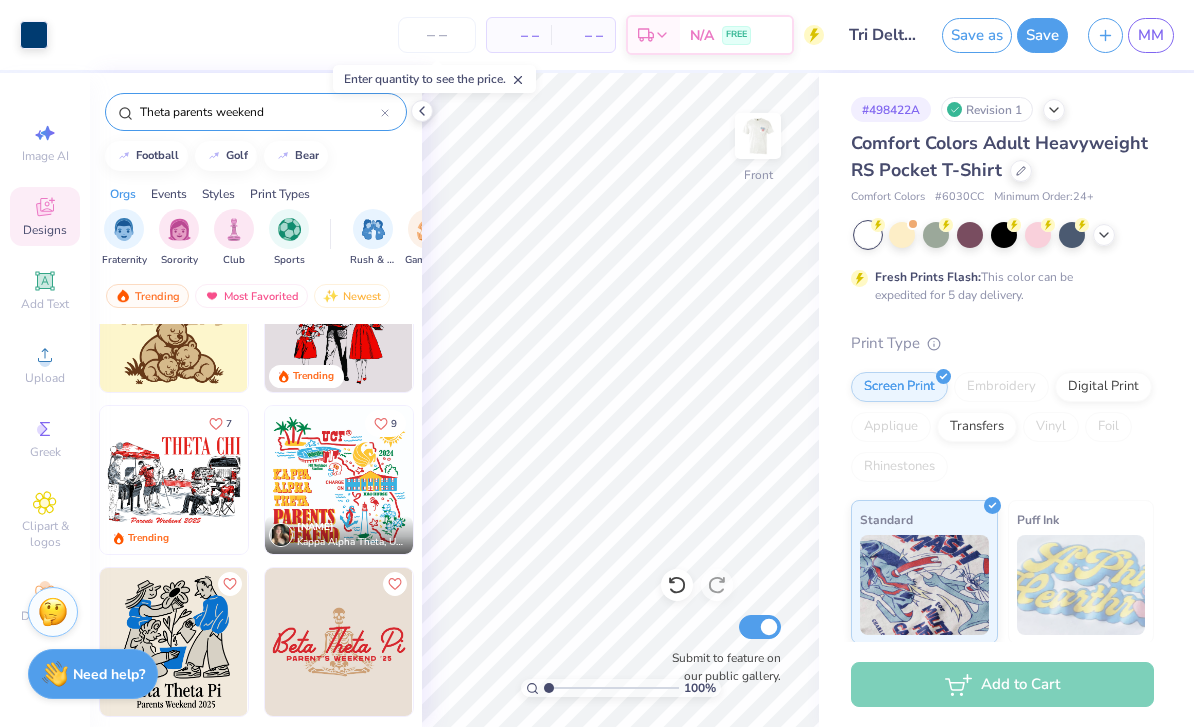 scroll, scrollTop: 502, scrollLeft: 0, axis: vertical 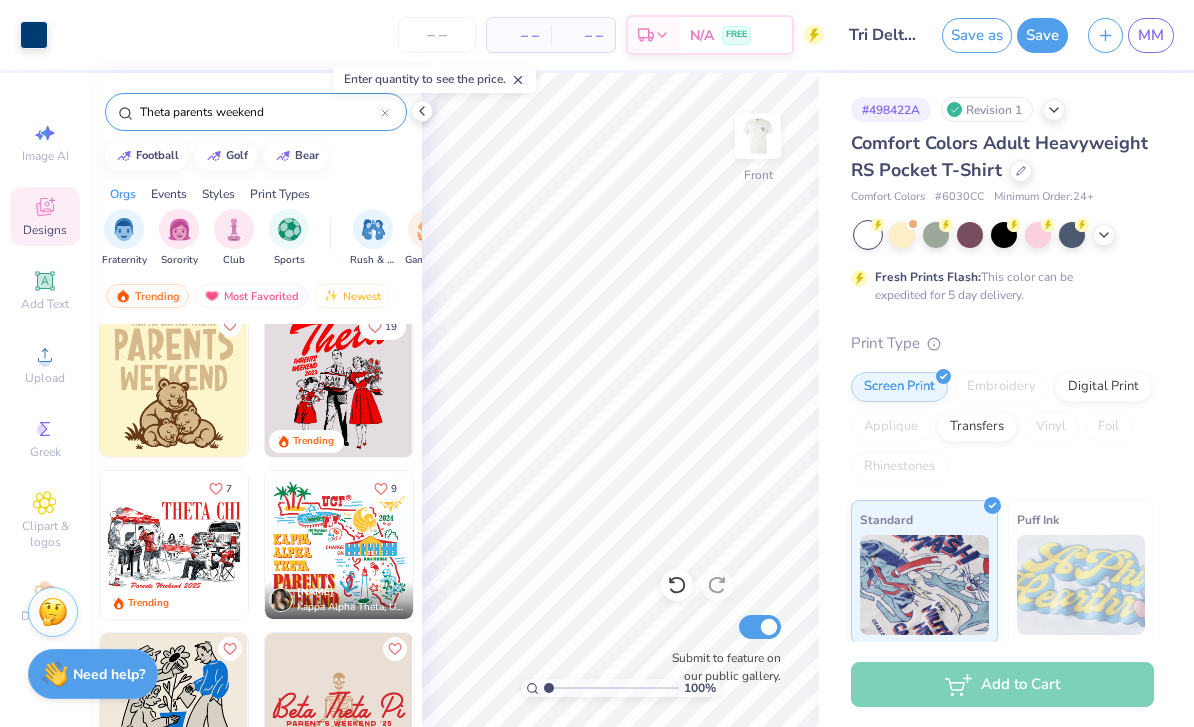 click at bounding box center (339, 383) 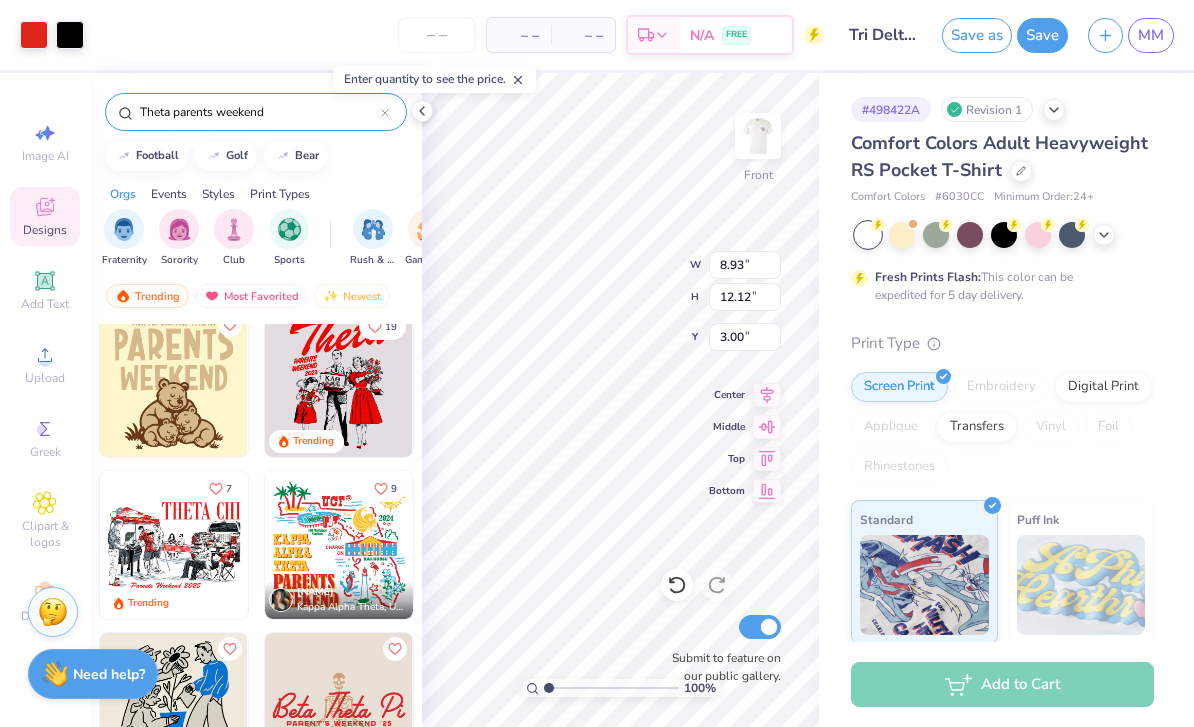 type on "6.51" 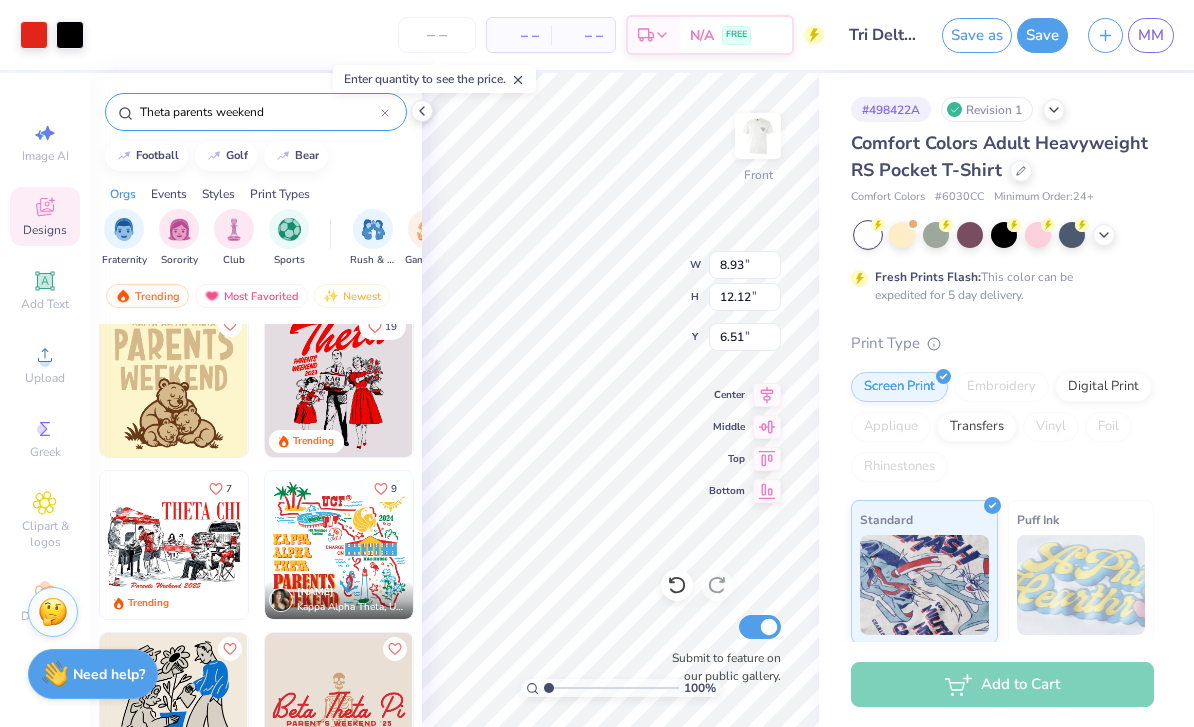 type on "11.80" 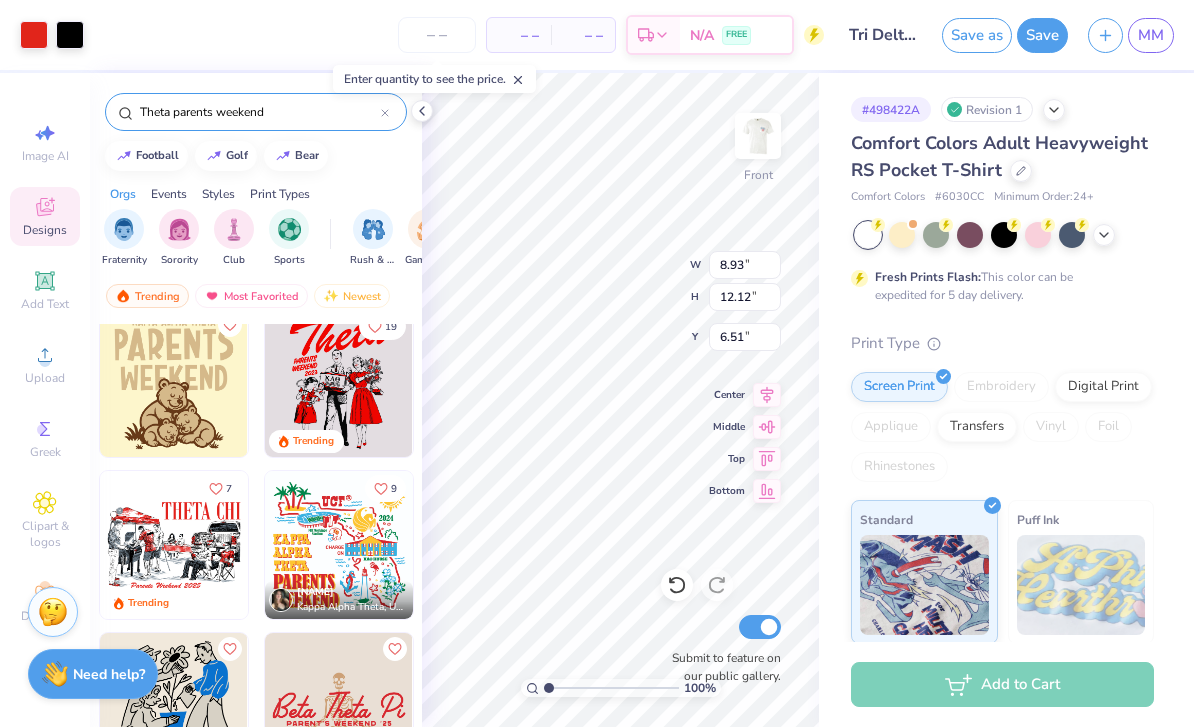 type on "16.00" 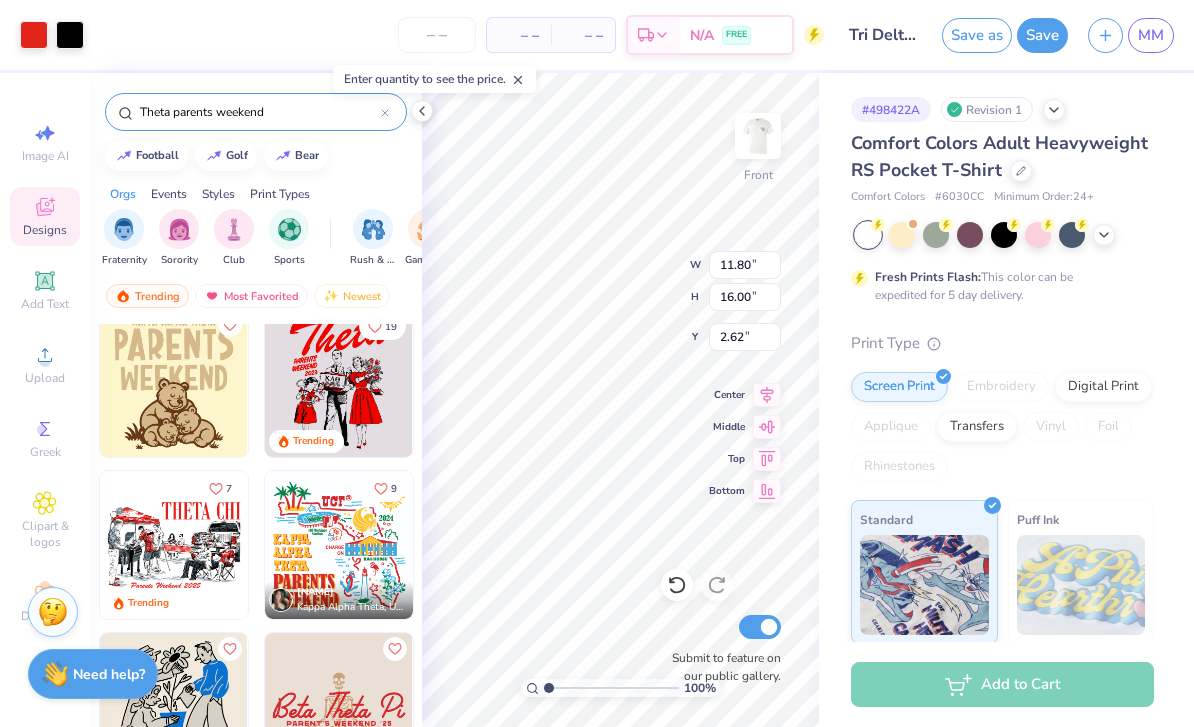 type on "5.77" 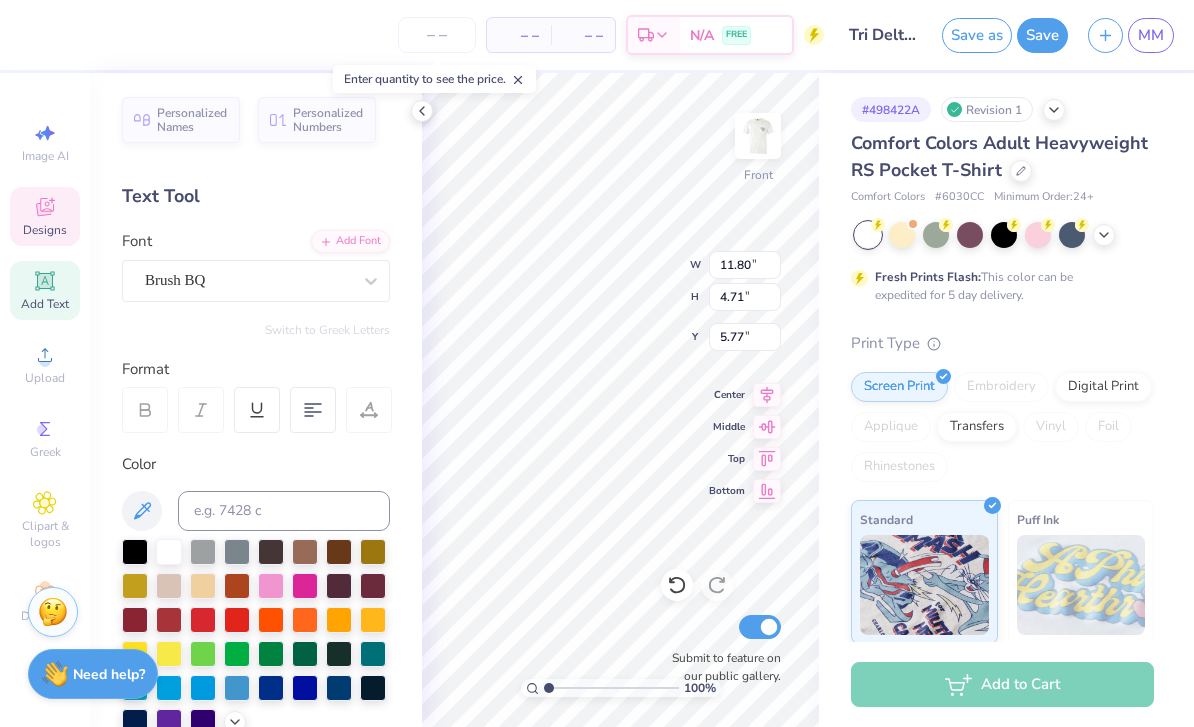 scroll, scrollTop: 0, scrollLeft: 2, axis: horizontal 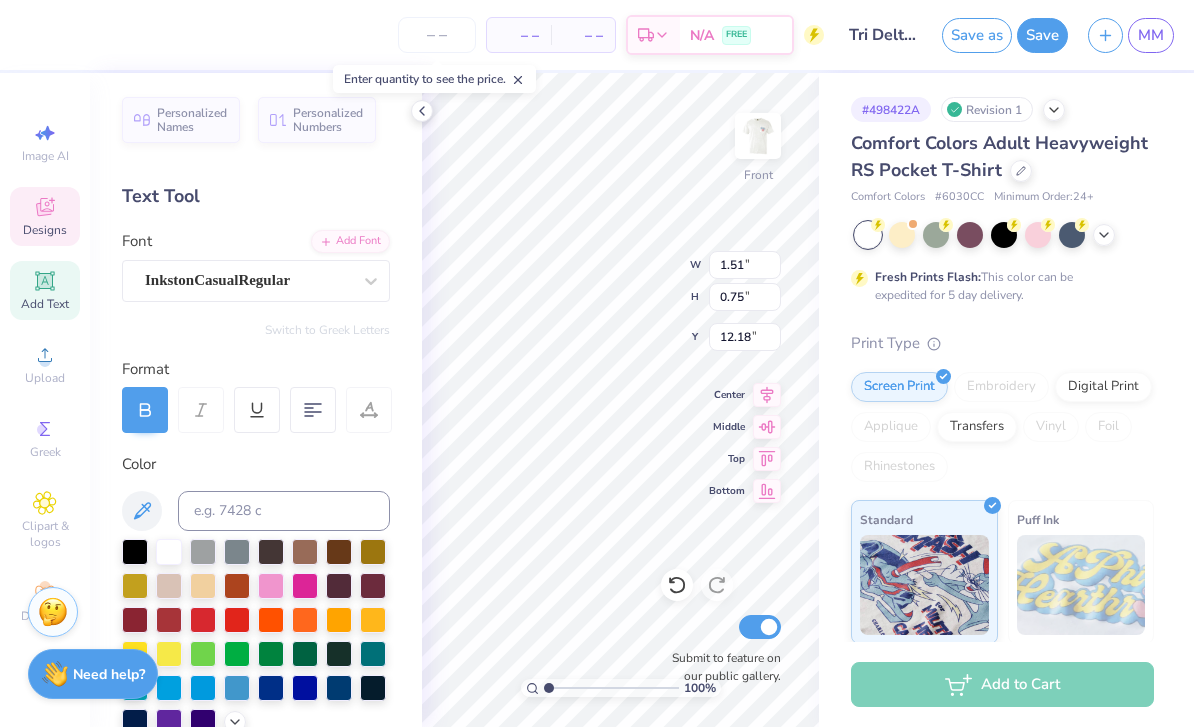 type on "2025" 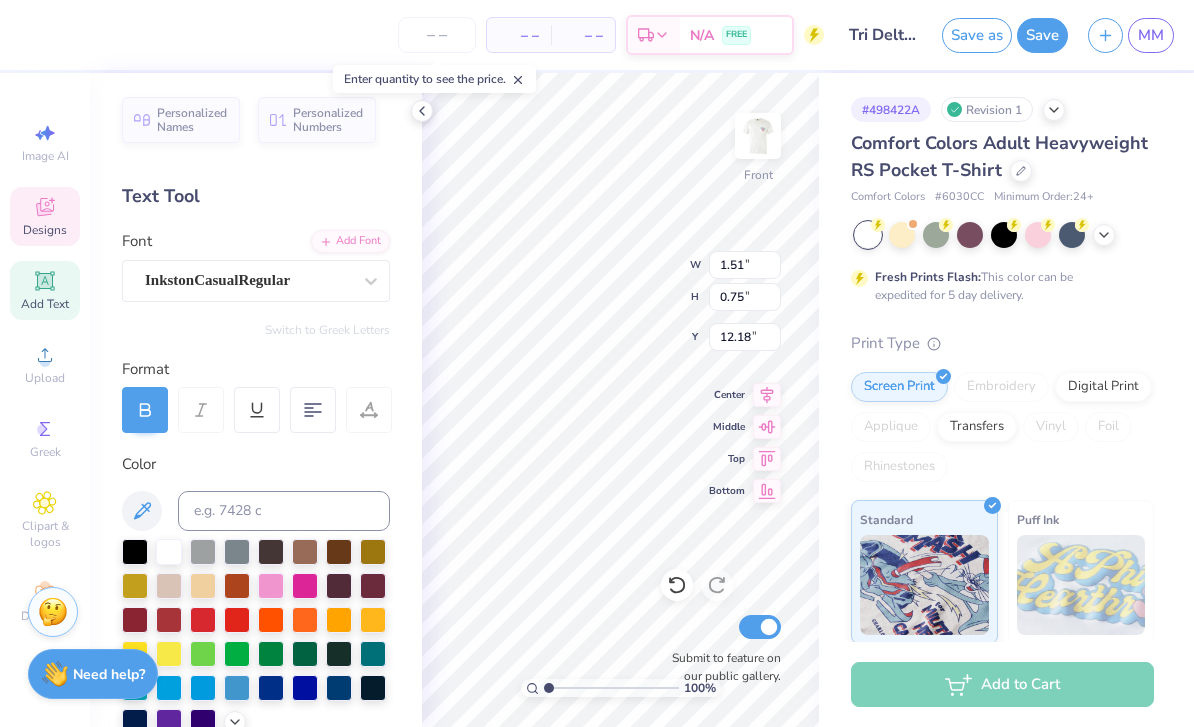 type on "1.85" 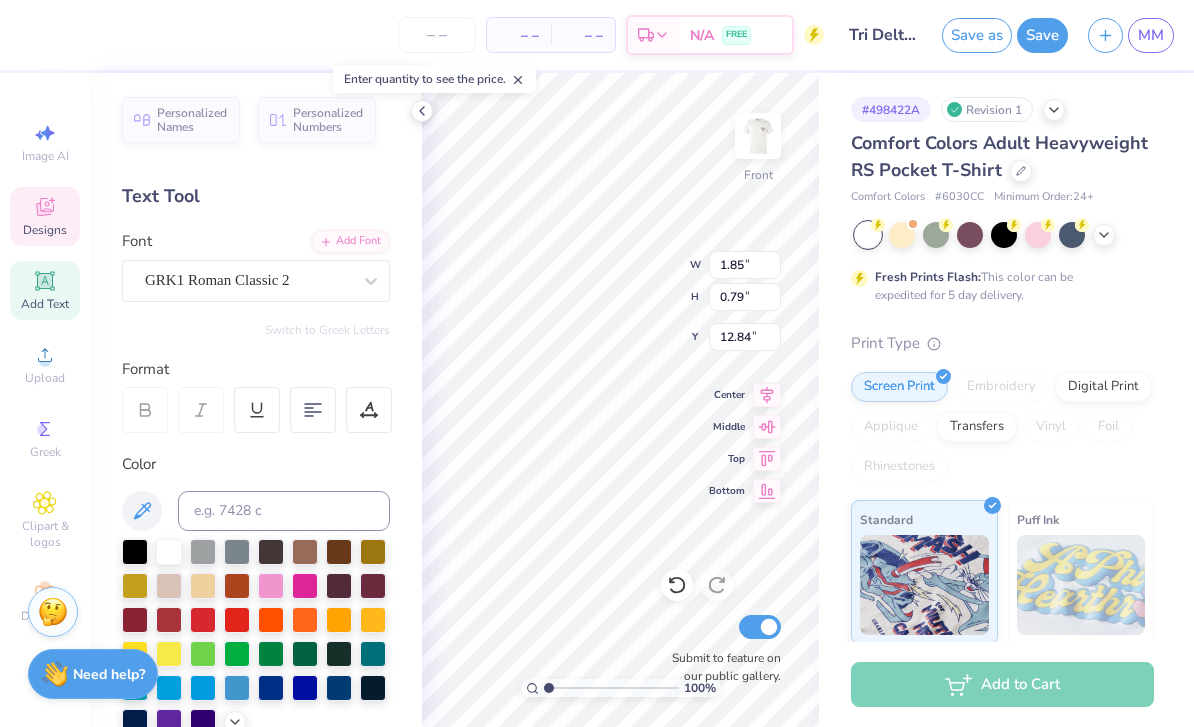 scroll, scrollTop: 1, scrollLeft: 0, axis: vertical 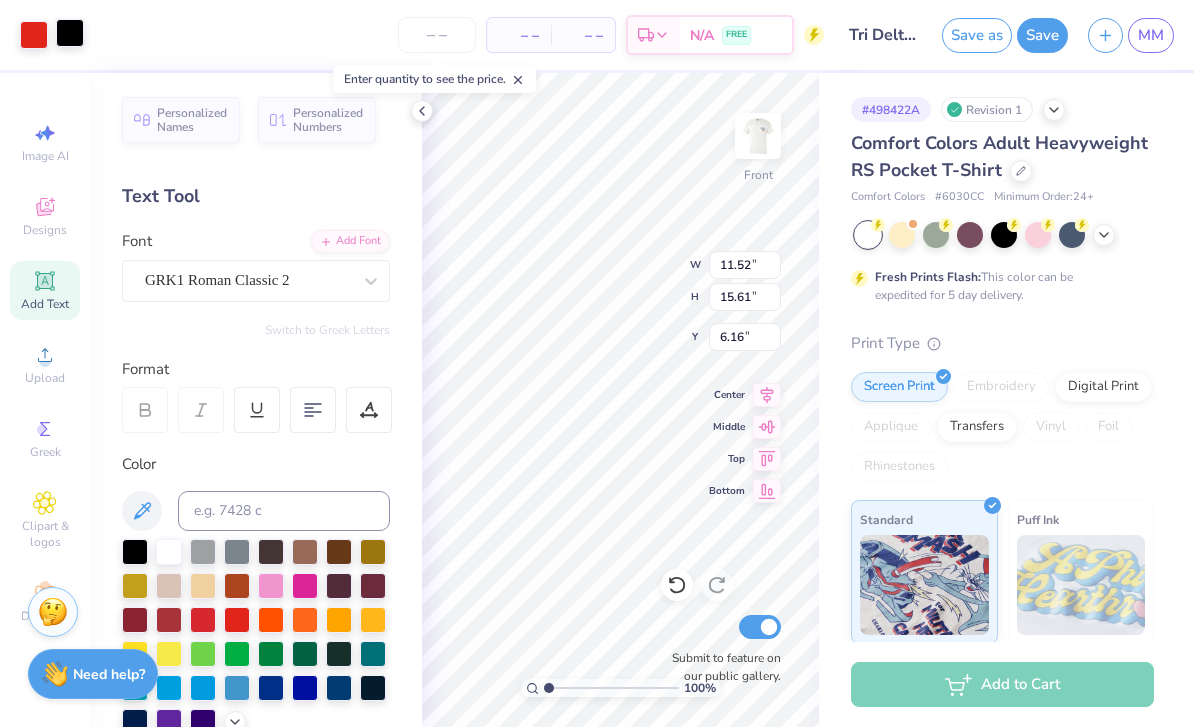 click at bounding box center [70, 33] 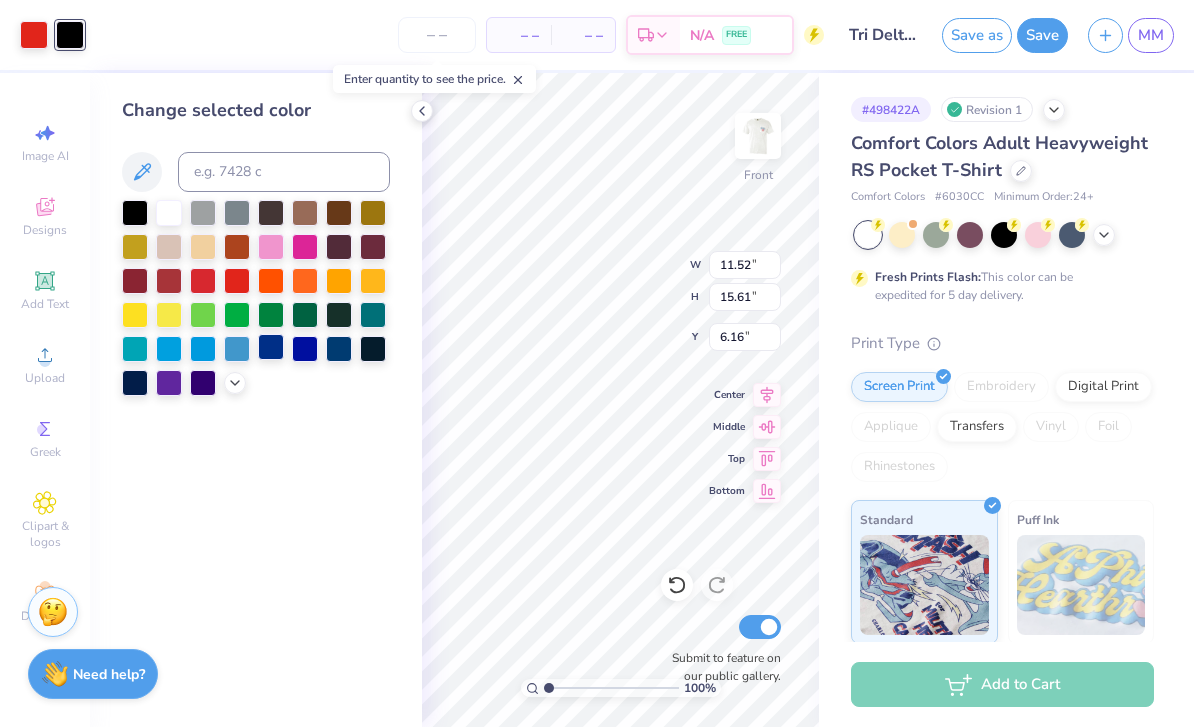 click at bounding box center [271, 347] 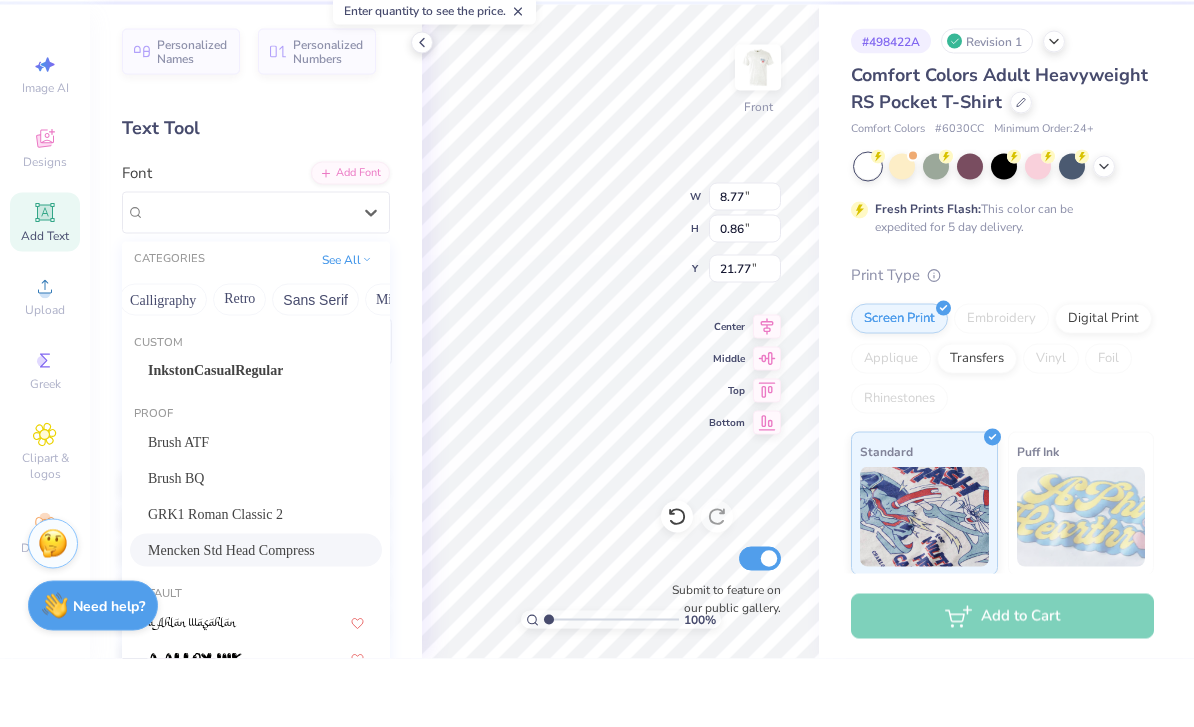 scroll, scrollTop: 0, scrollLeft: 332, axis: horizontal 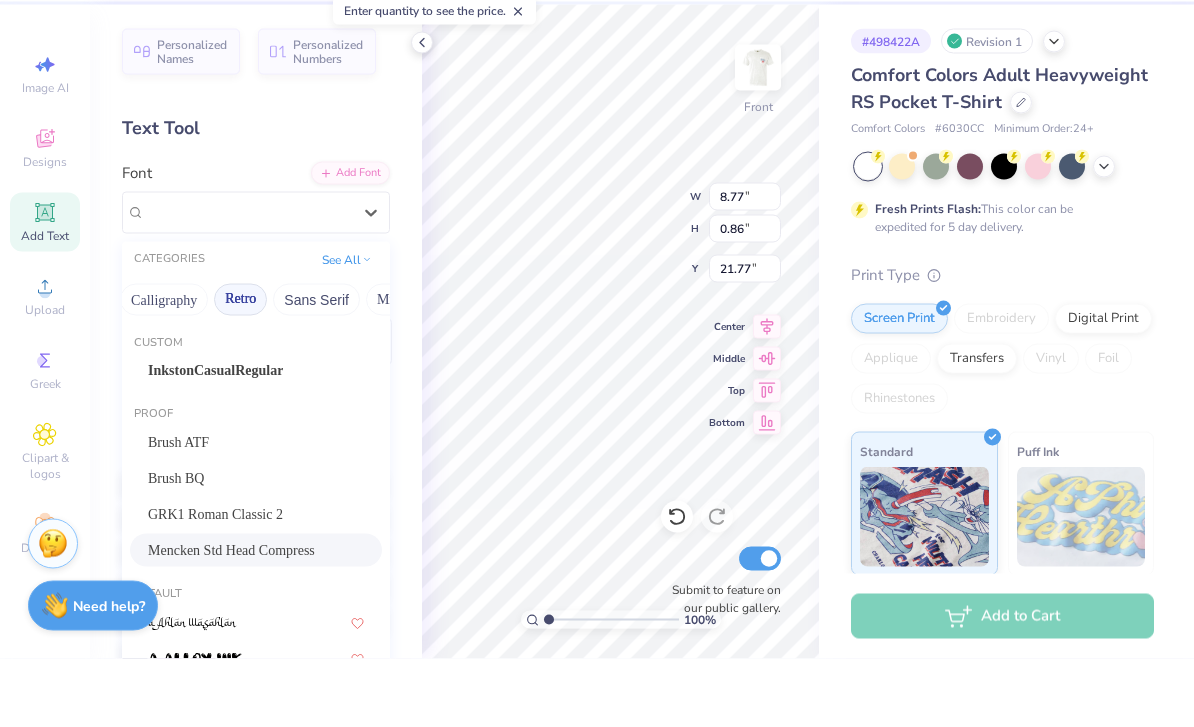 click on "Retro" at bounding box center (240, 368) 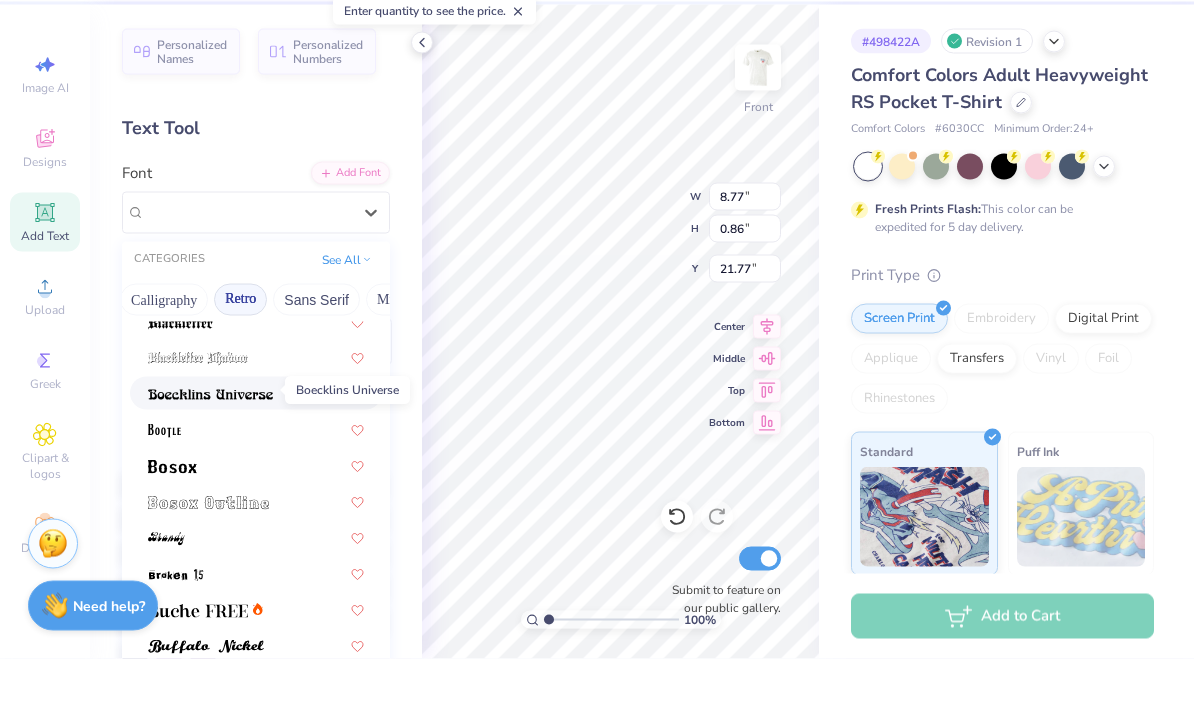 scroll, scrollTop: 122, scrollLeft: 0, axis: vertical 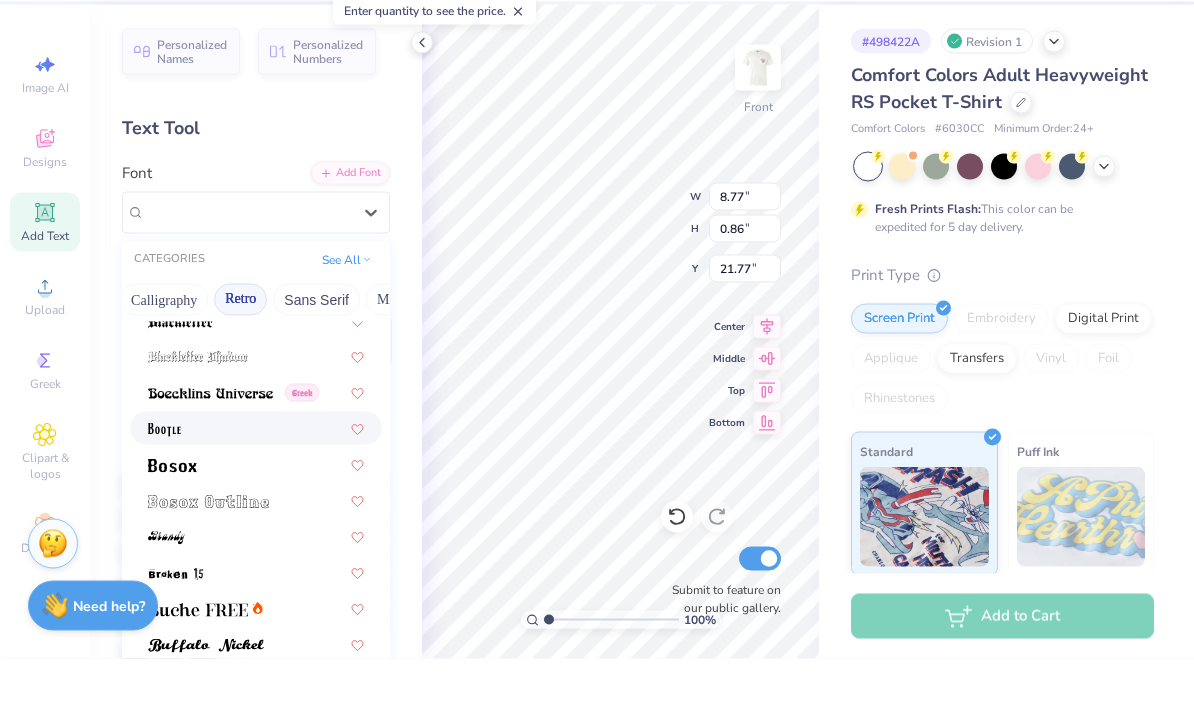click at bounding box center (256, 496) 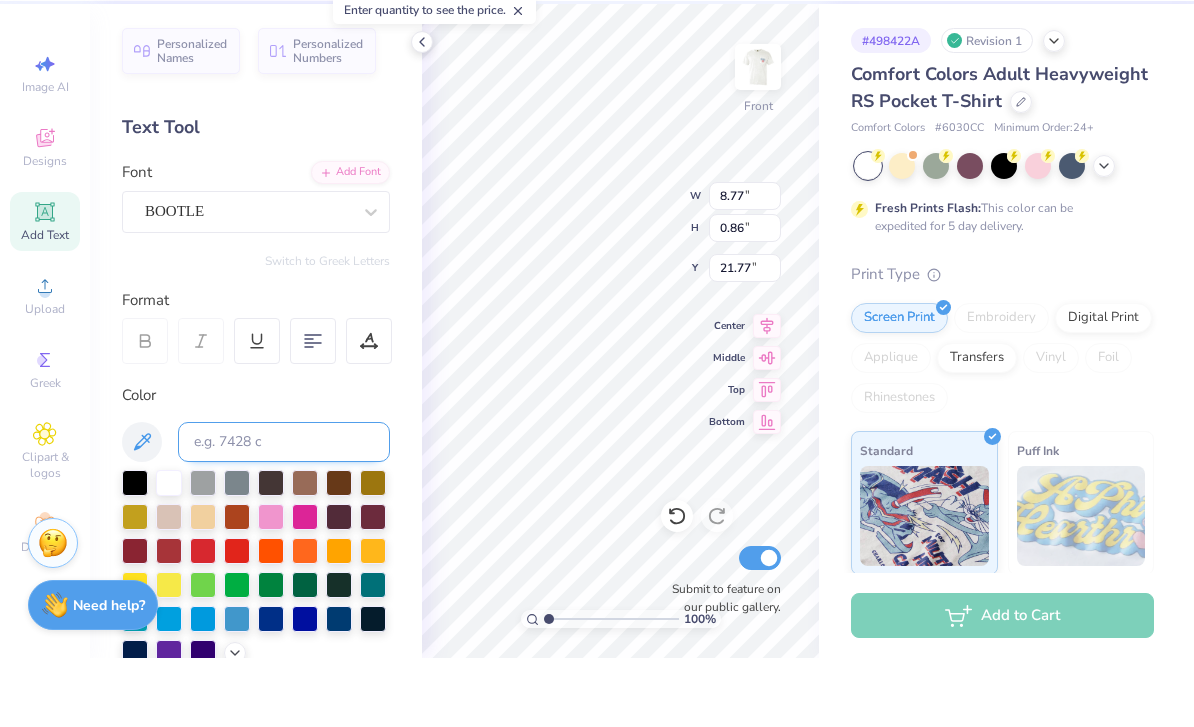 type on "14.32" 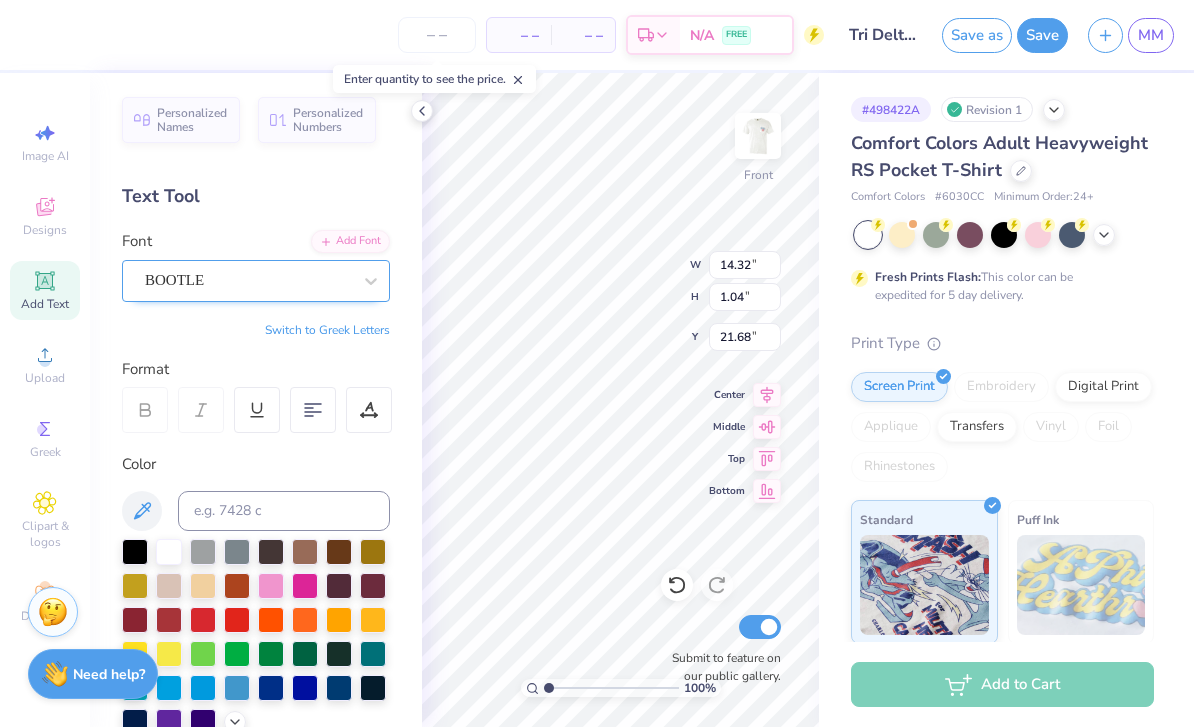 type on "10.64" 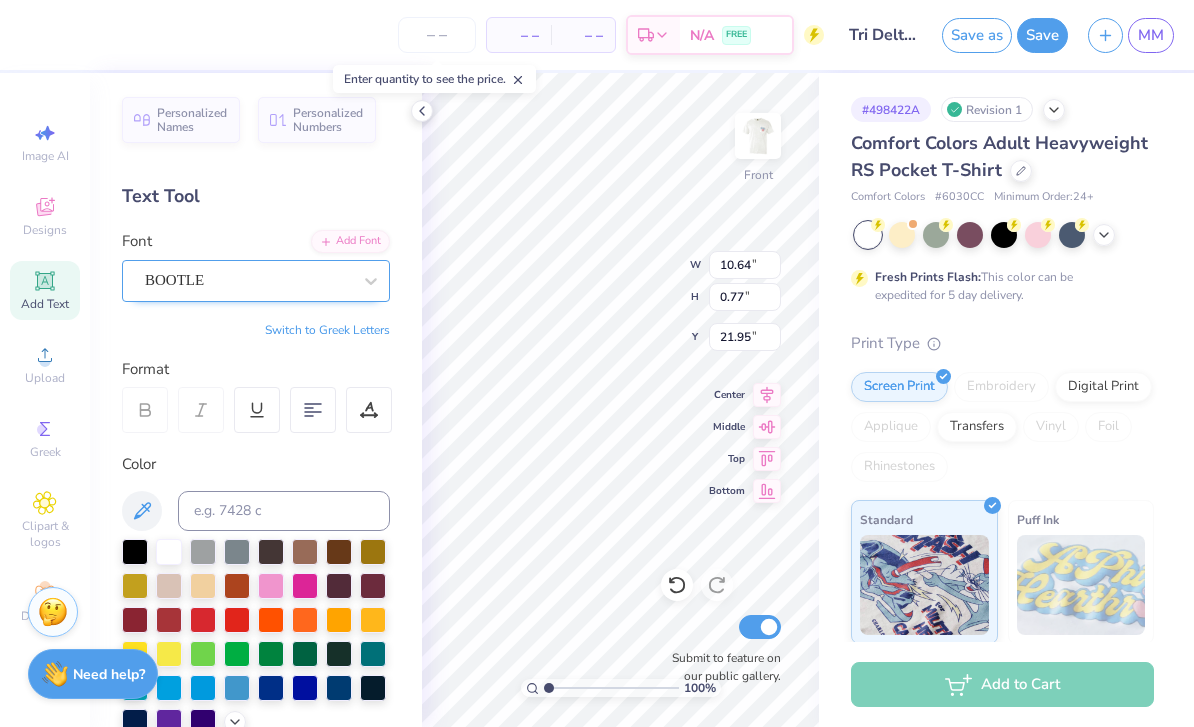 type on "22.15" 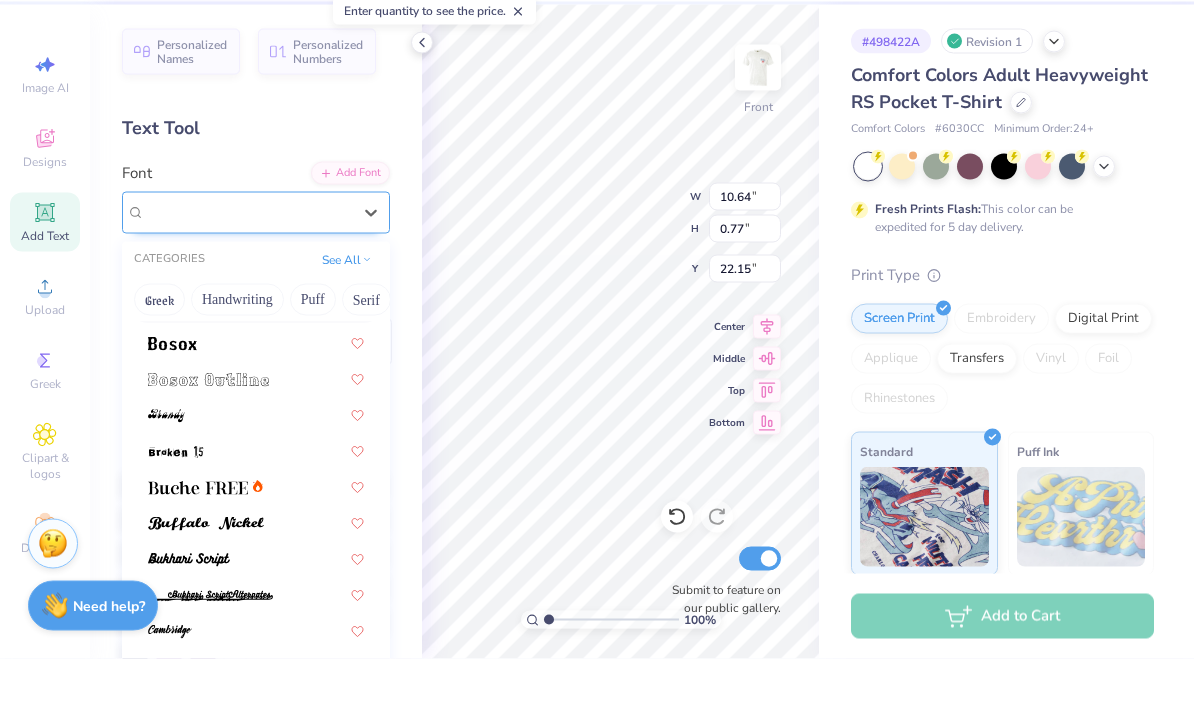 scroll, scrollTop: 275, scrollLeft: 0, axis: vertical 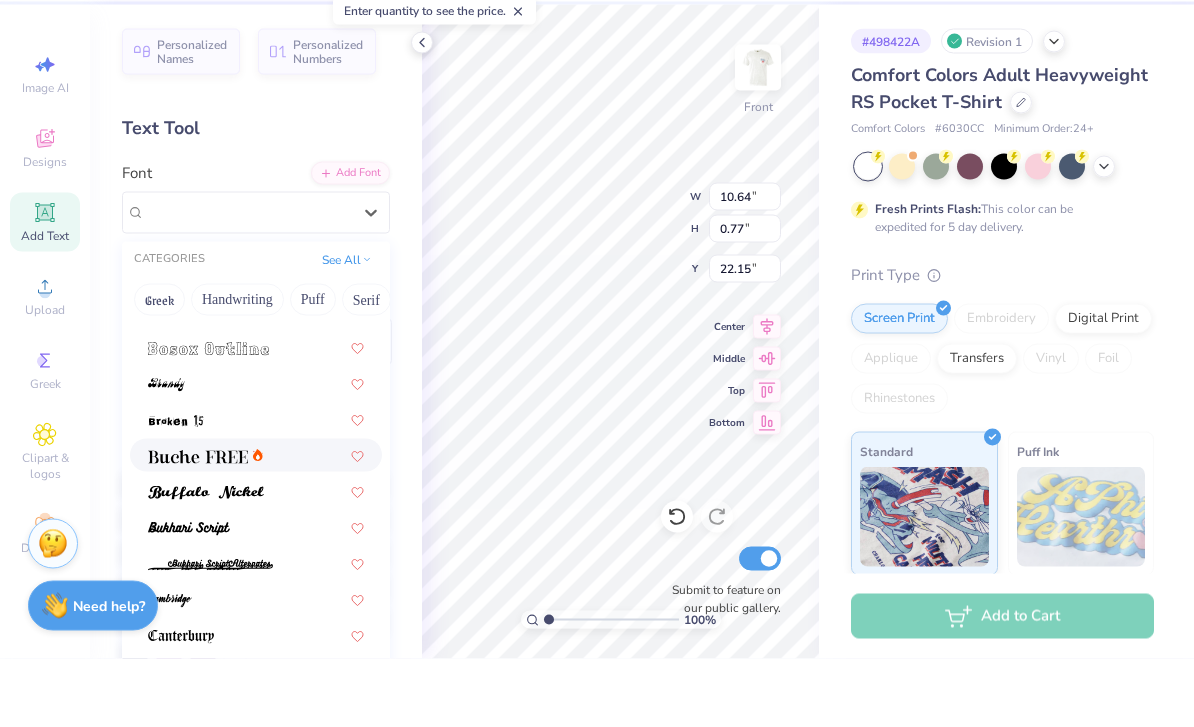 click at bounding box center [198, 525] 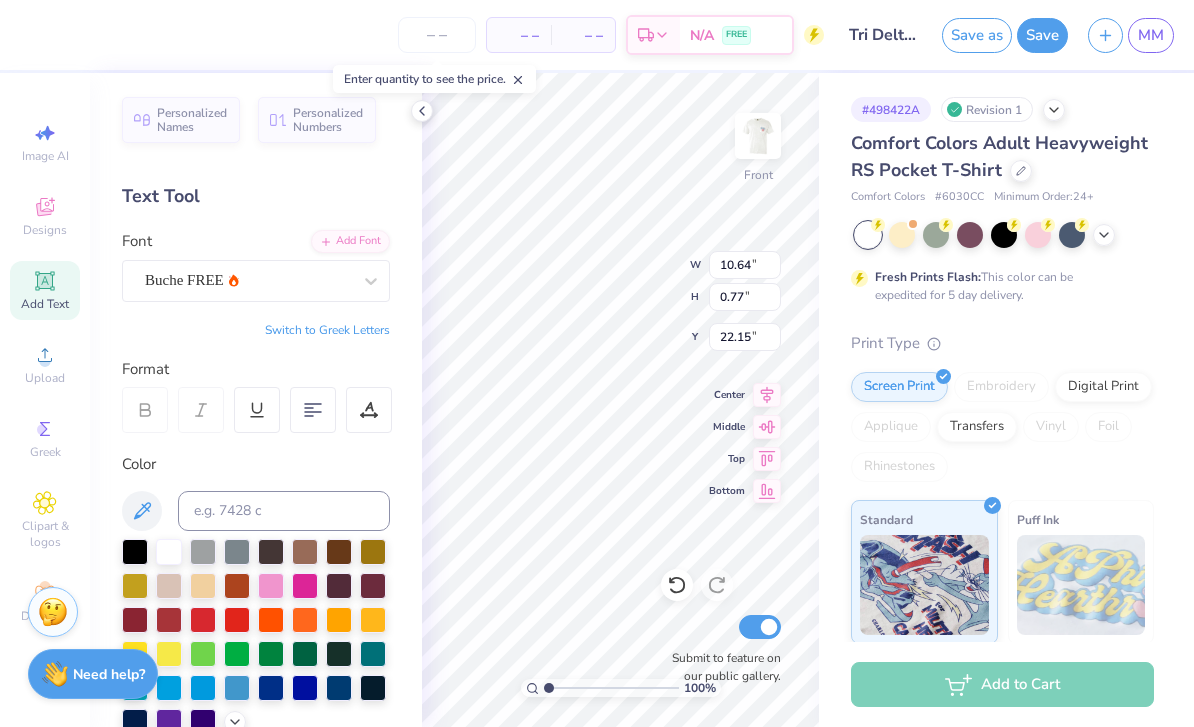 type on "10.32" 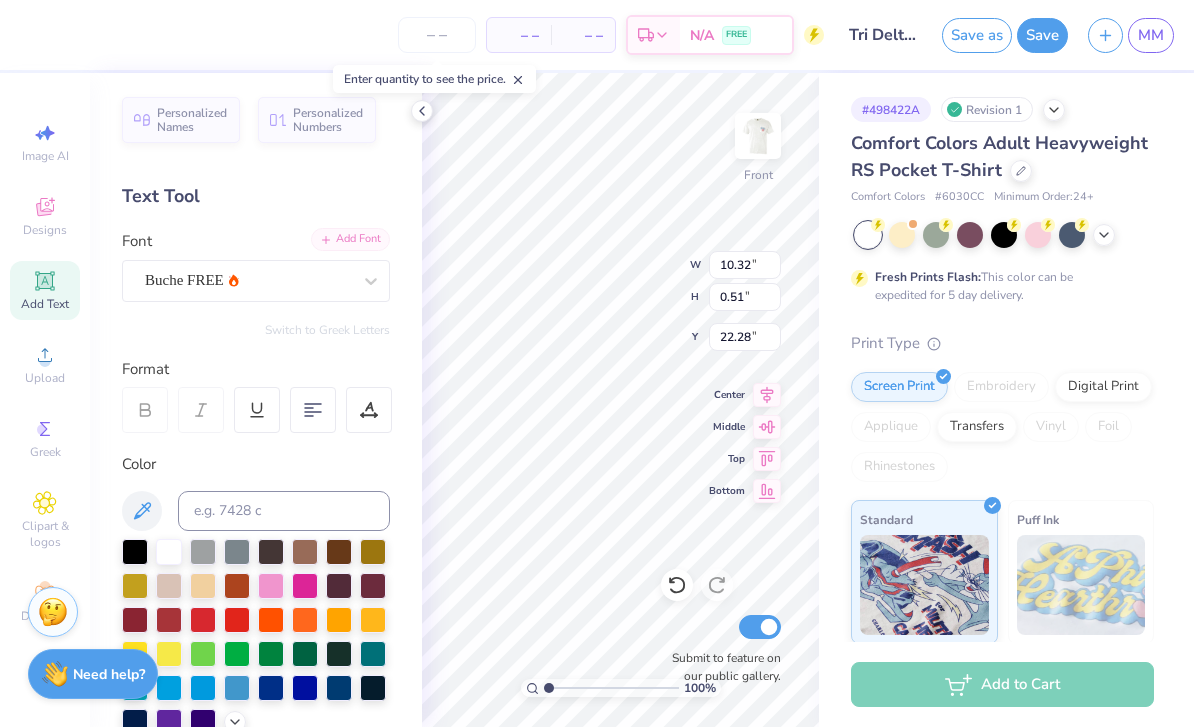 click on "Add Font" at bounding box center (350, 239) 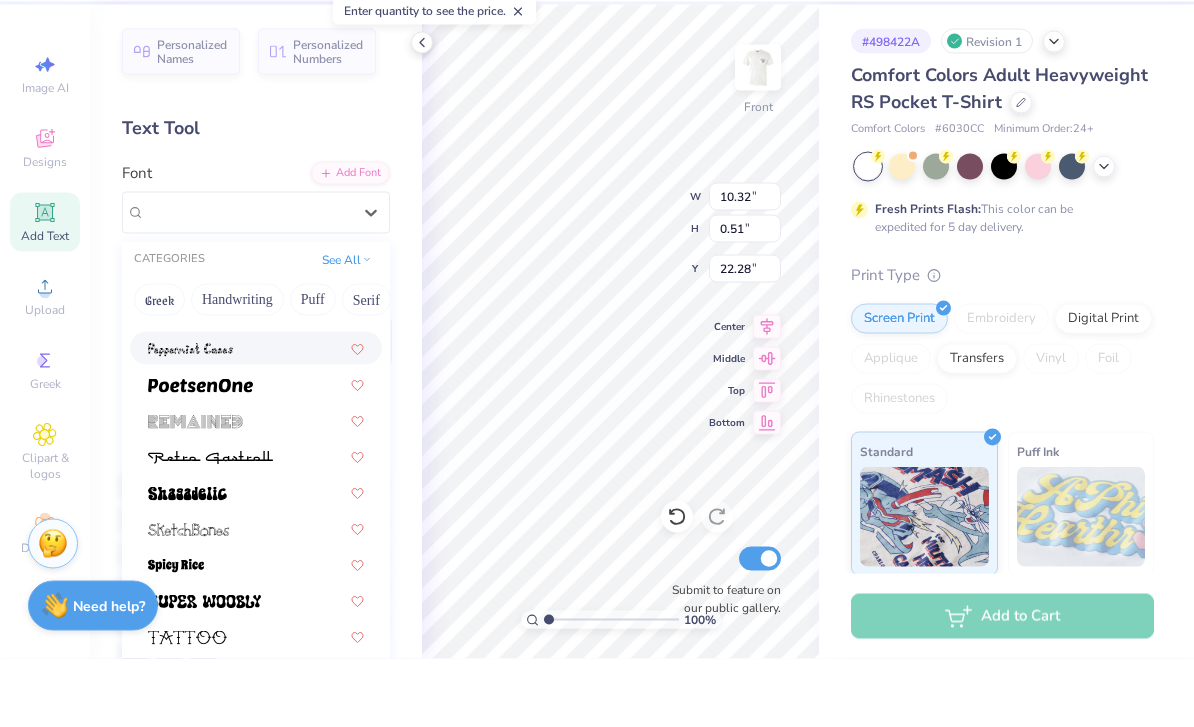 scroll, scrollTop: 2541, scrollLeft: 0, axis: vertical 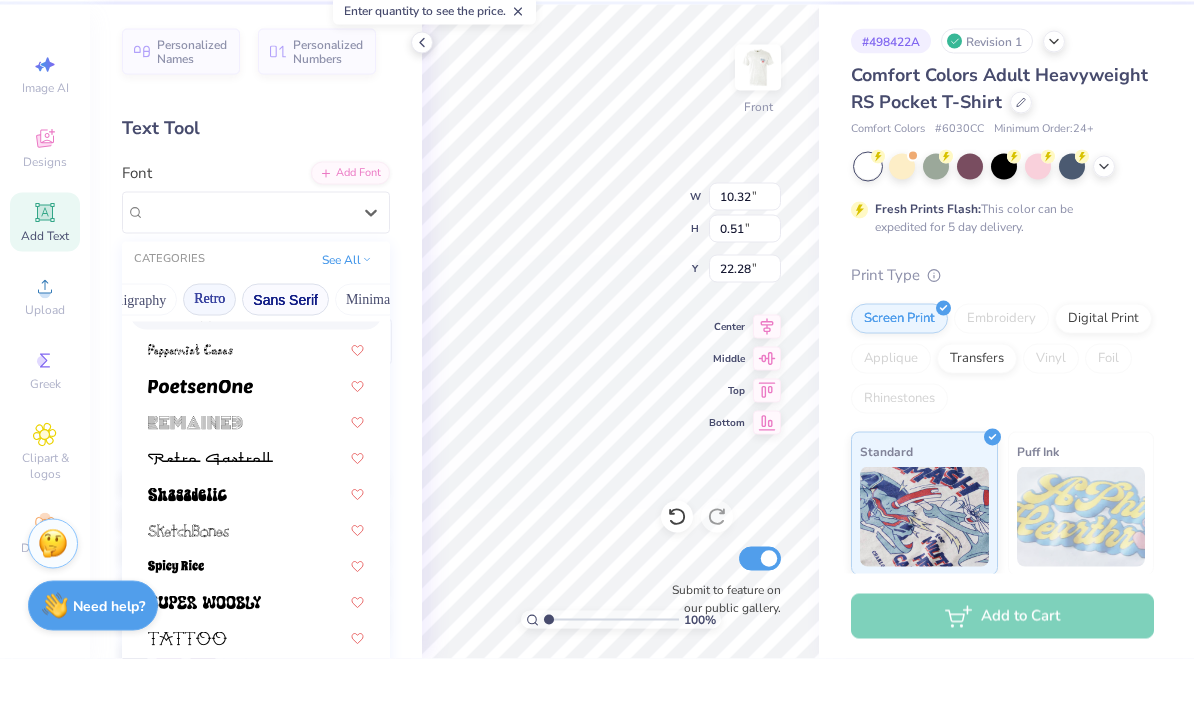 click on "Sans Serif" at bounding box center [285, 368] 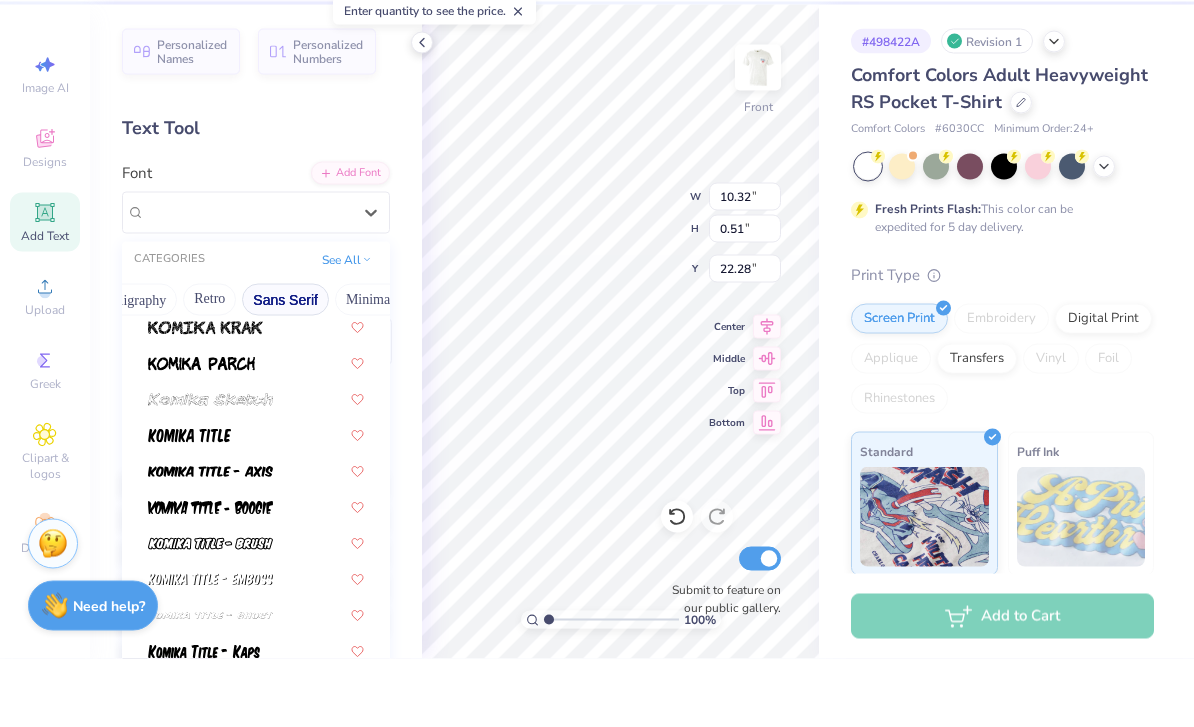 scroll, scrollTop: 1046, scrollLeft: 0, axis: vertical 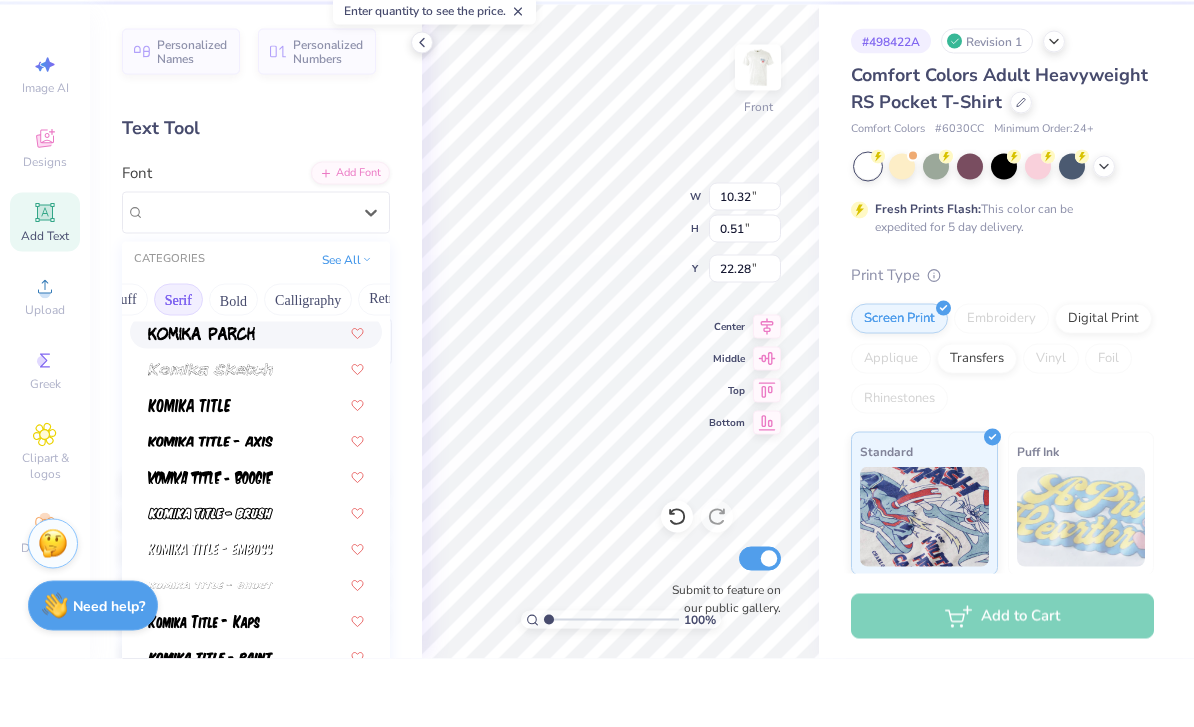 click on "Serif" at bounding box center (178, 368) 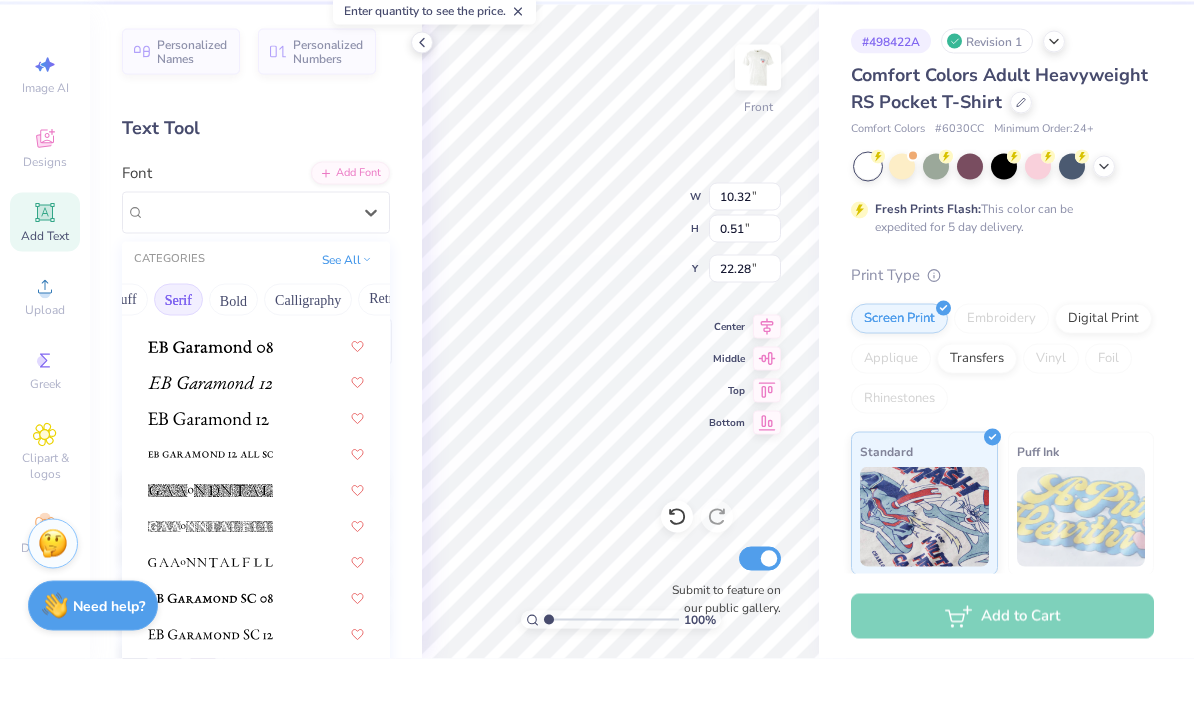 scroll, scrollTop: 1234, scrollLeft: 0, axis: vertical 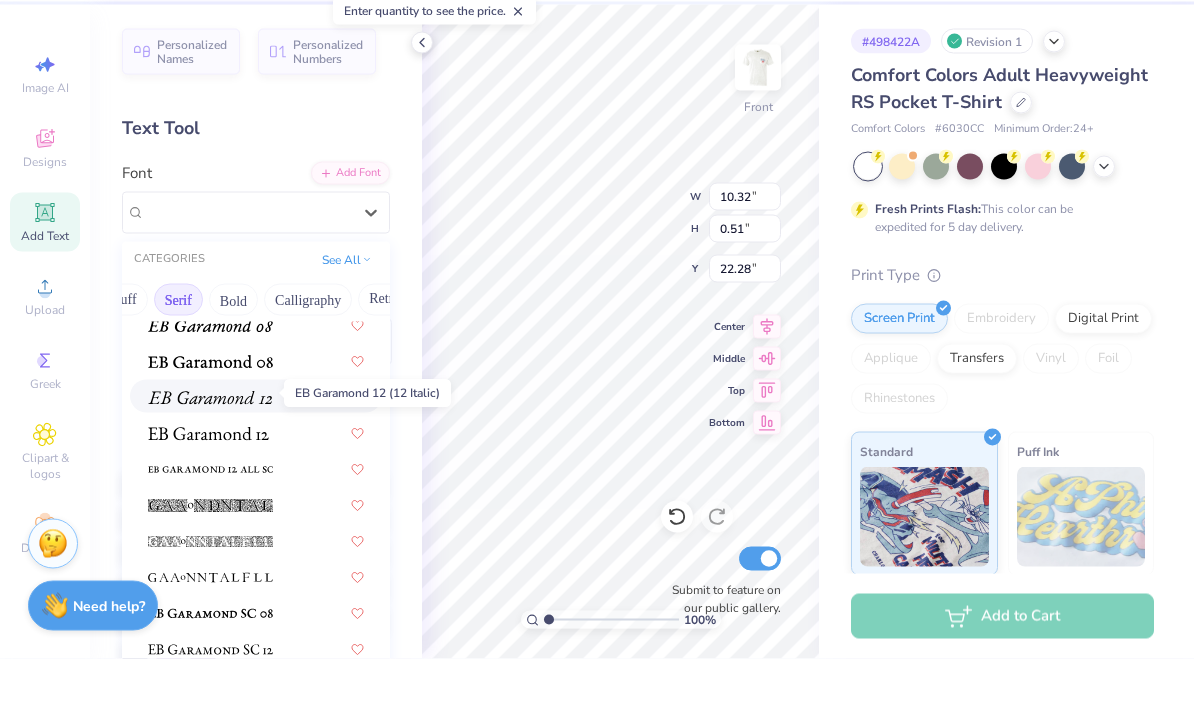 click at bounding box center [210, 466] 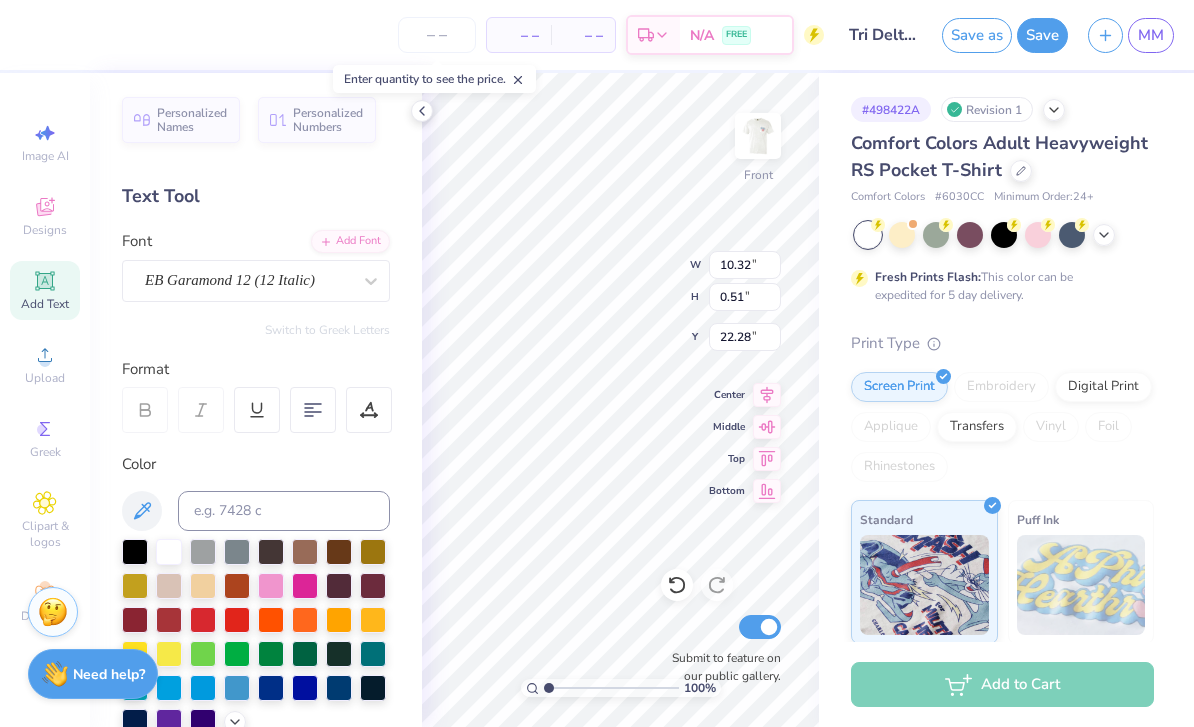 type on "8.03" 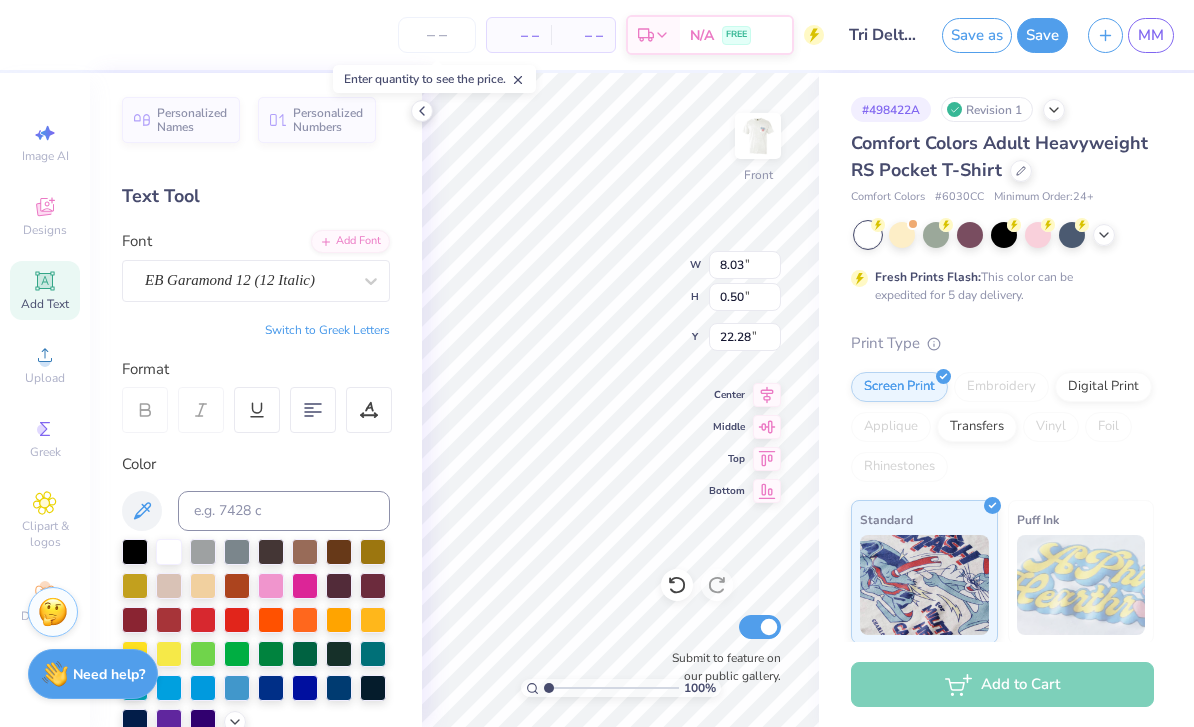 click at bounding box center [145, 410] 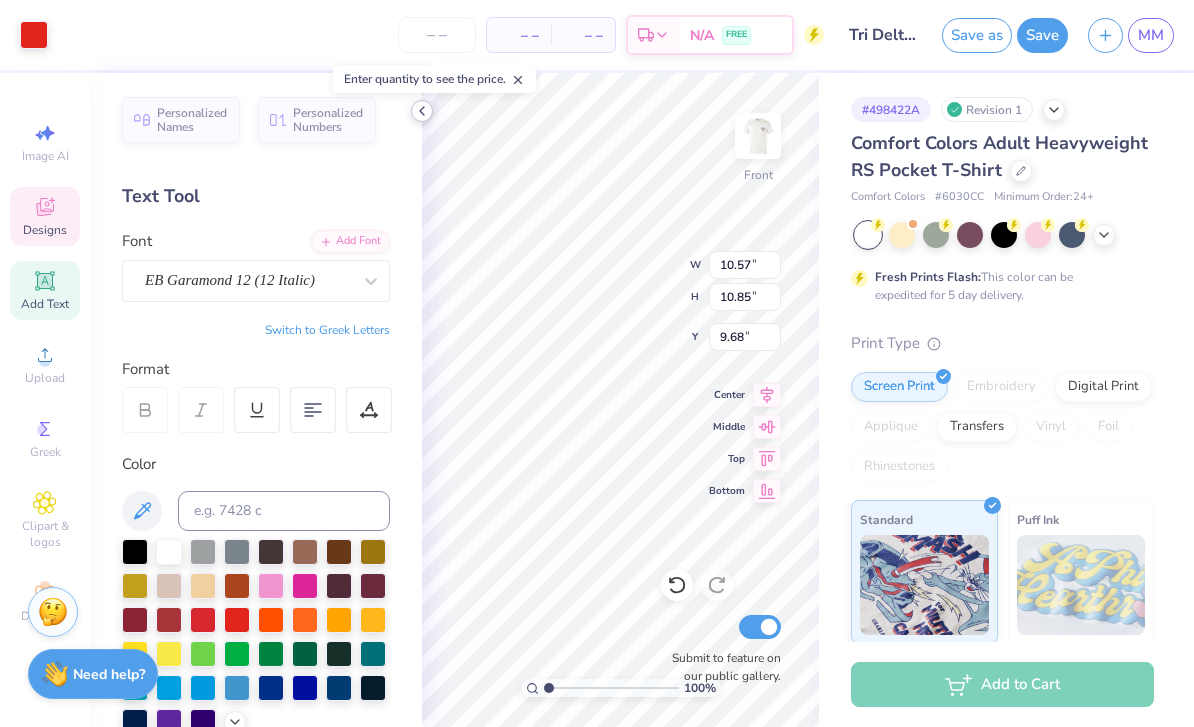 click 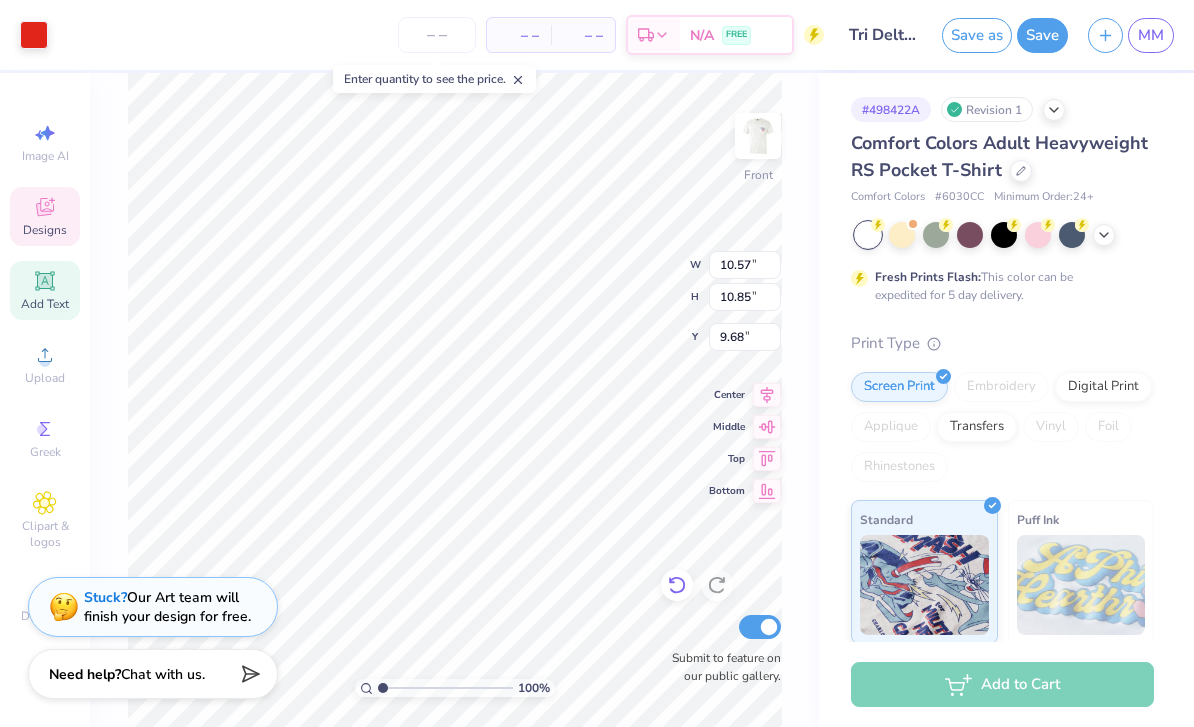 click 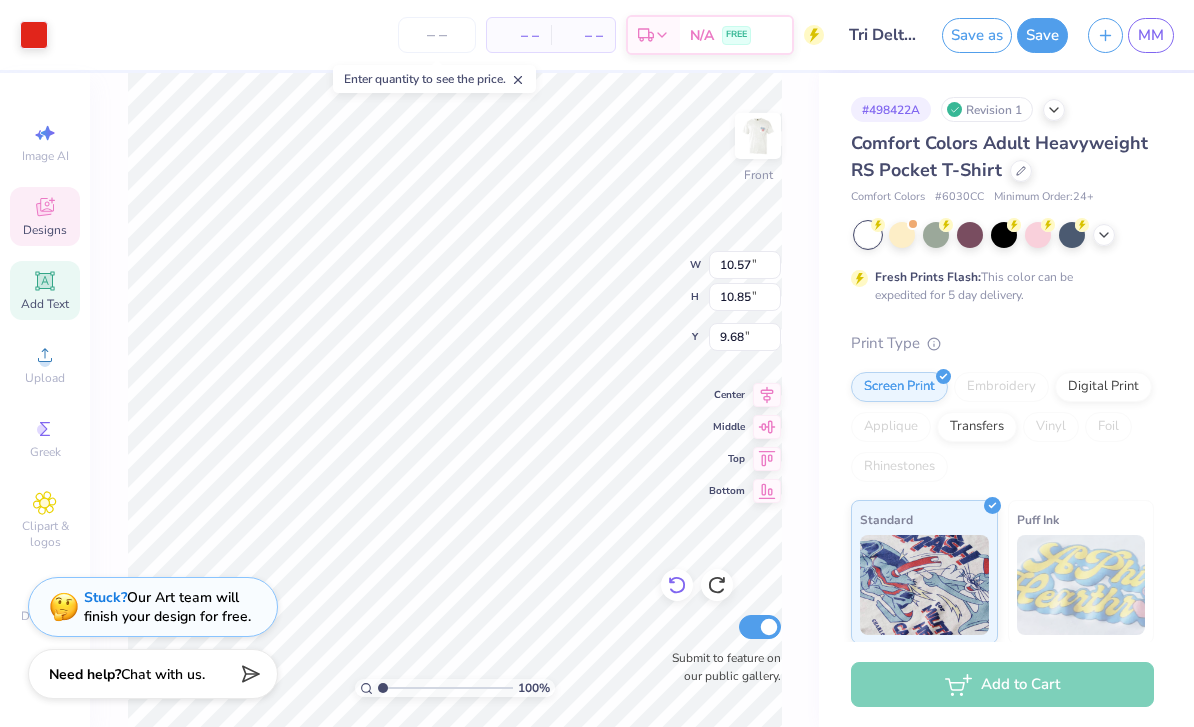 type on "10.72" 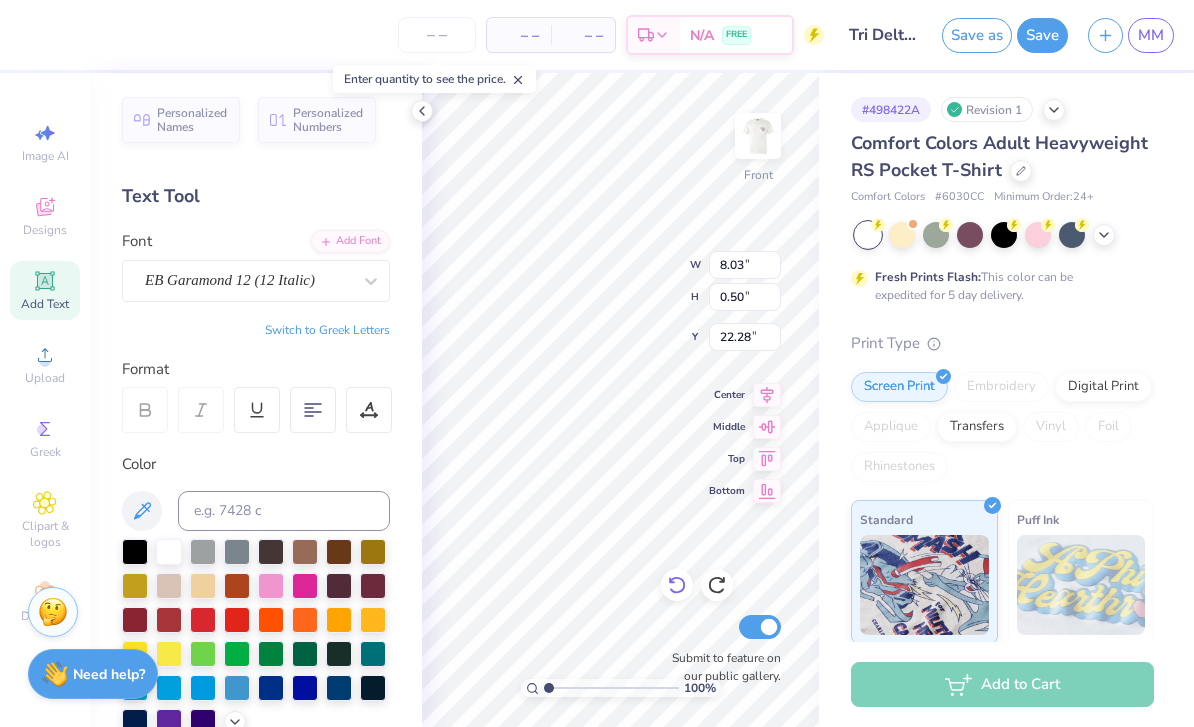 scroll, scrollTop: 1, scrollLeft: 11, axis: both 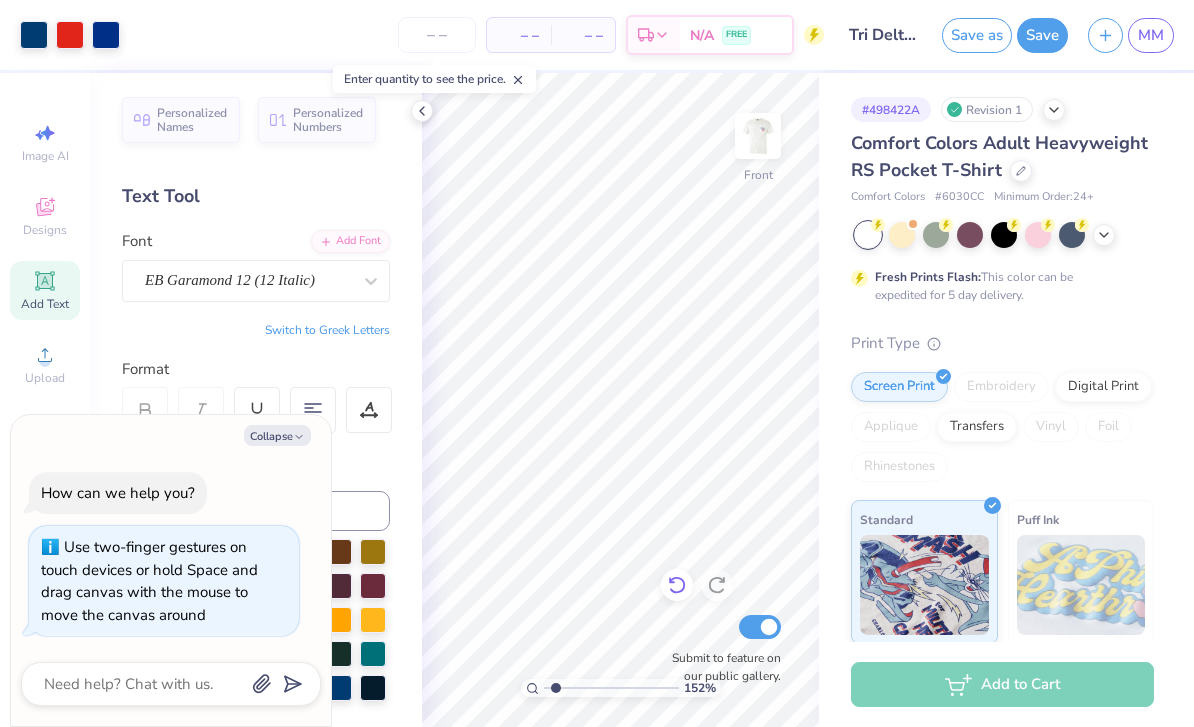 type on "1.90313907806503" 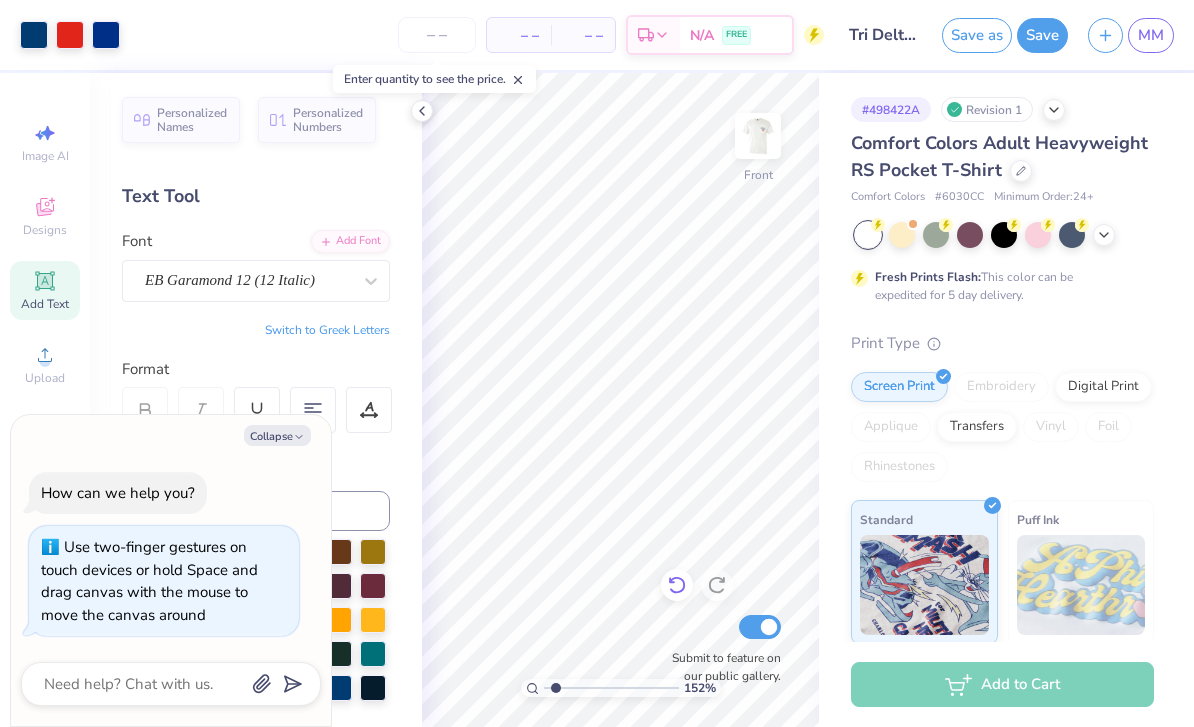 type on "x" 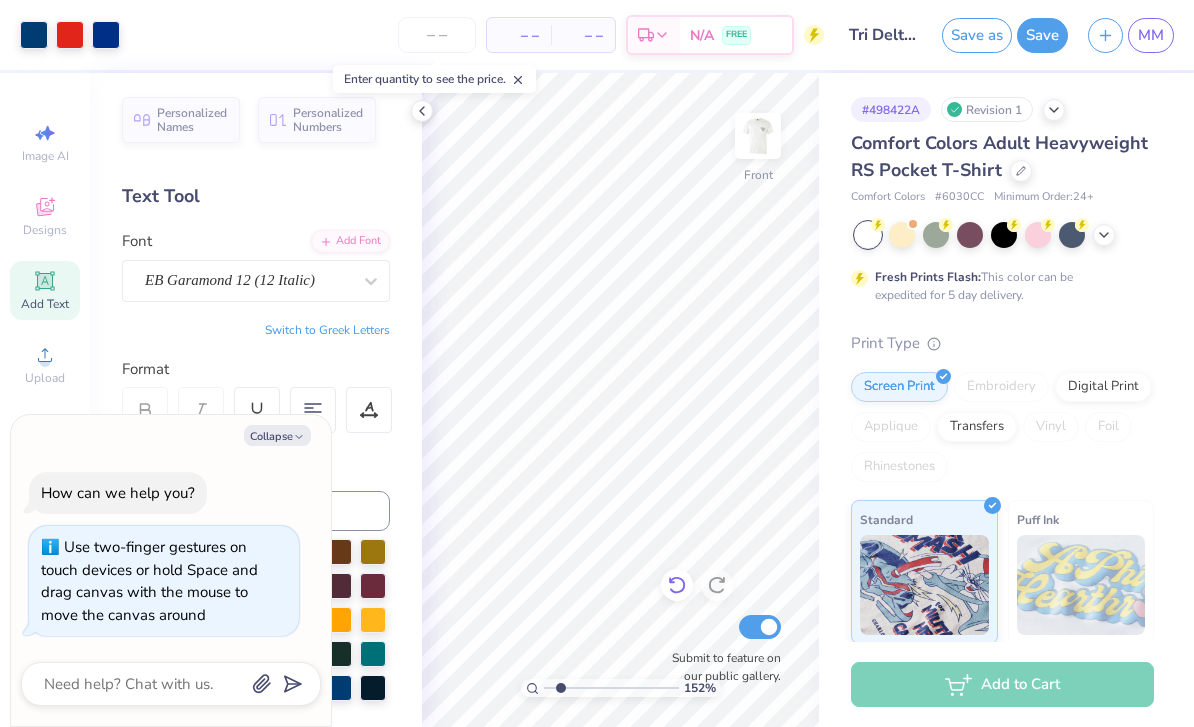 type on "1.92611368117305" 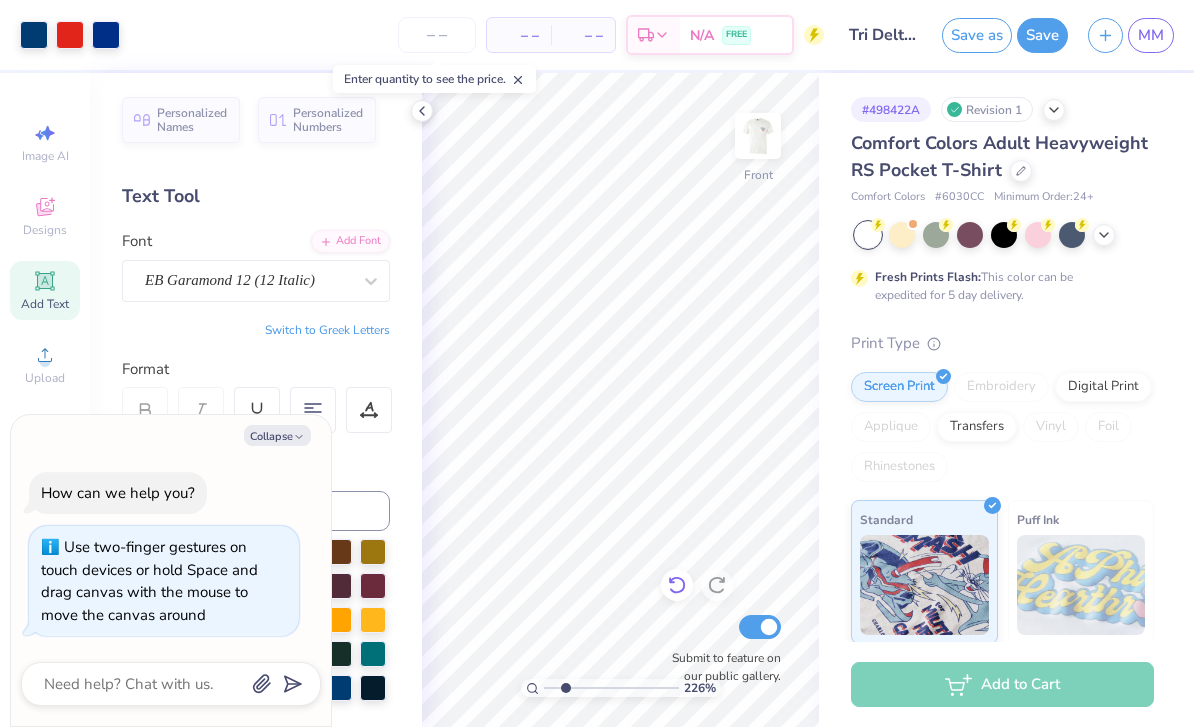 type on "2.26490557828218" 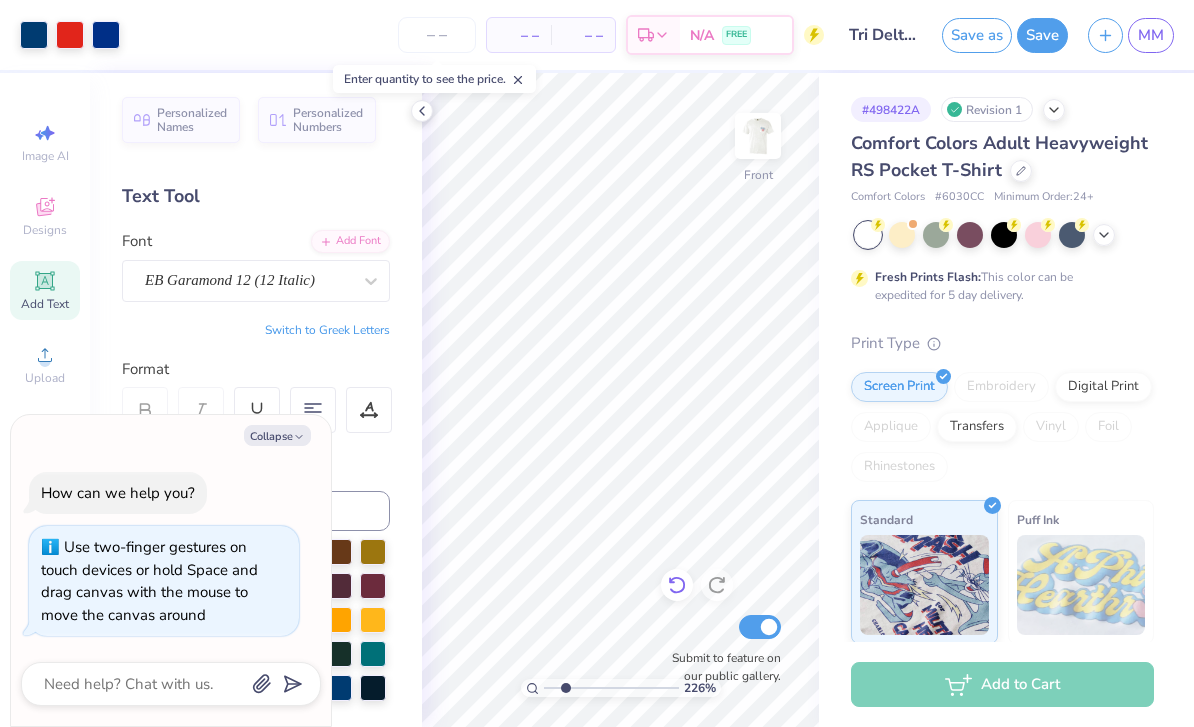 type on "x" 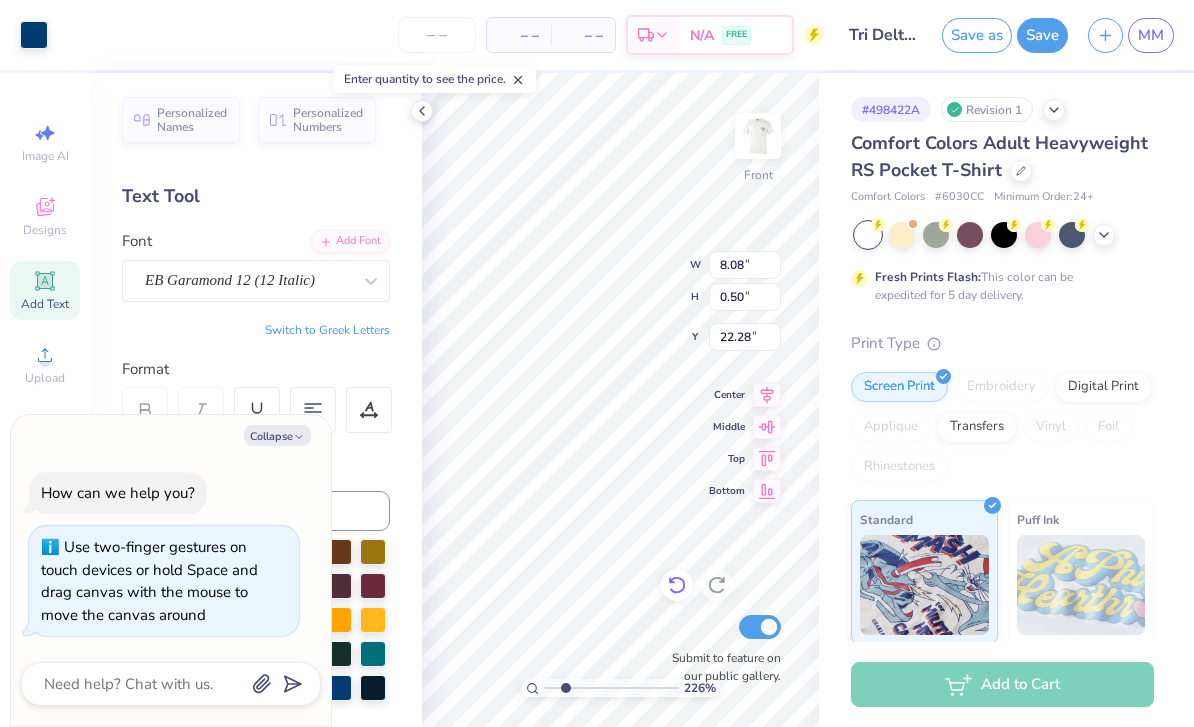 type on "2.26490557828218" 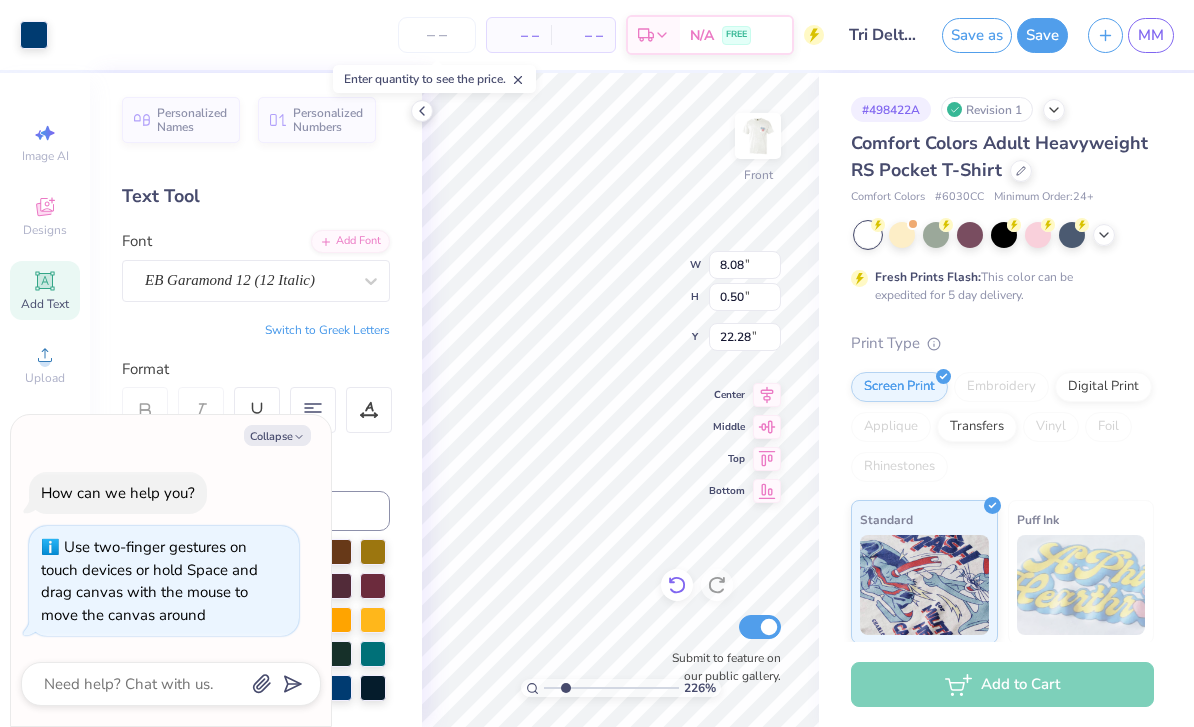 type on "x" 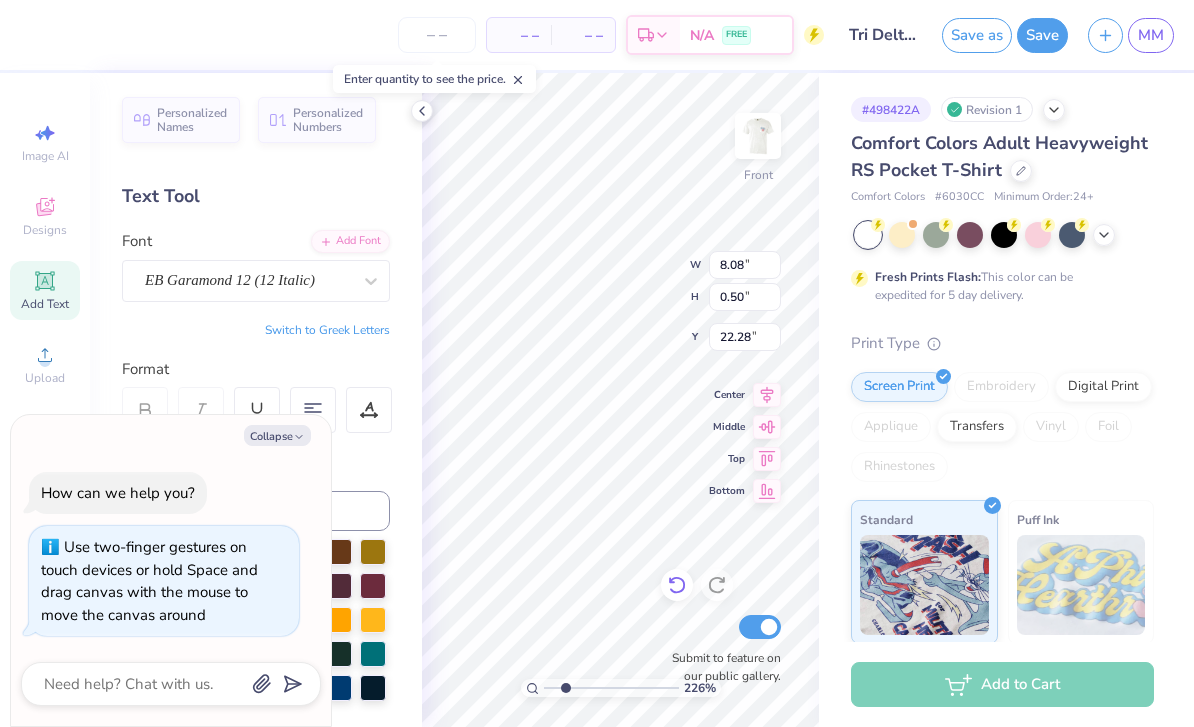 type on "2.26490557828218" 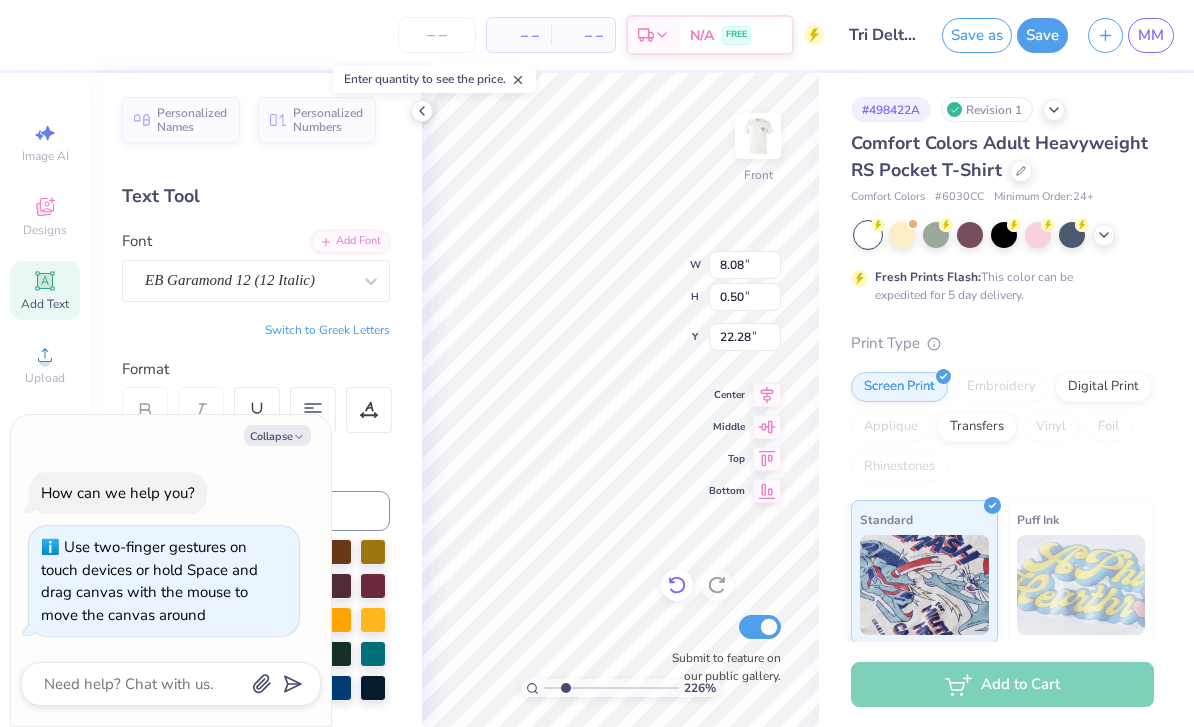 type on "x" 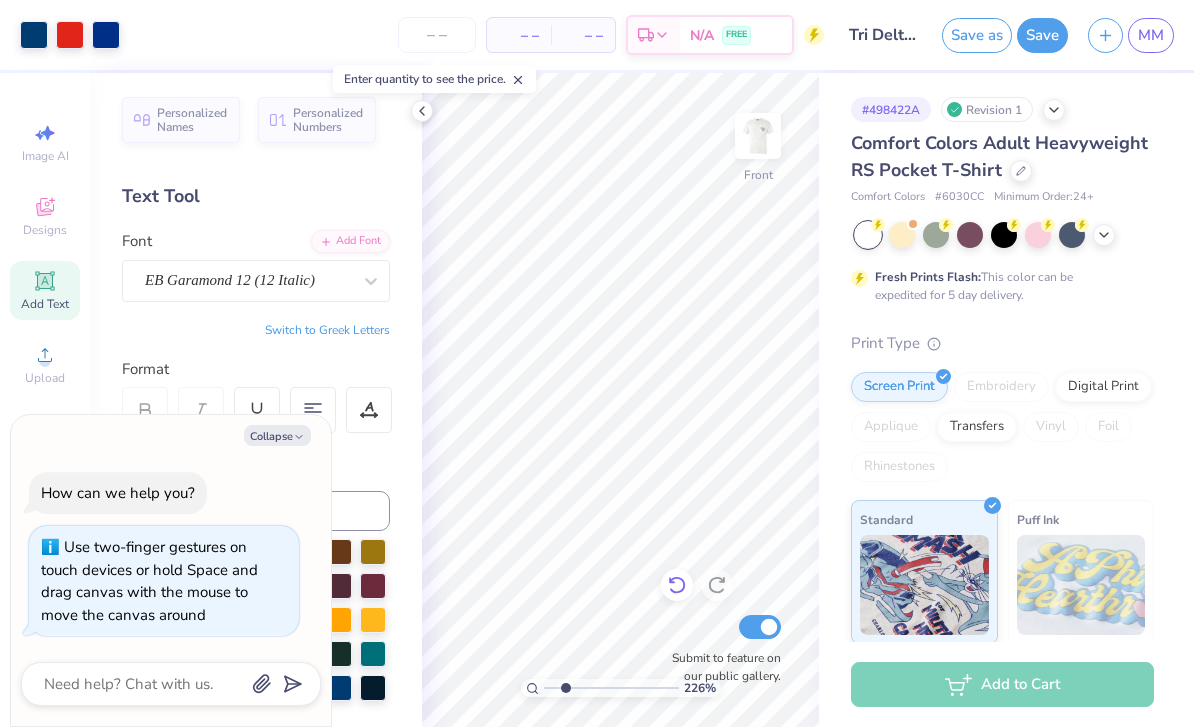 type on "1" 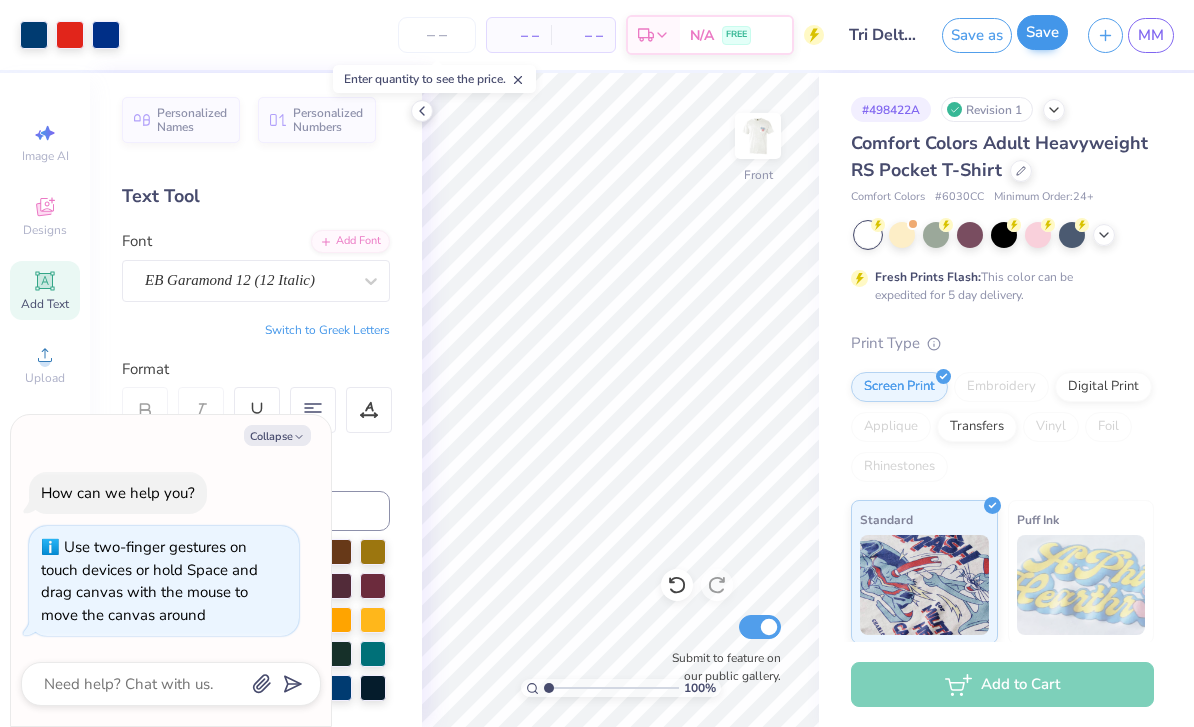 click on "Save" at bounding box center (1042, 32) 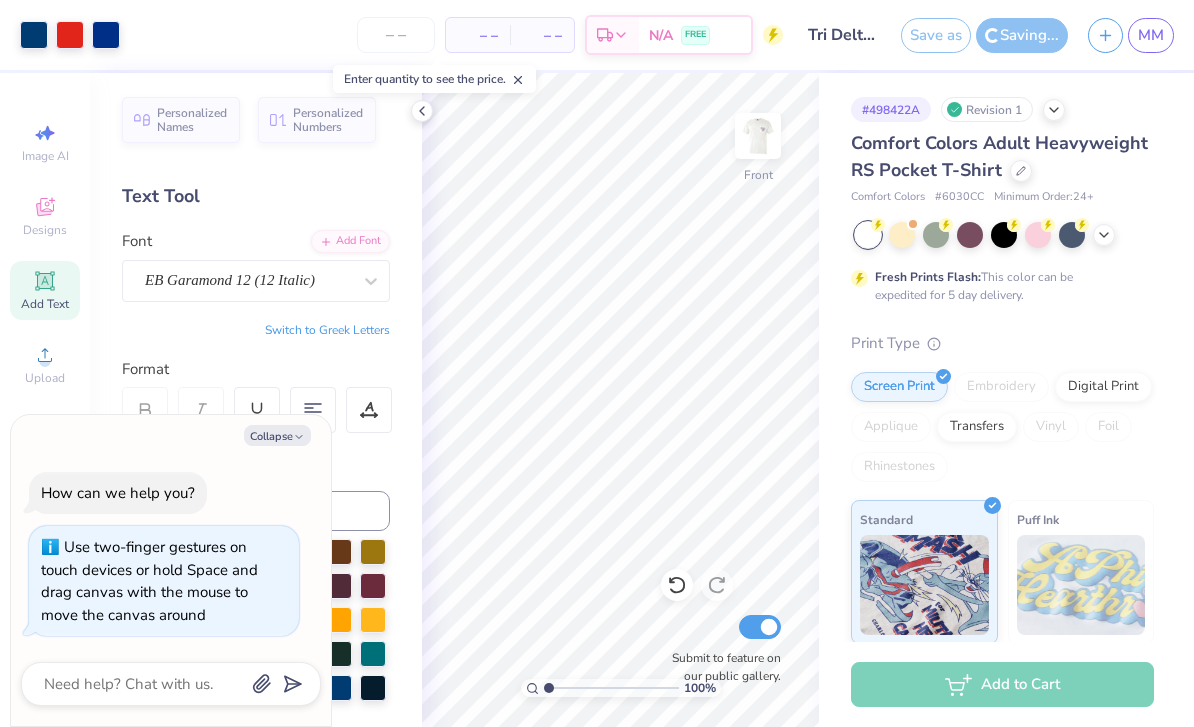 click on "Saving..." at bounding box center [1022, 35] 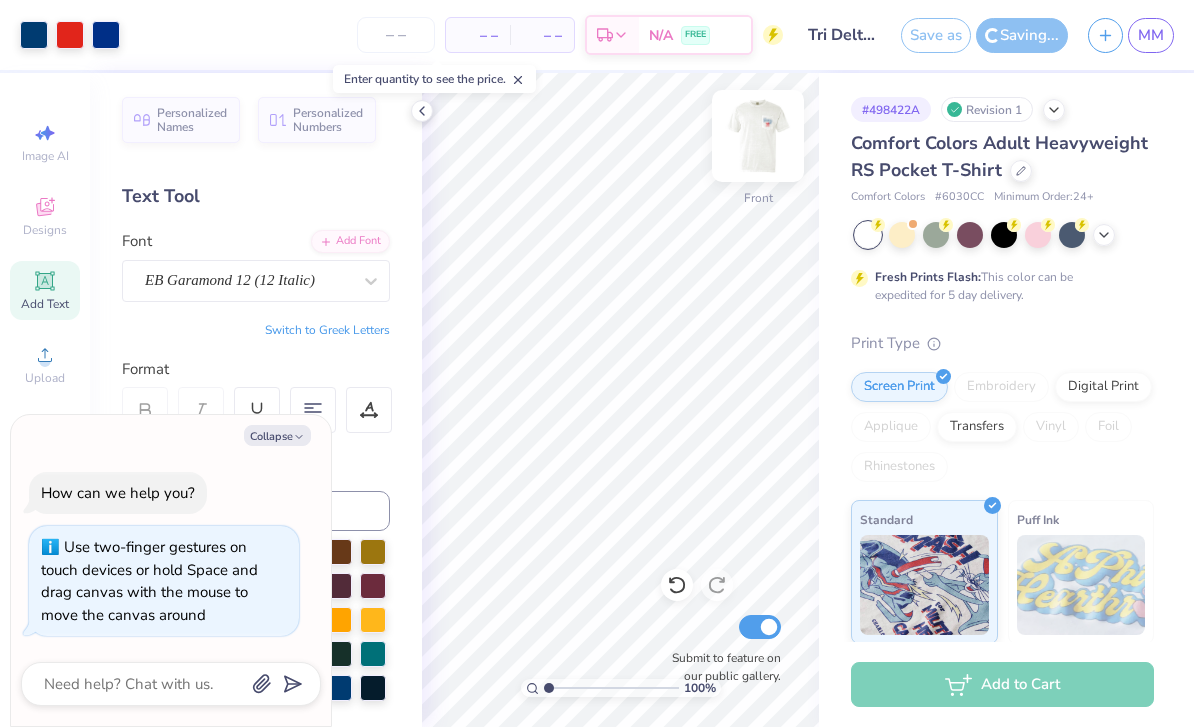 click at bounding box center [758, 136] 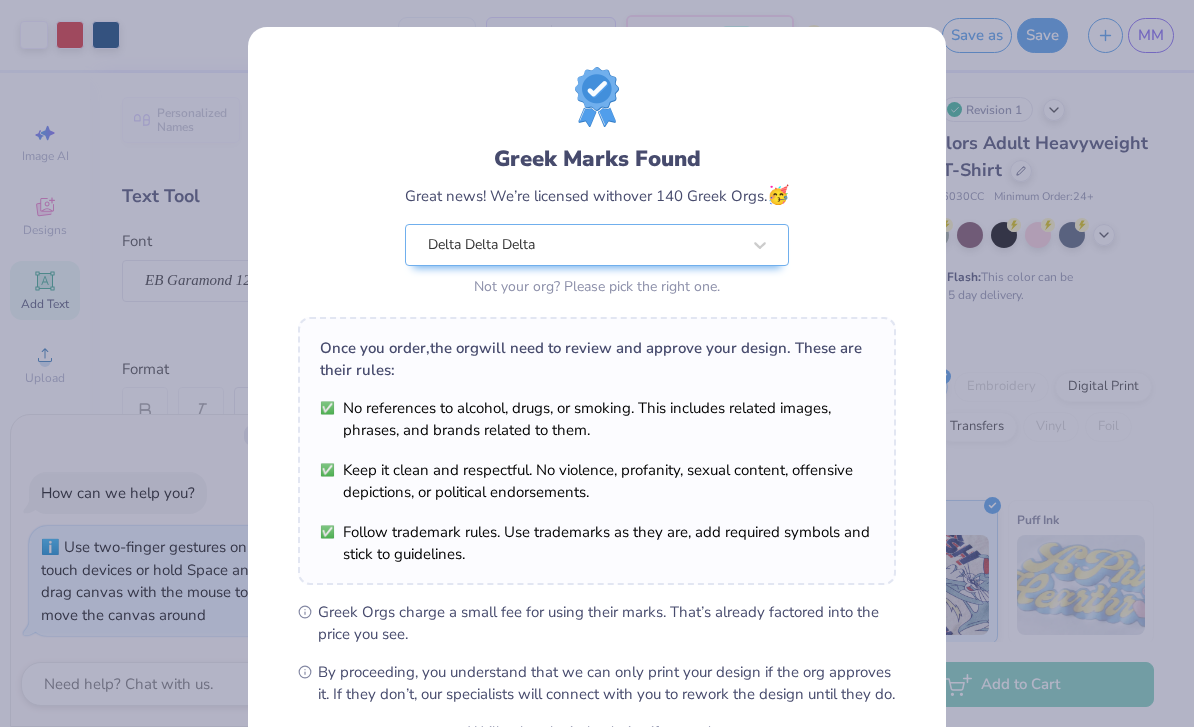 click on "No references to alcohol, drugs, or smoking. This includes related images, phrases, and brands related to them." at bounding box center (597, 419) 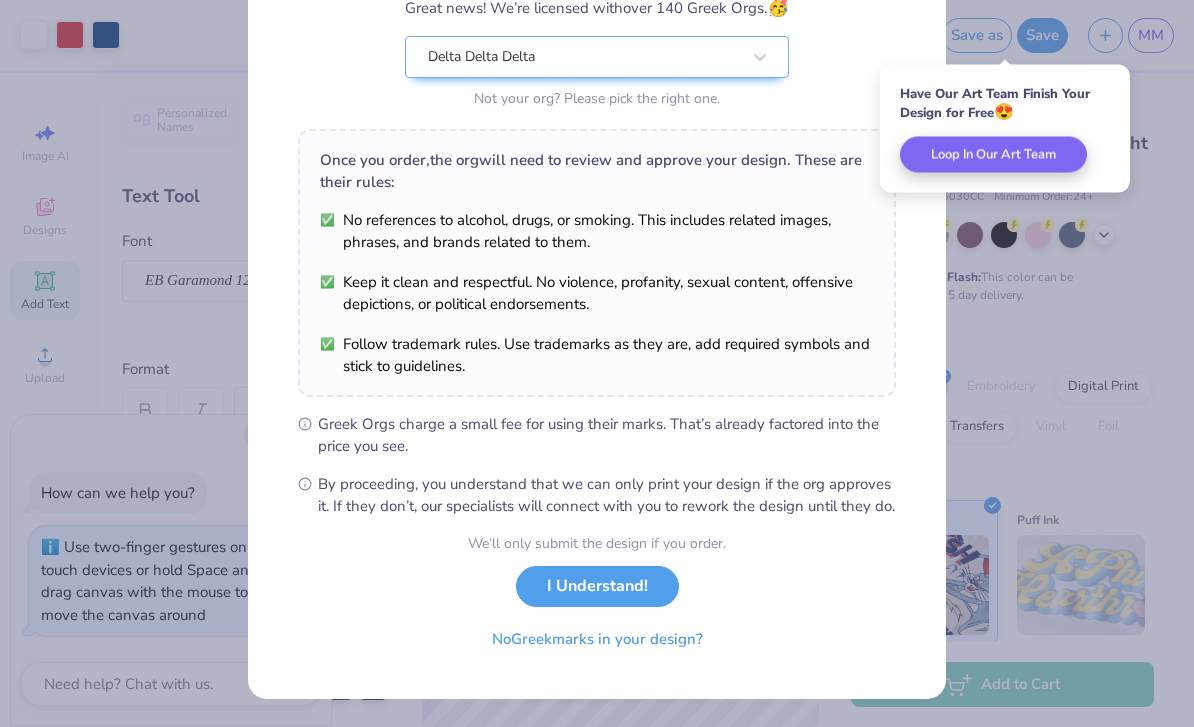 scroll, scrollTop: 209, scrollLeft: 0, axis: vertical 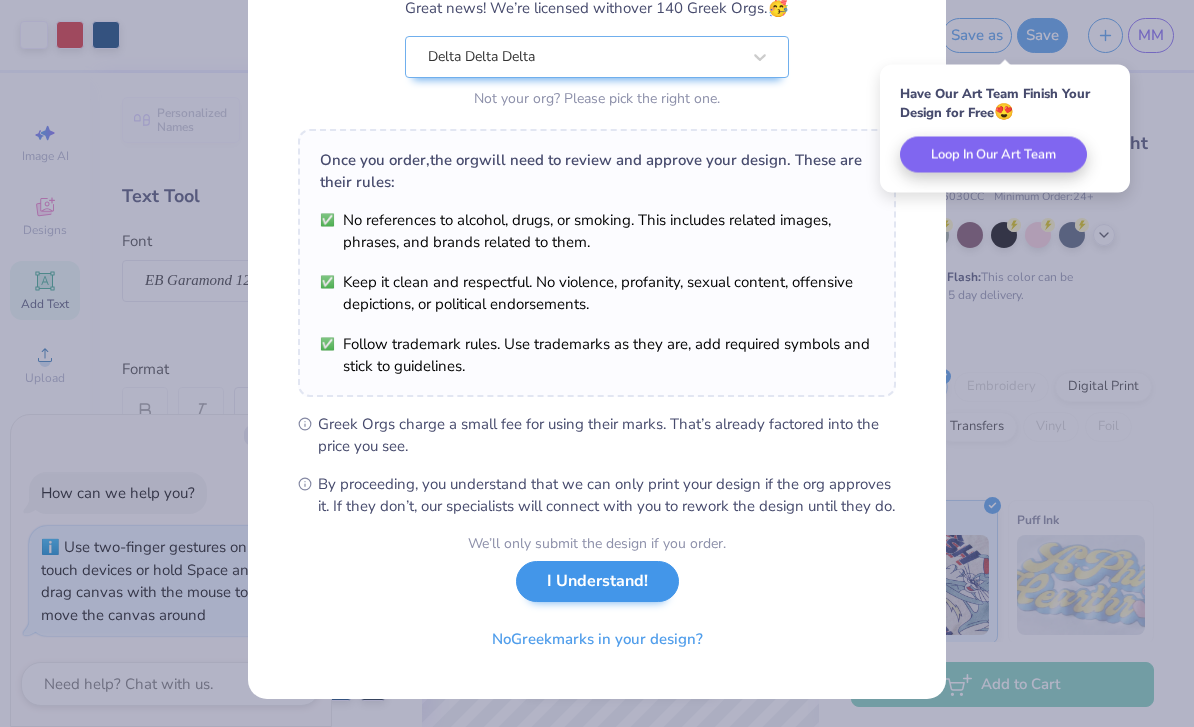 click on "I Understand!" at bounding box center [597, 581] 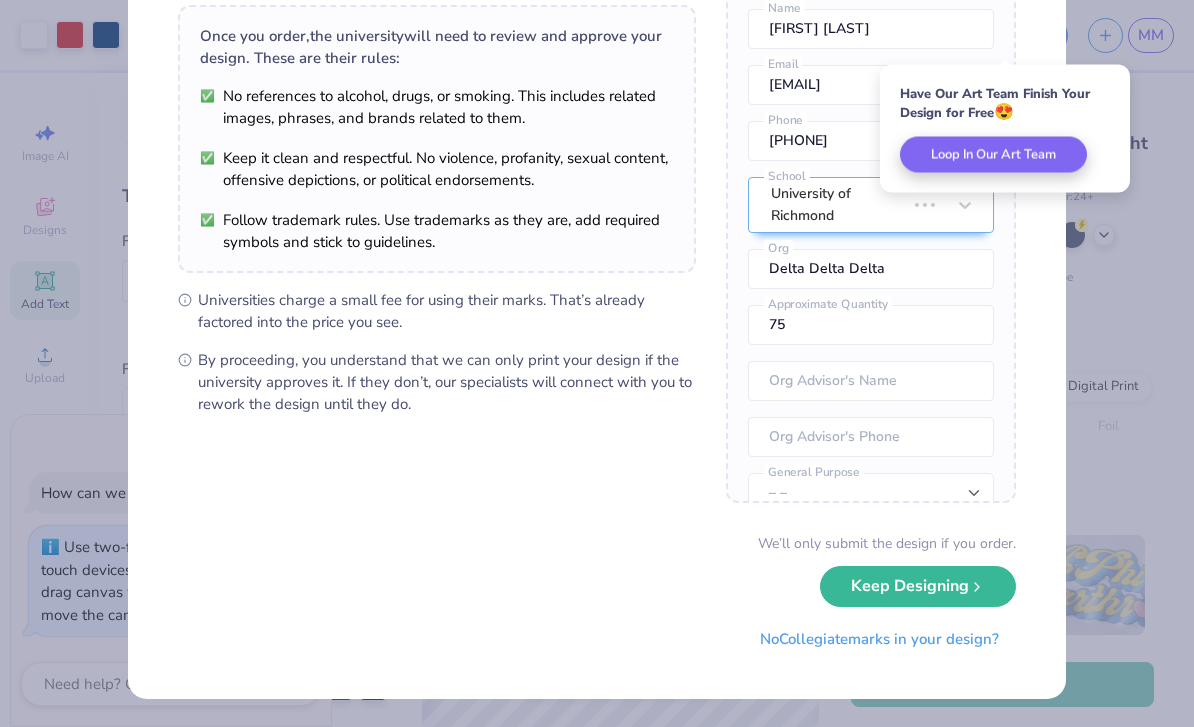 scroll, scrollTop: 0, scrollLeft: 0, axis: both 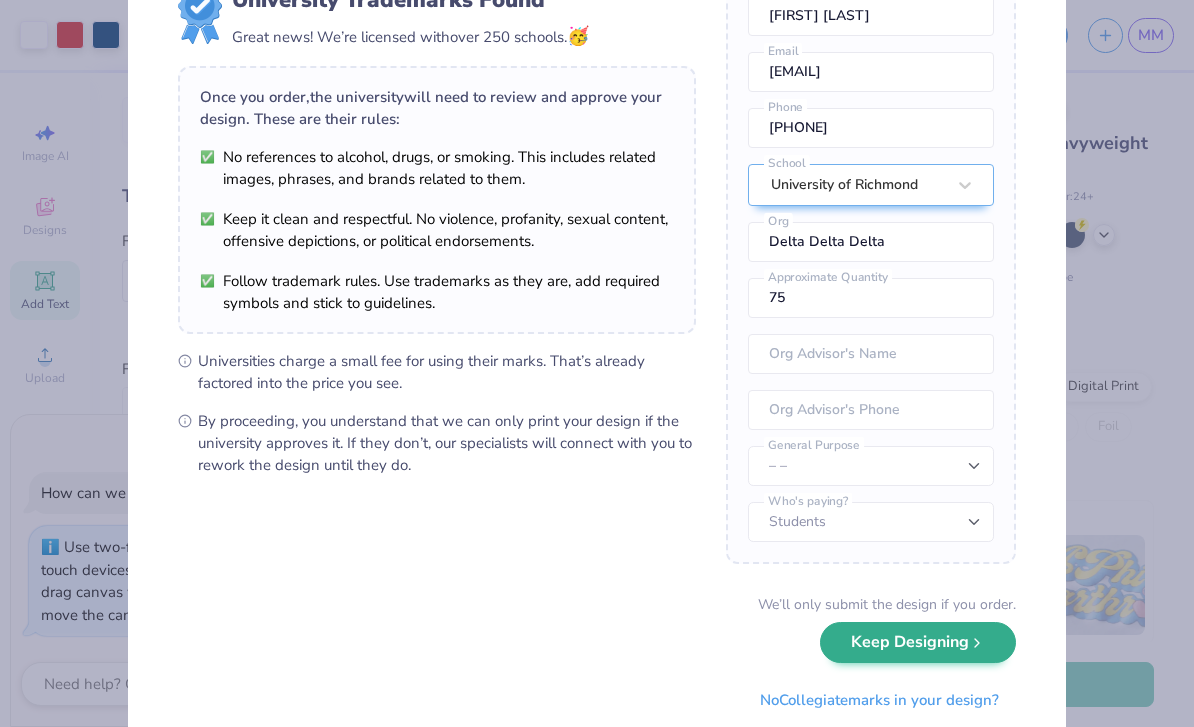 click on "Keep Designing" at bounding box center [918, 642] 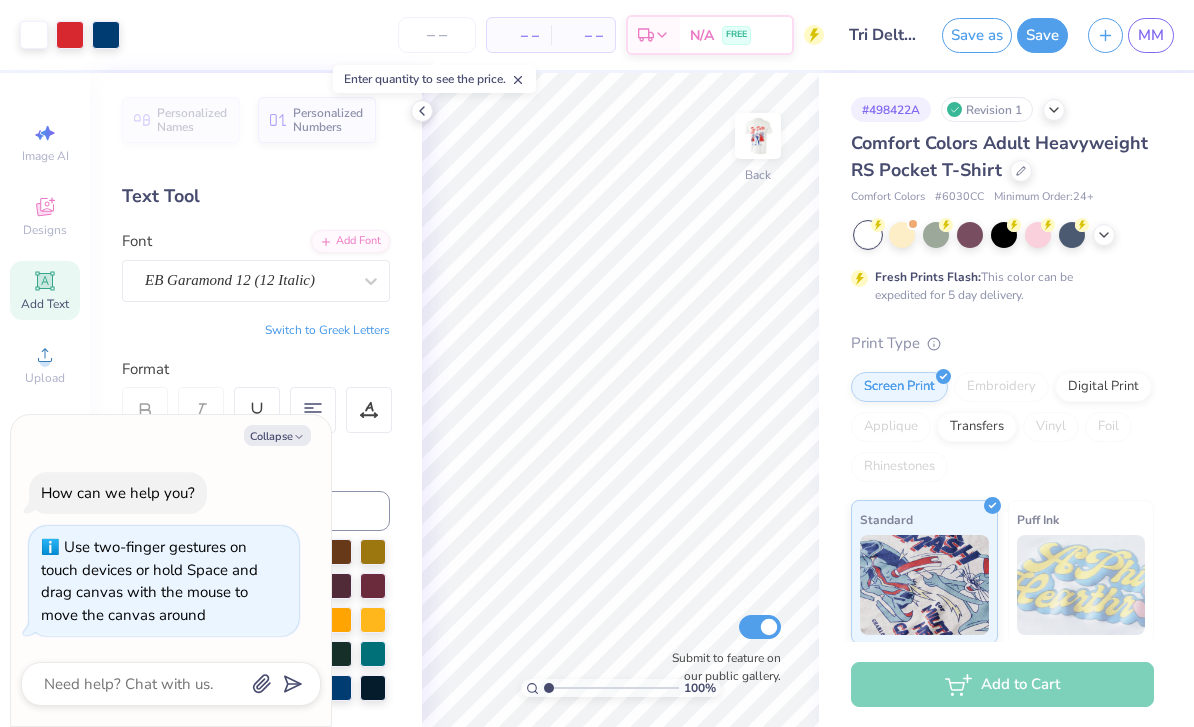 scroll, scrollTop: 0, scrollLeft: 0, axis: both 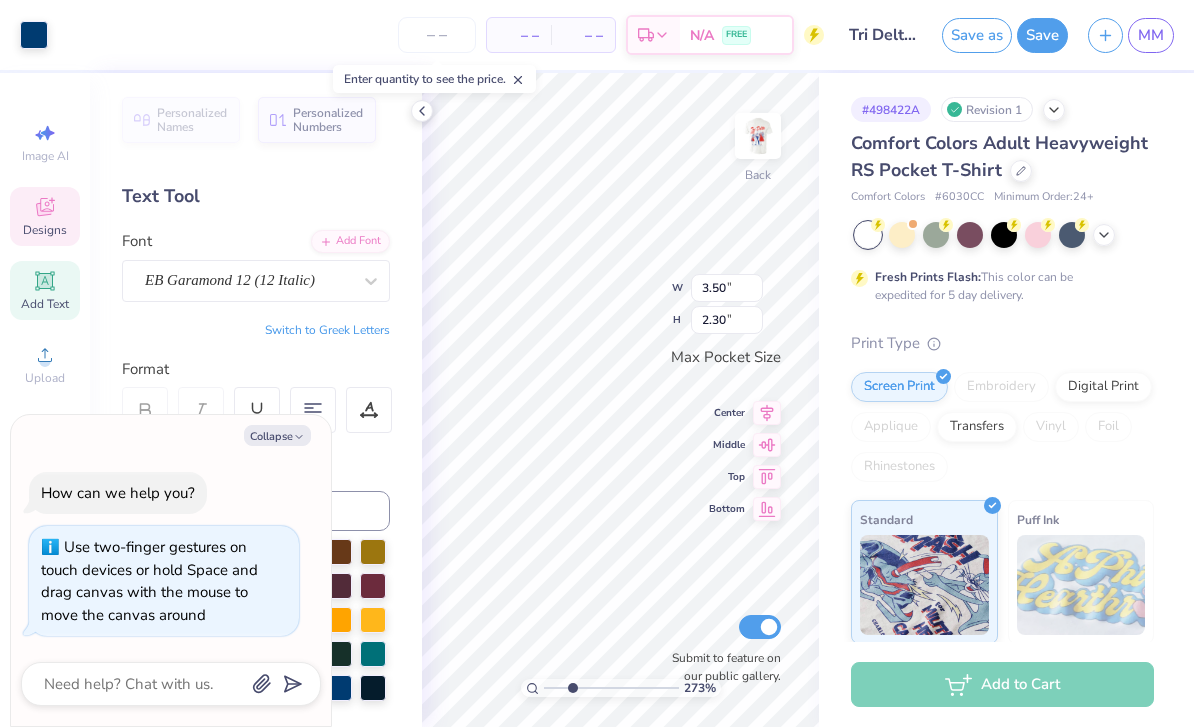 type on "2.72852673485624" 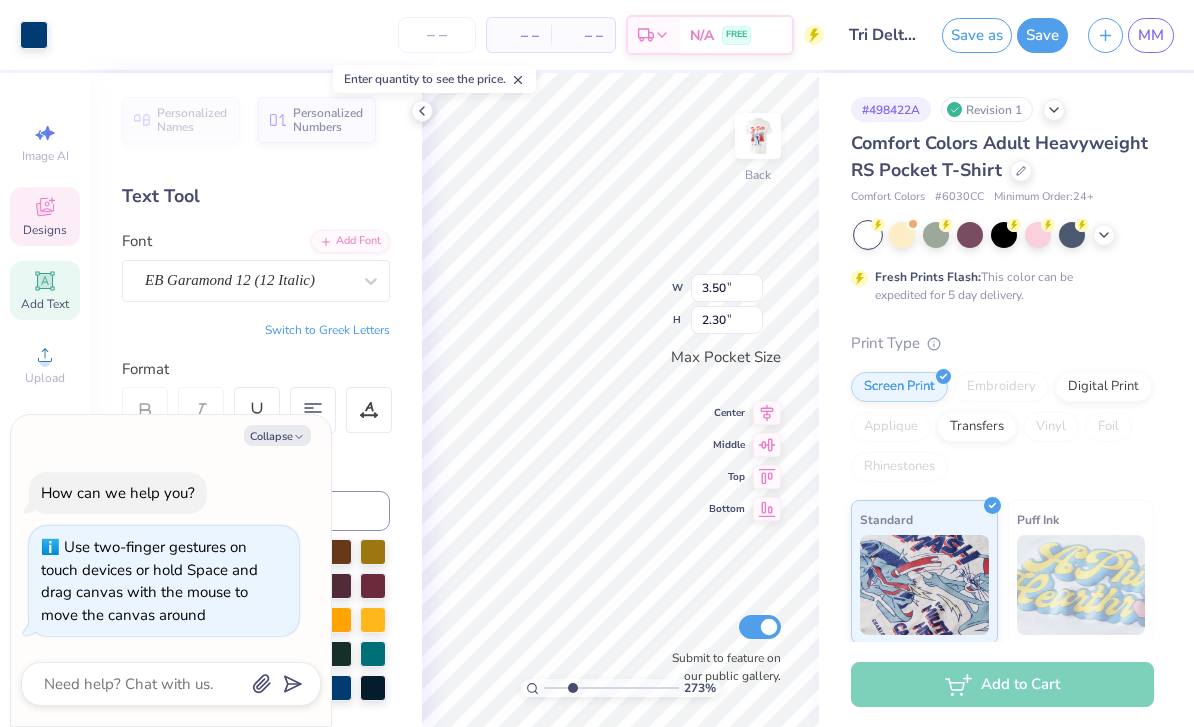 type on "x" 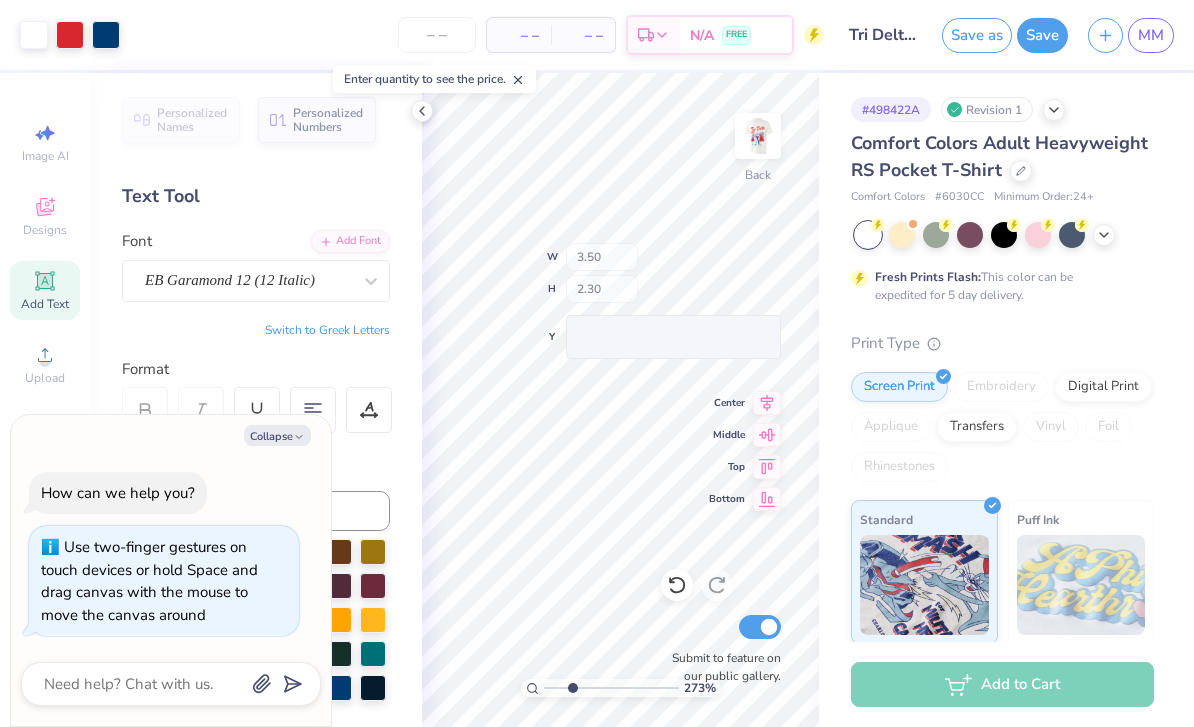 type on "2.72852673485624" 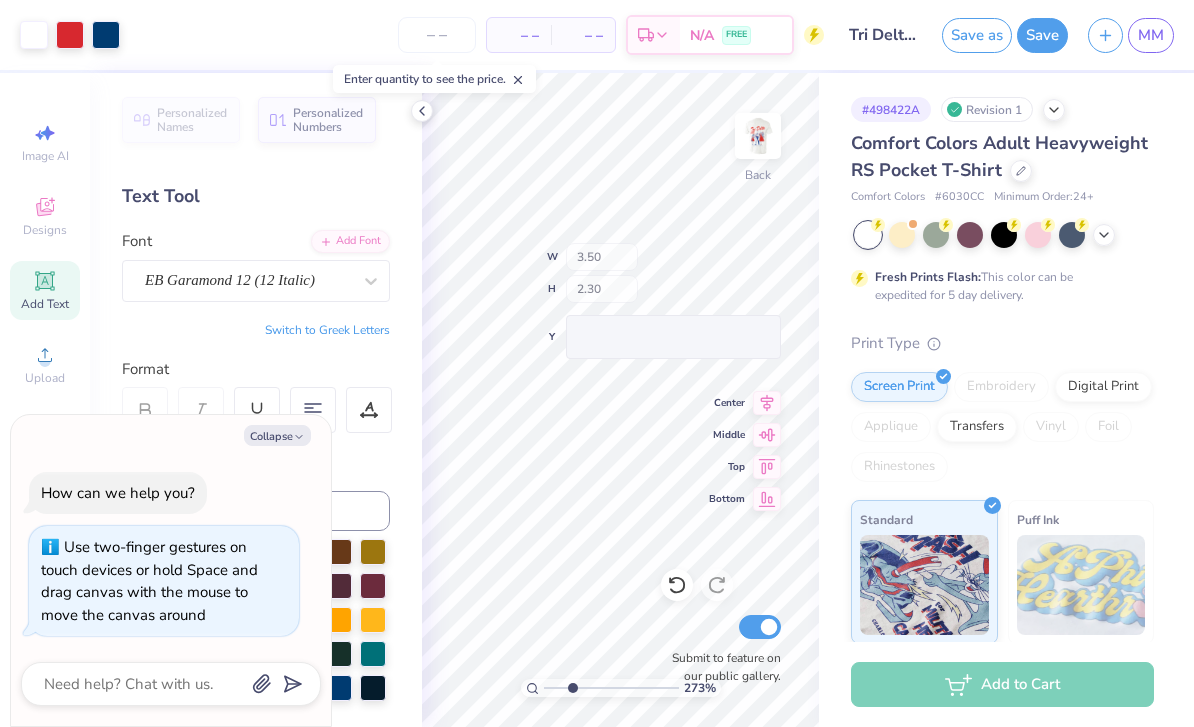 type on "x" 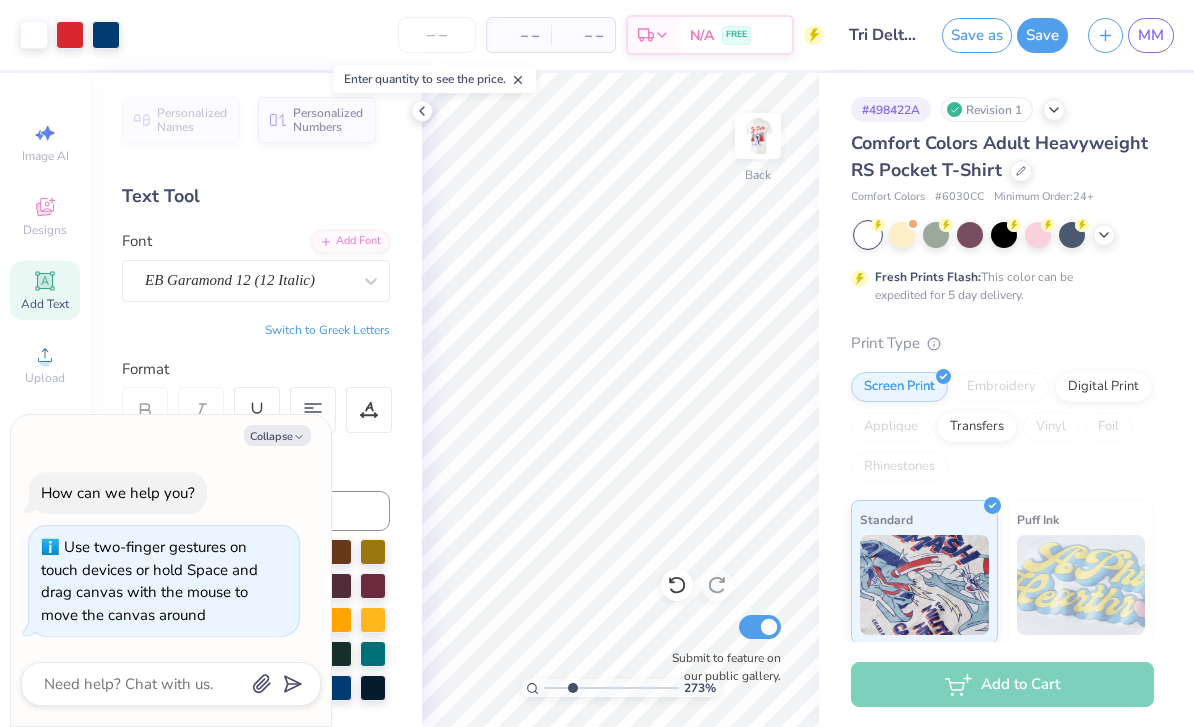 type on "2.72852673485624" 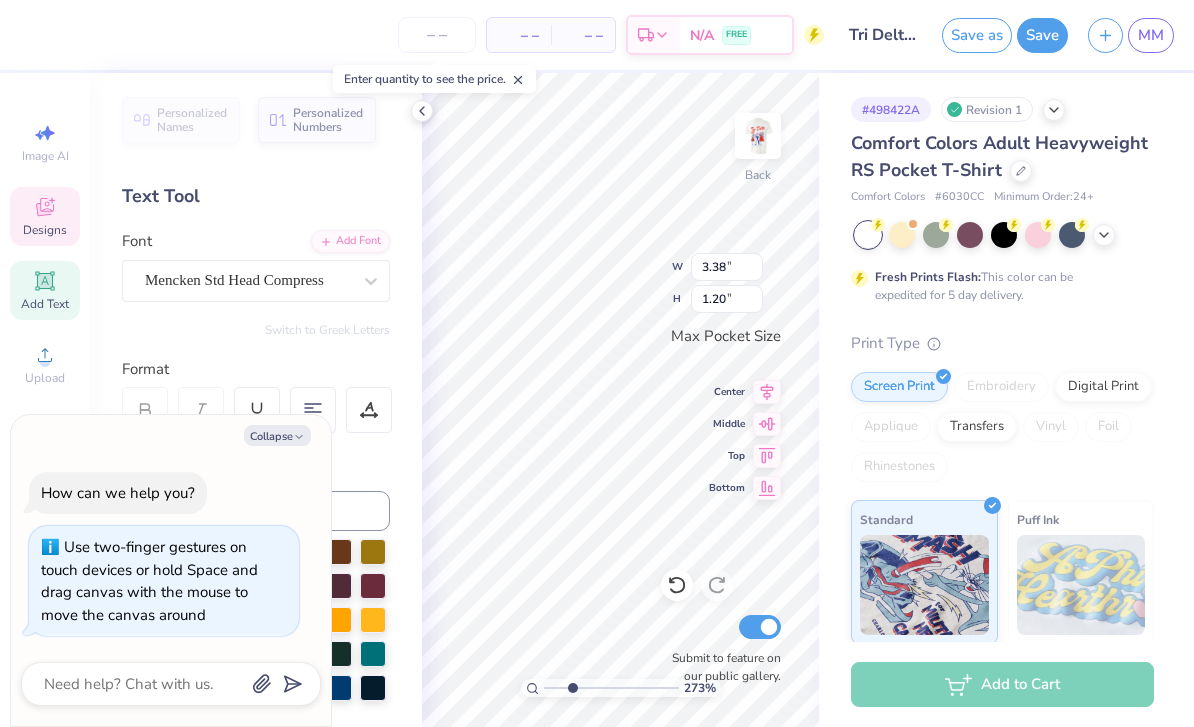 type on "2.72852673485624" 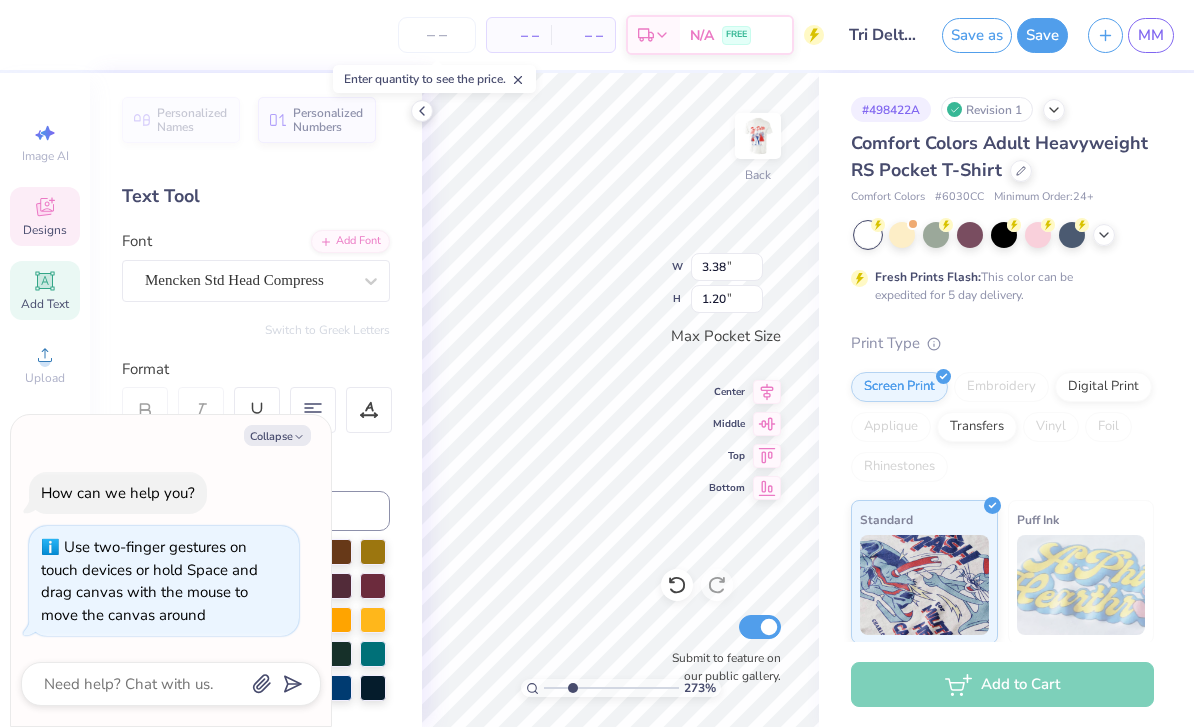type on "x" 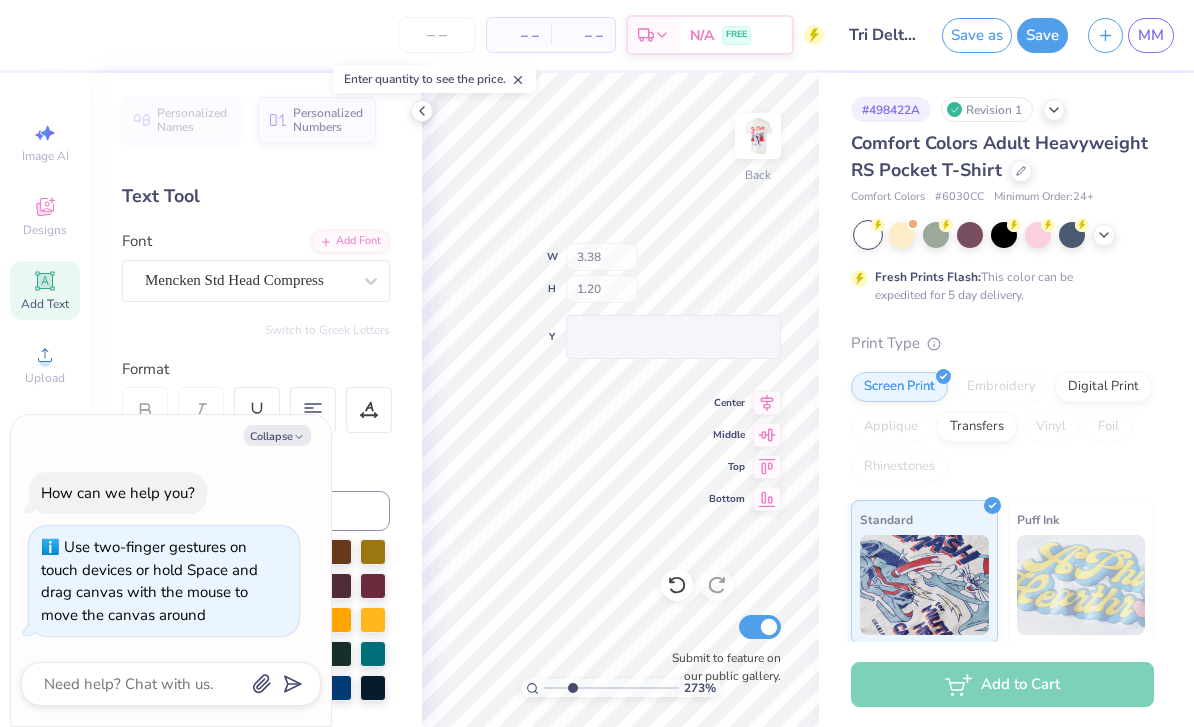 type on "2.72852673485624" 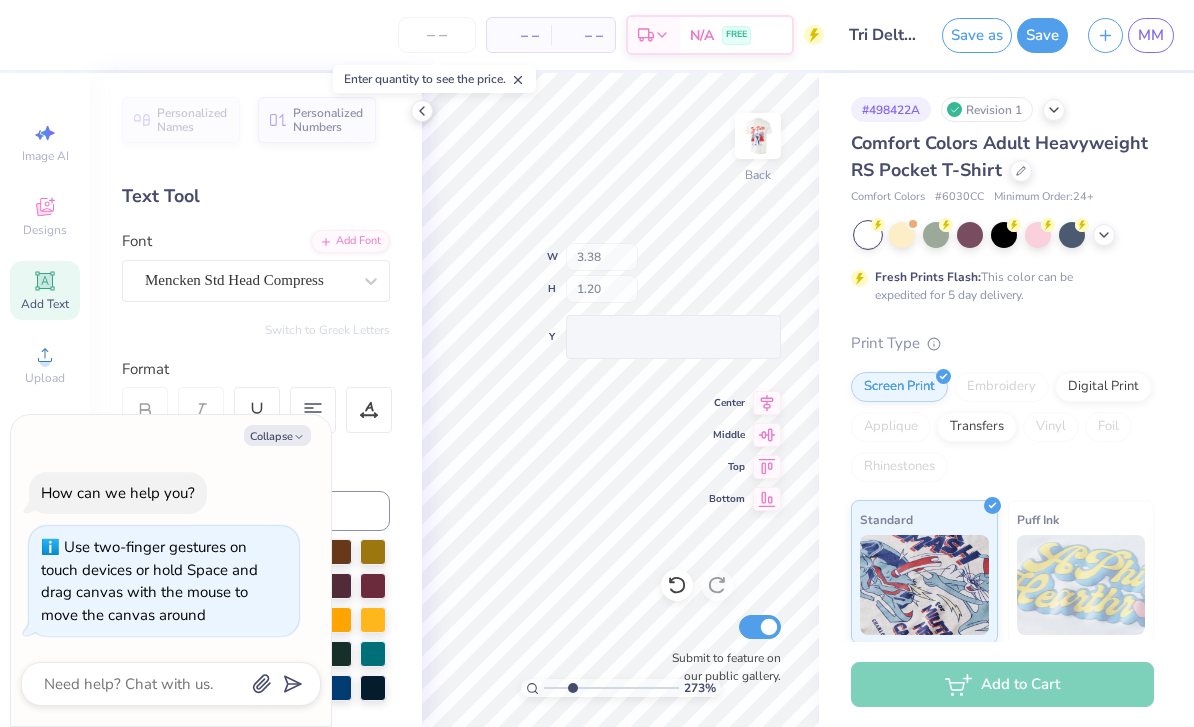 type on "x" 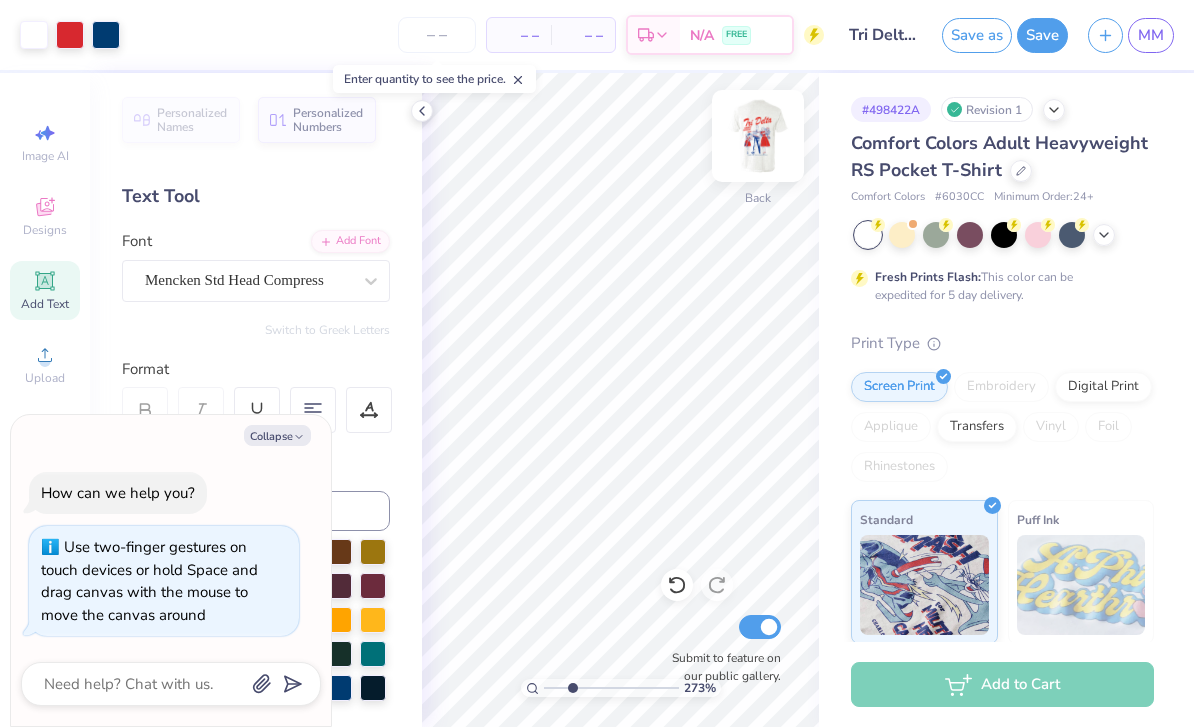 click at bounding box center [758, 136] 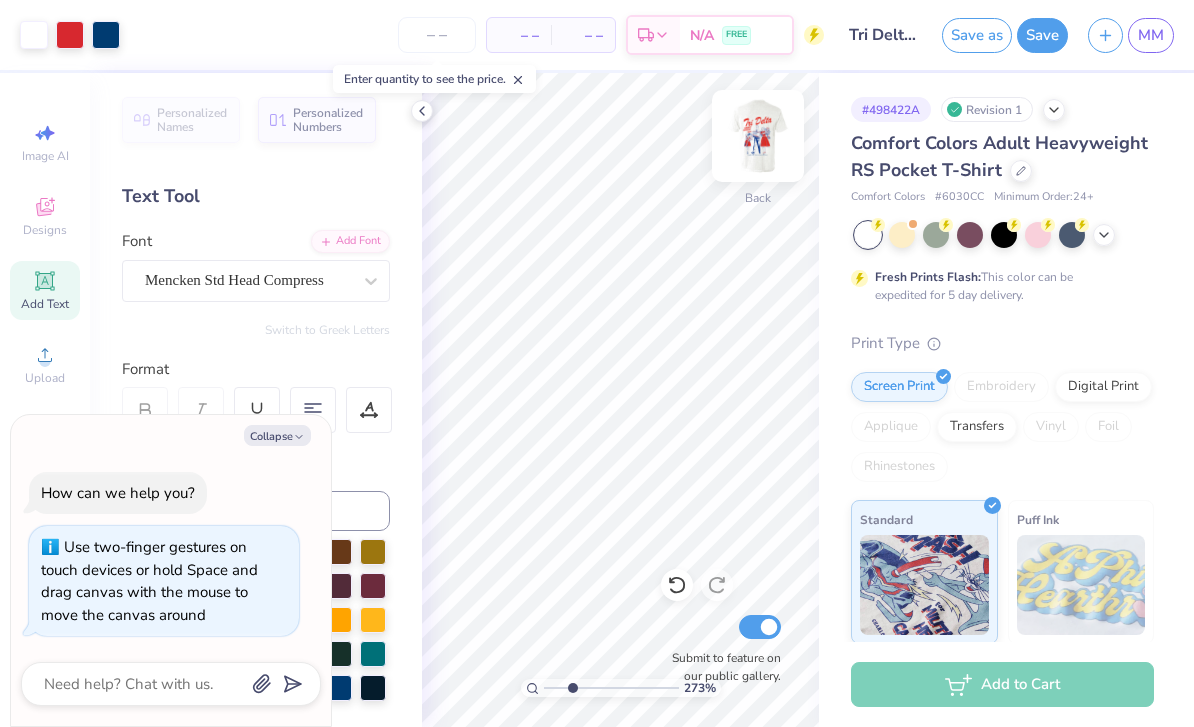 type on "2.72852673485624" 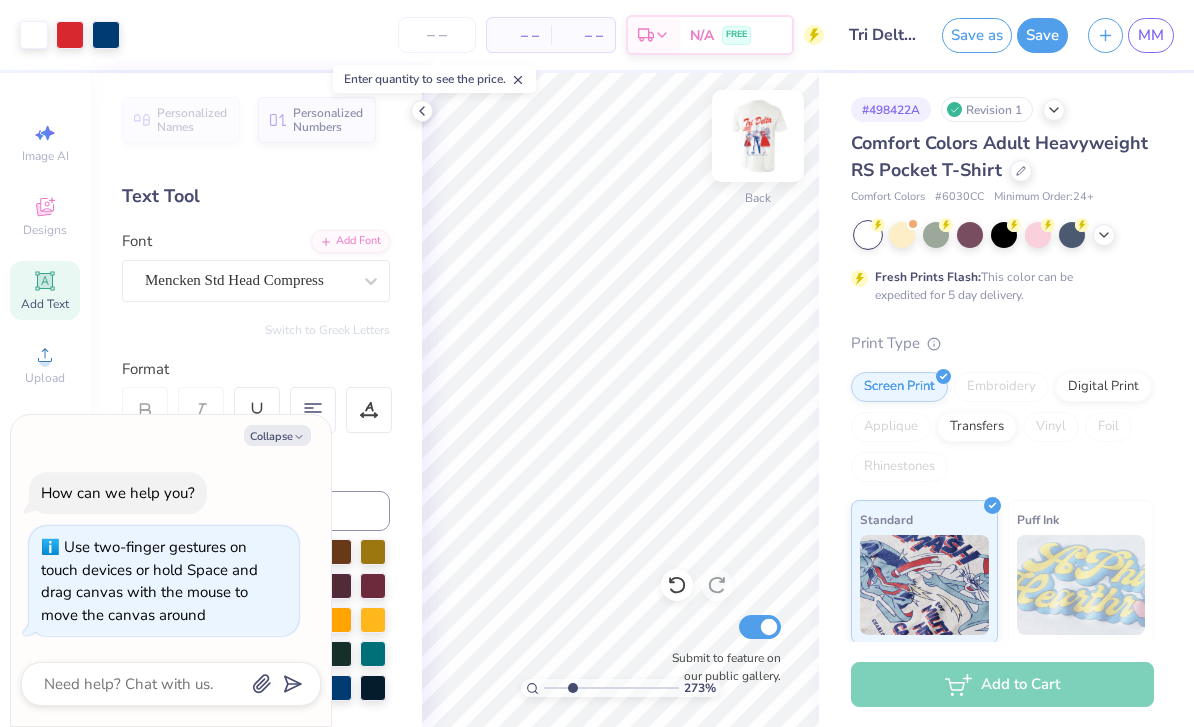 type on "x" 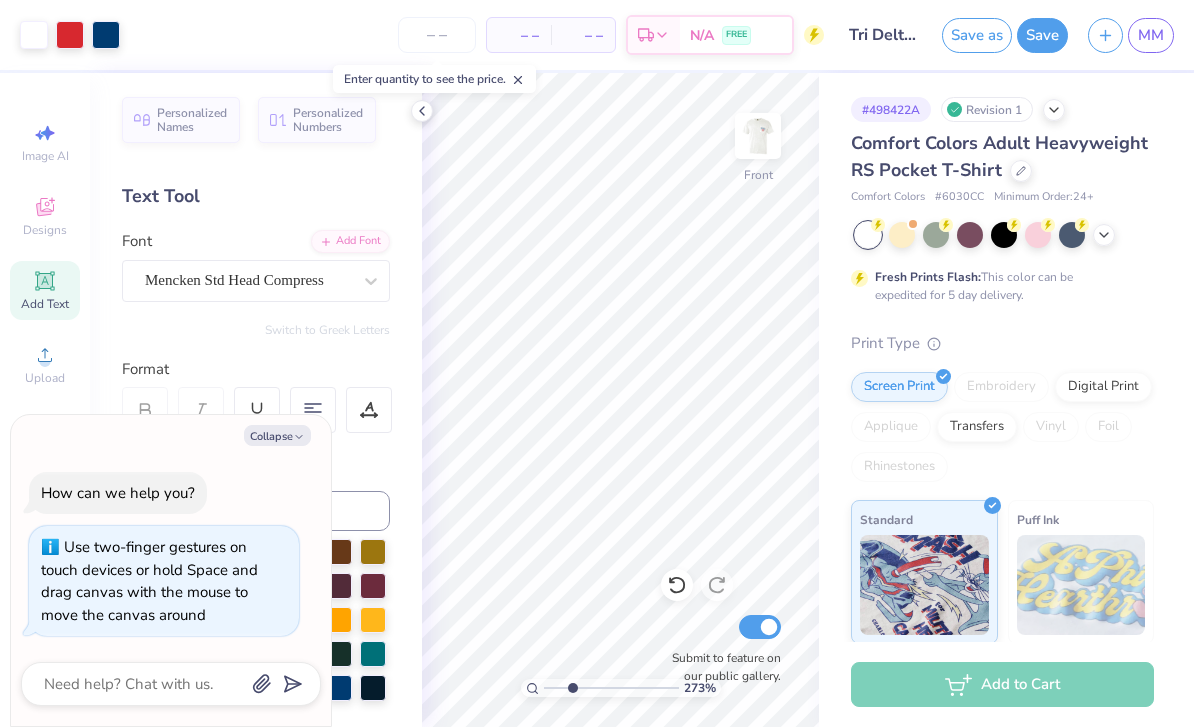 type on "2.72852673485624" 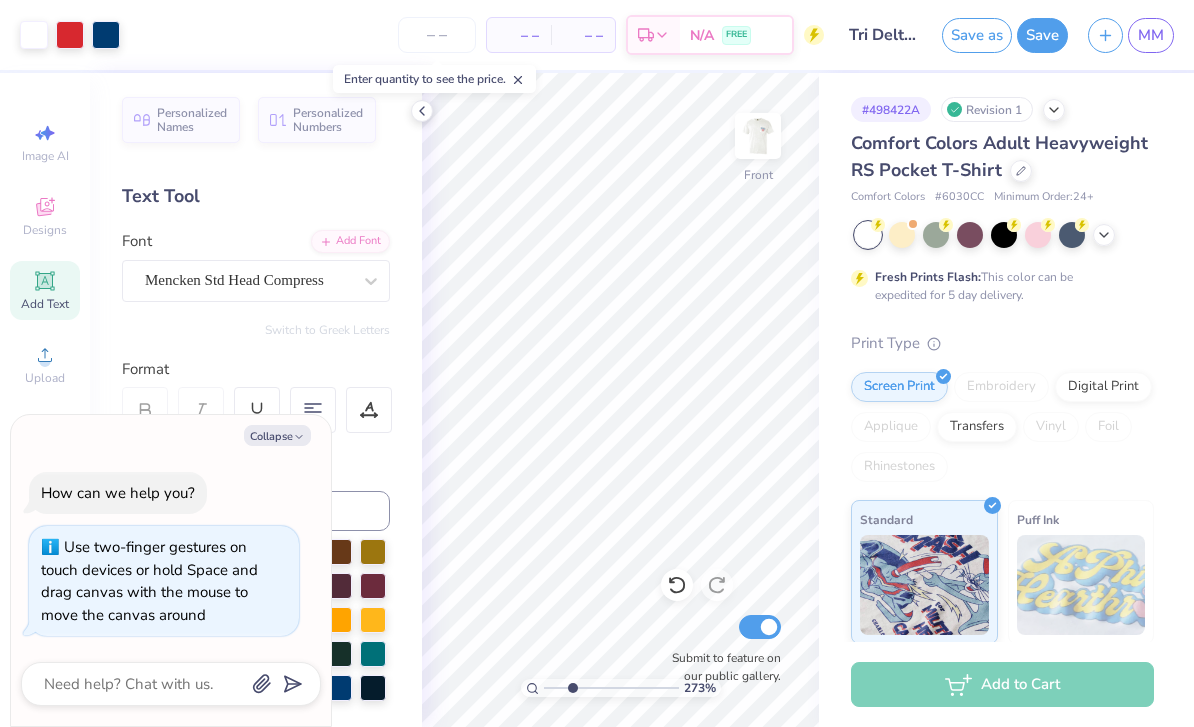 type on "x" 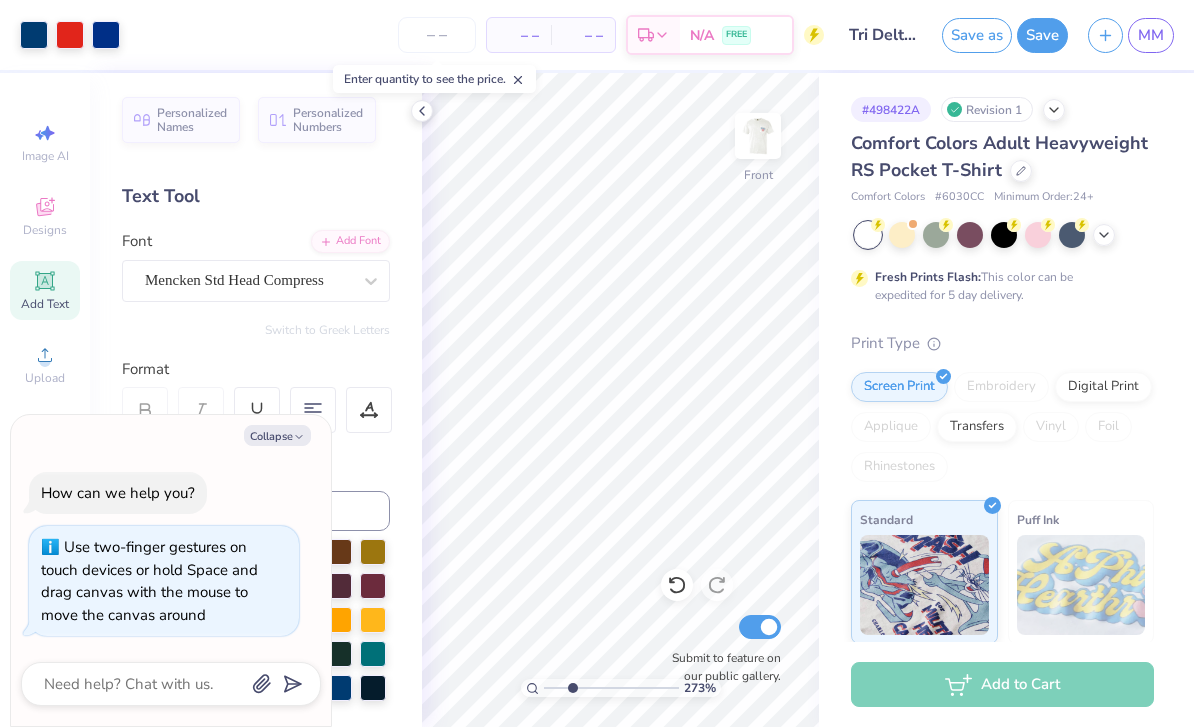 type on "2.72852673485624" 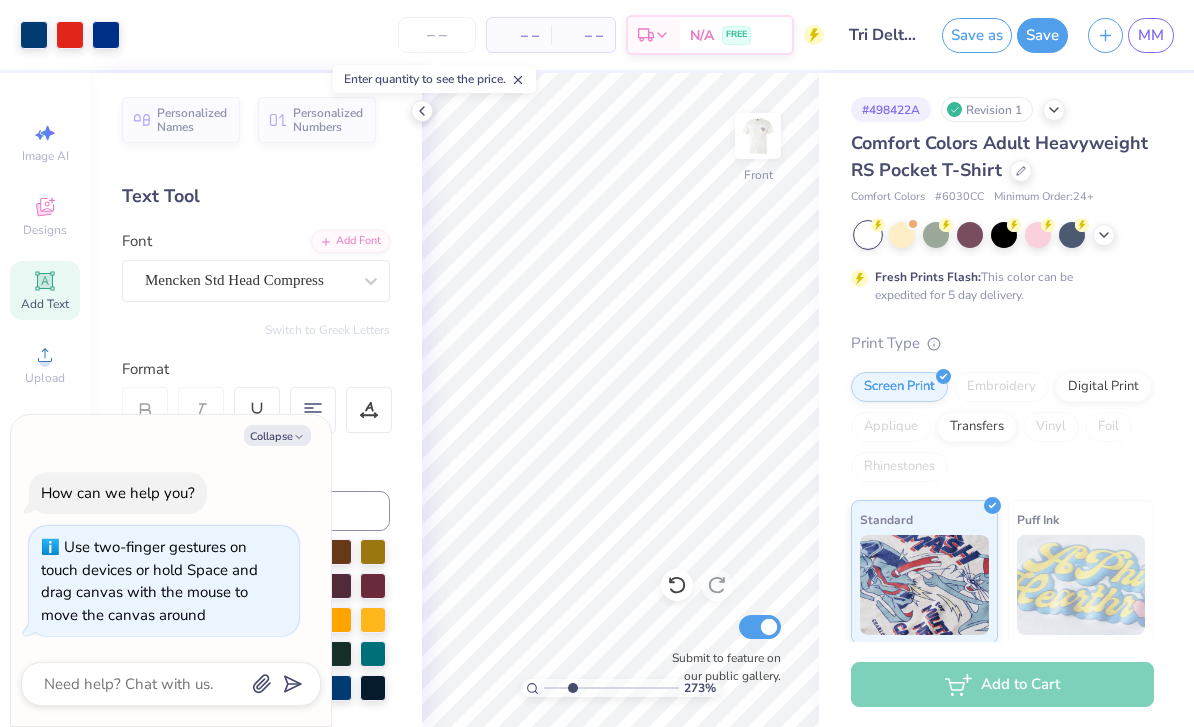 type on "2.72852673485624" 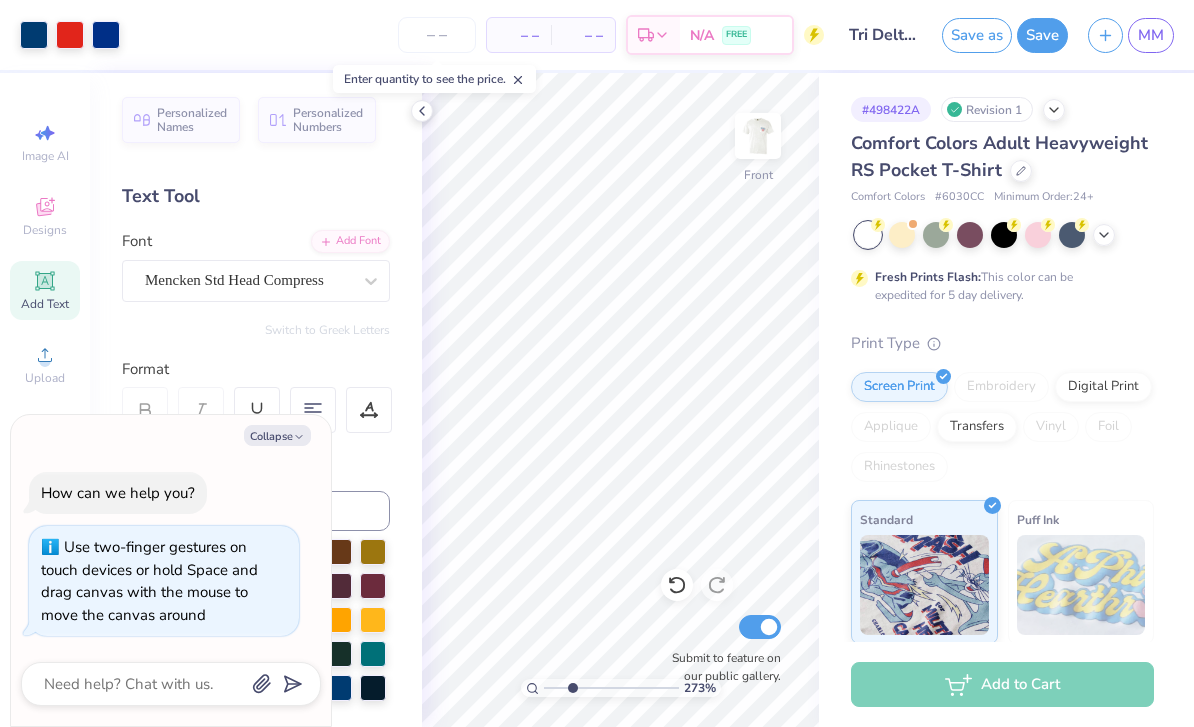 type on "x" 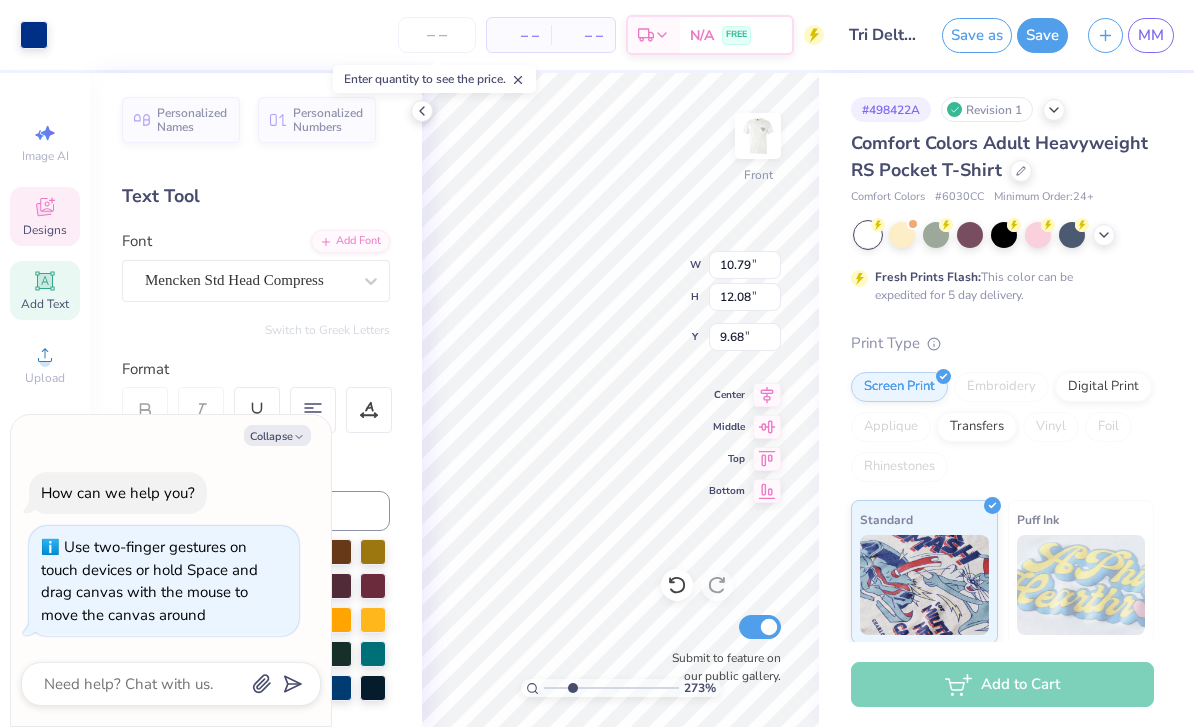 type on "2.72852673485624" 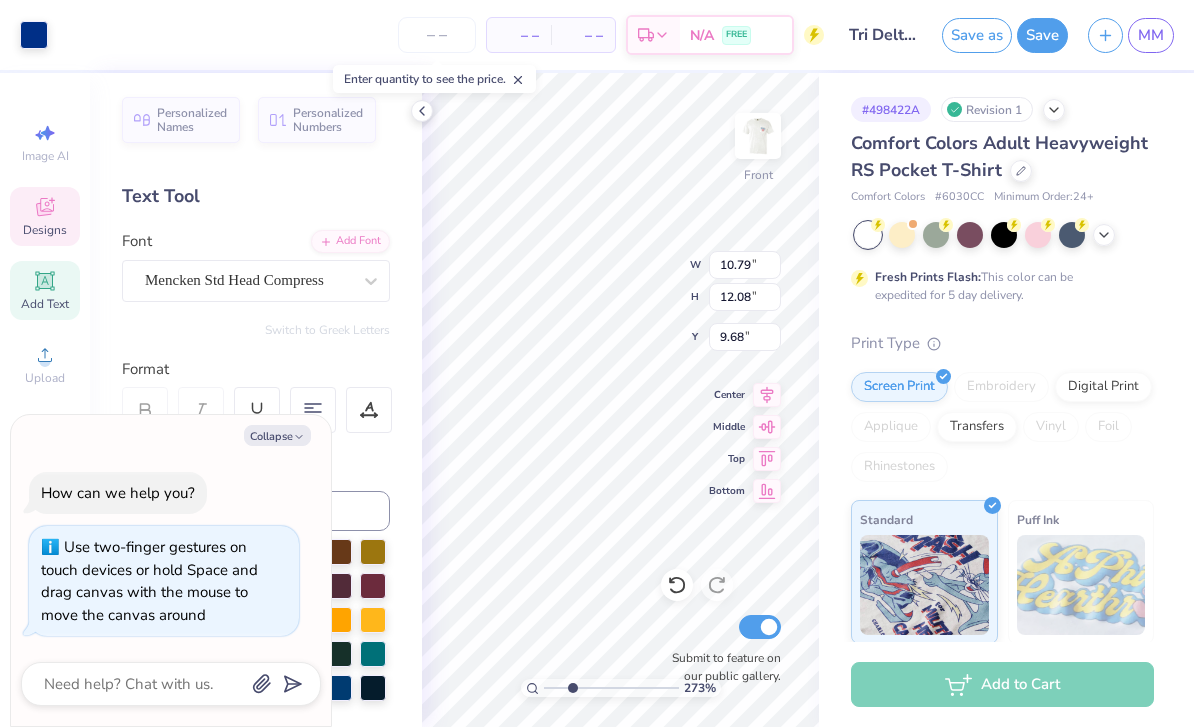 type on "x" 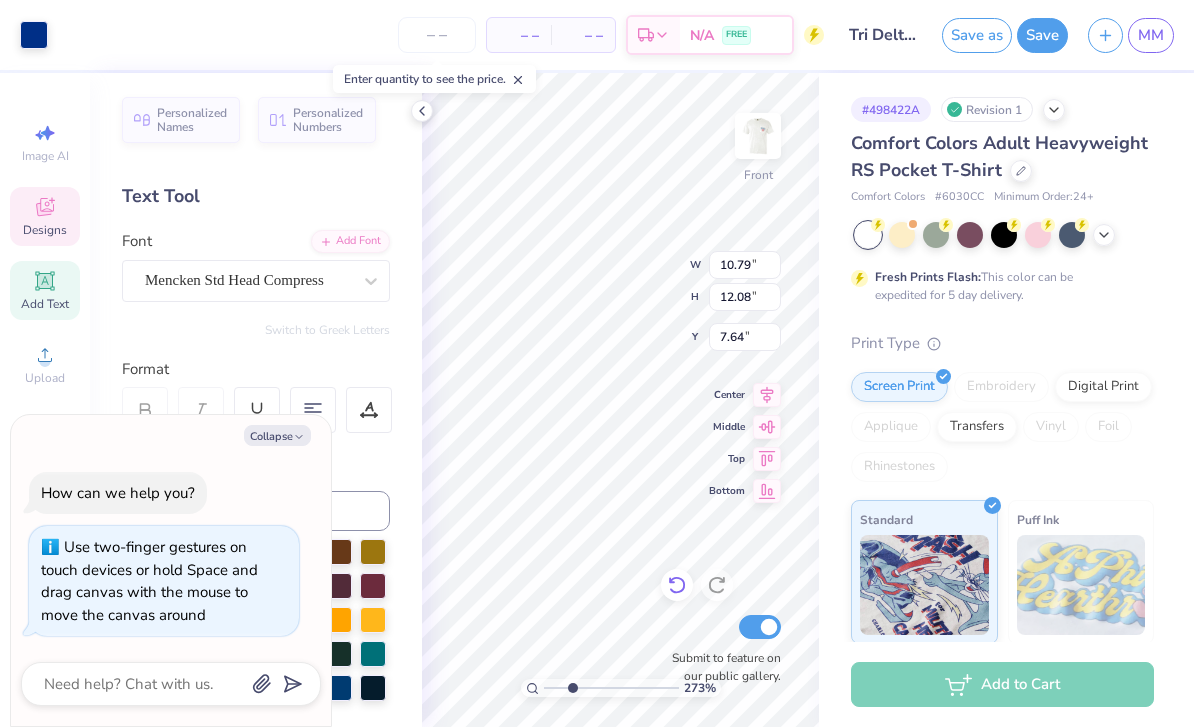 click 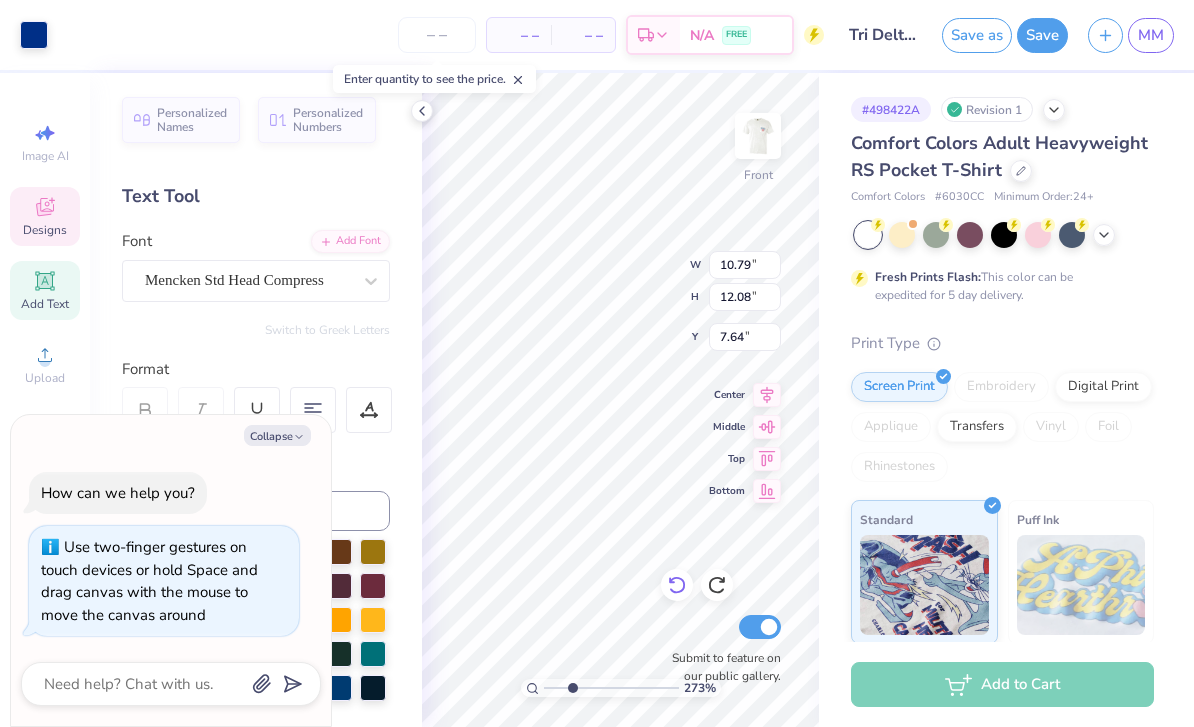 type on "2.72852673485624" 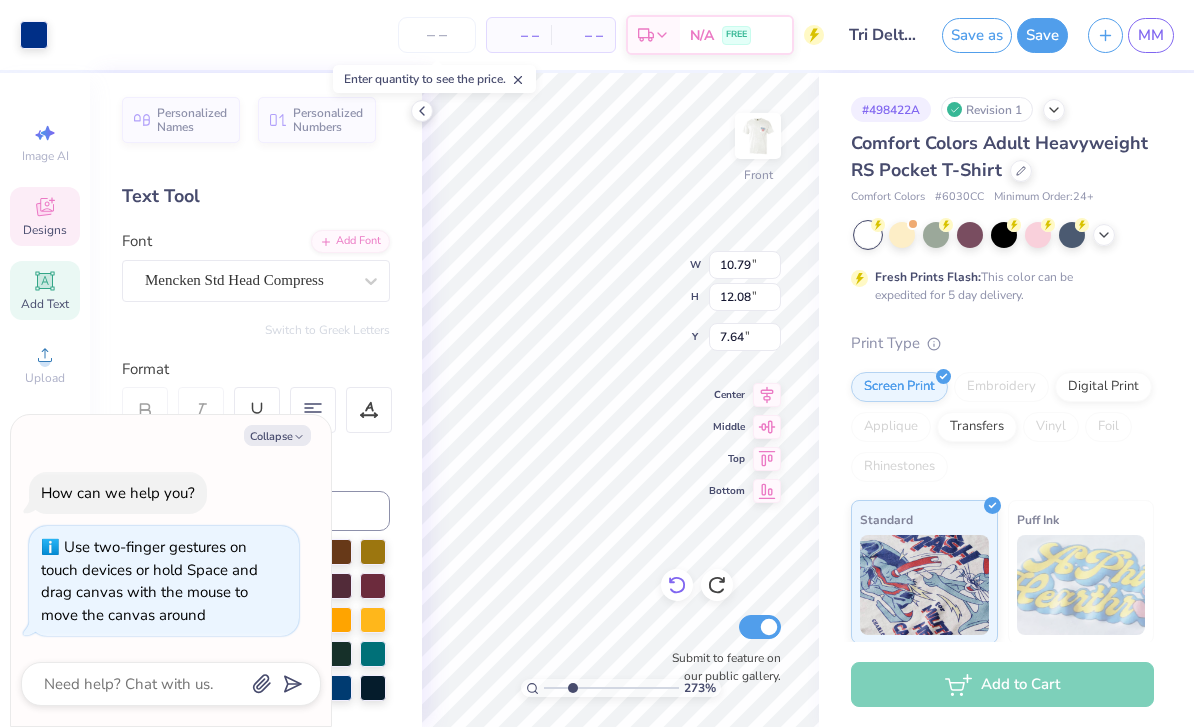type on "x" 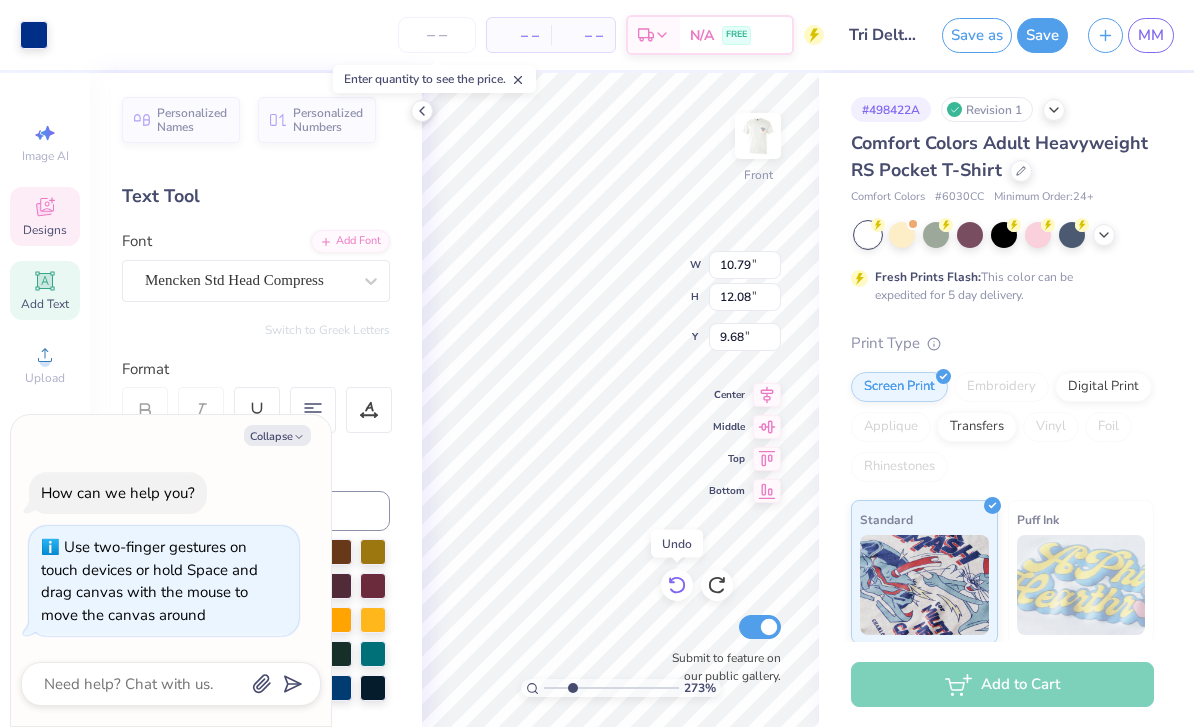 type on "2.72852673485624" 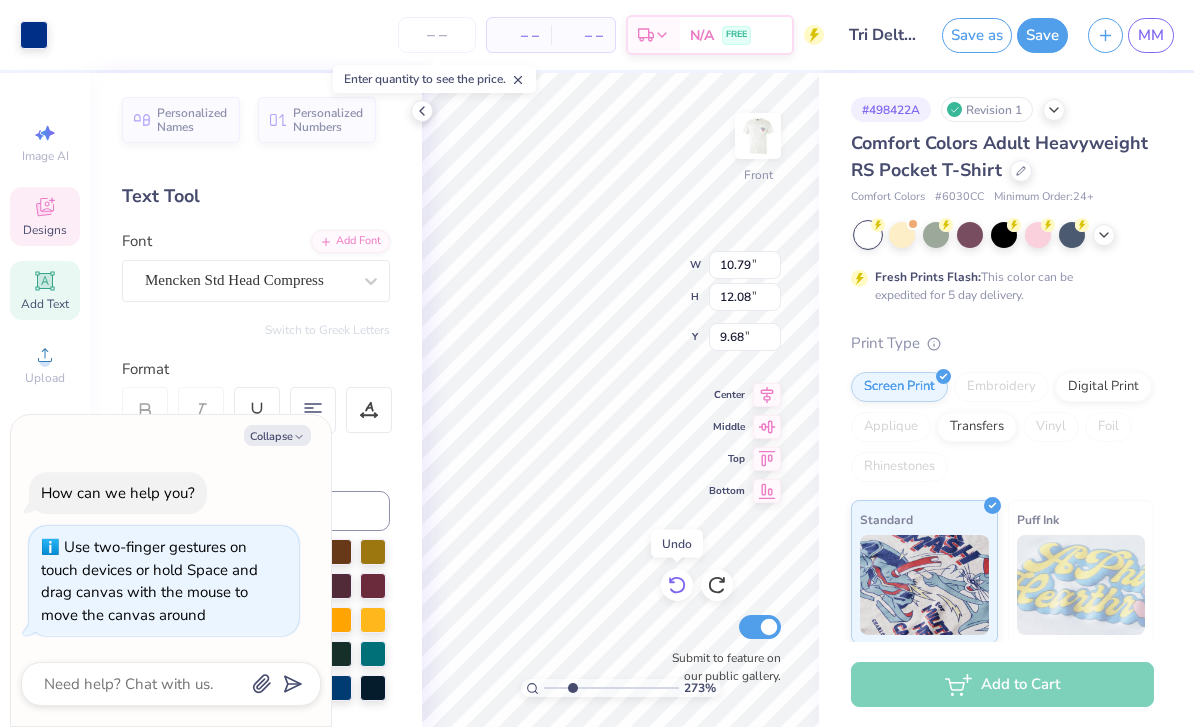 type on "x" 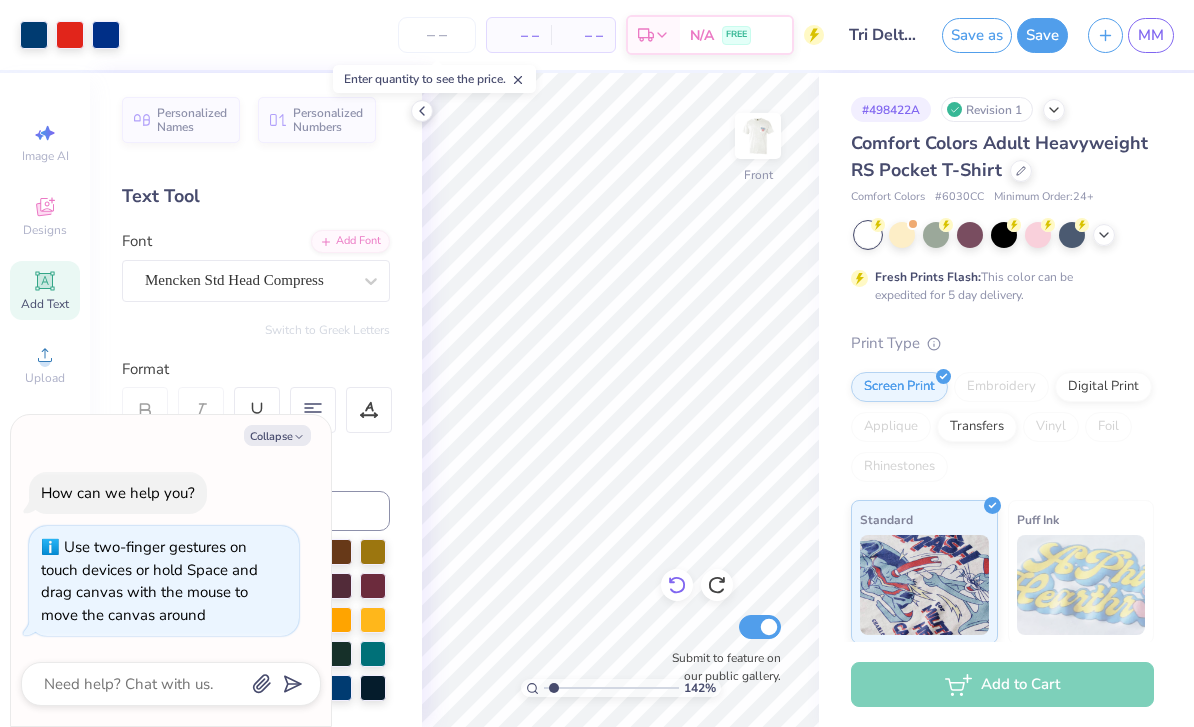 type on "1.42070222063358" 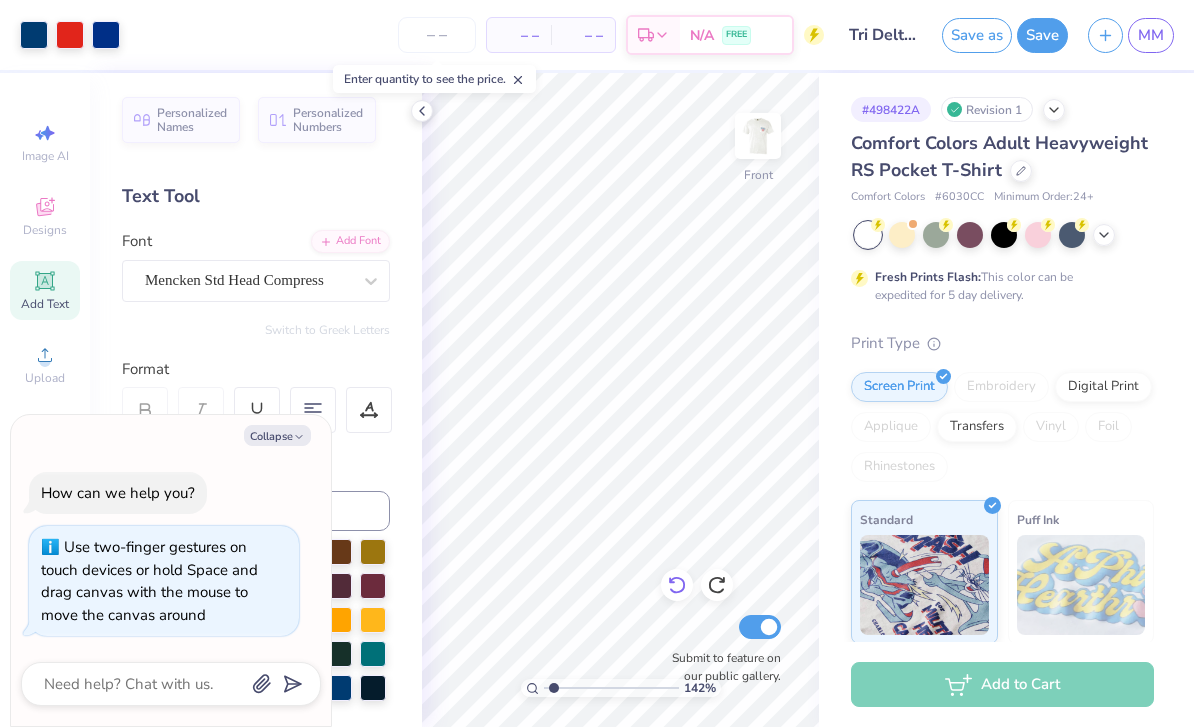 type on "x" 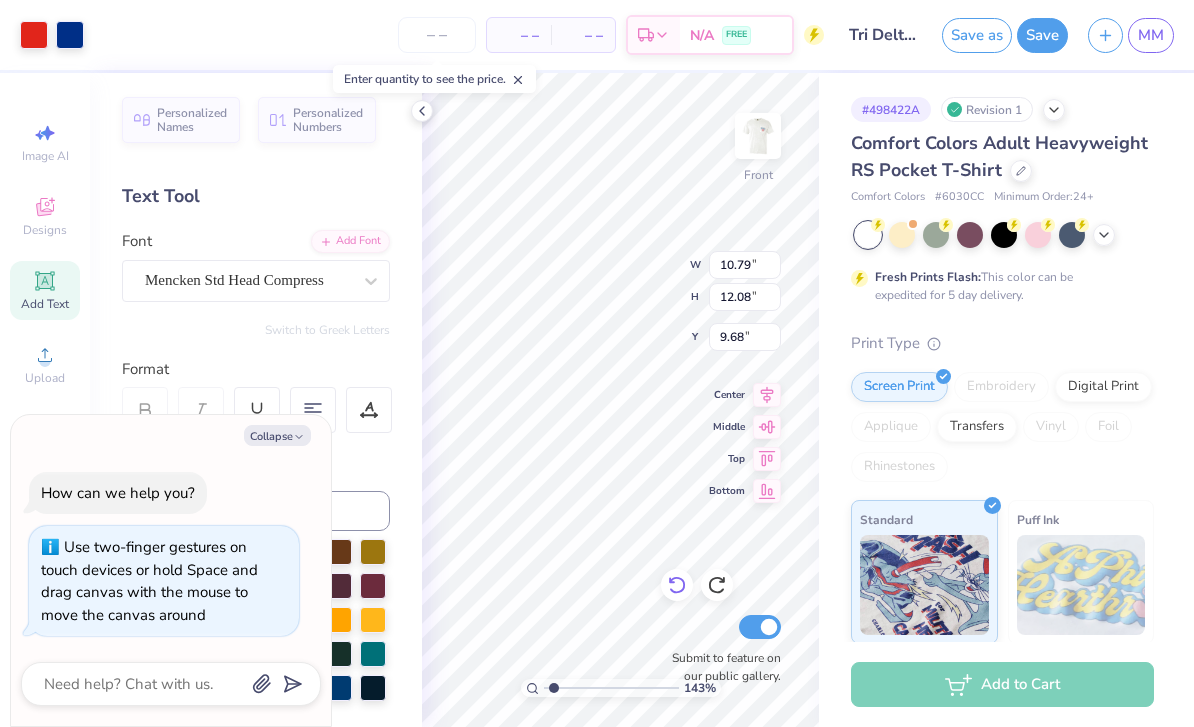 type on "1.43185582237048" 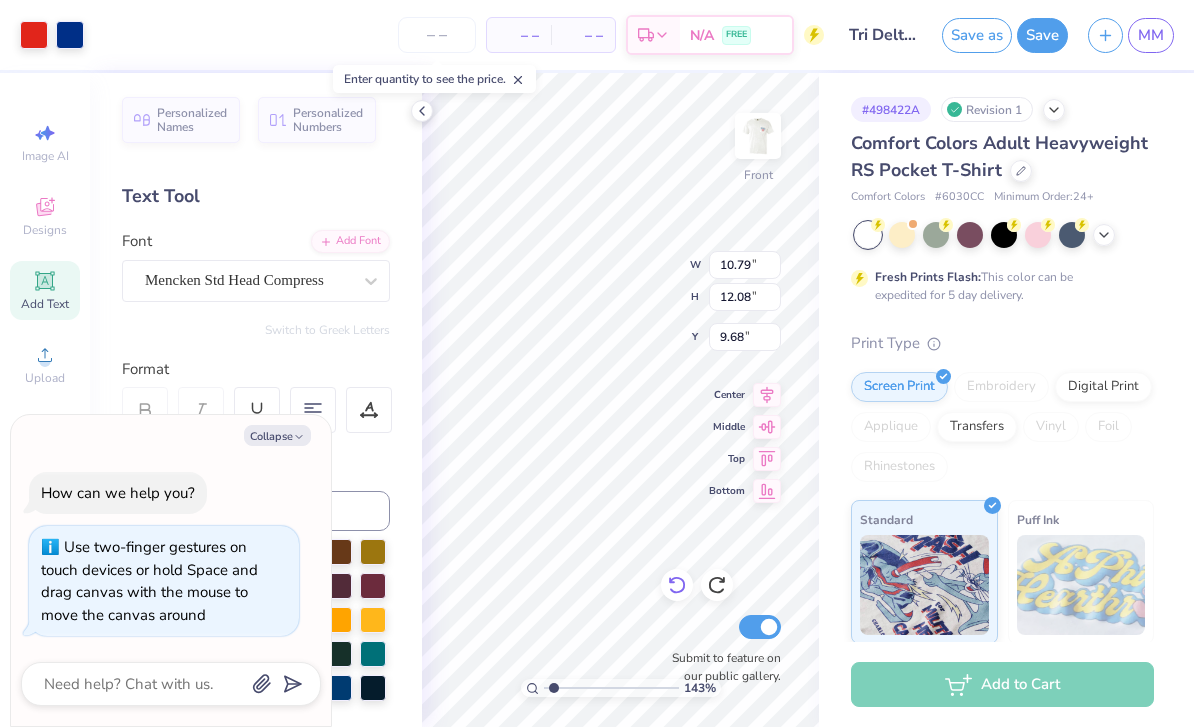 type on "x" 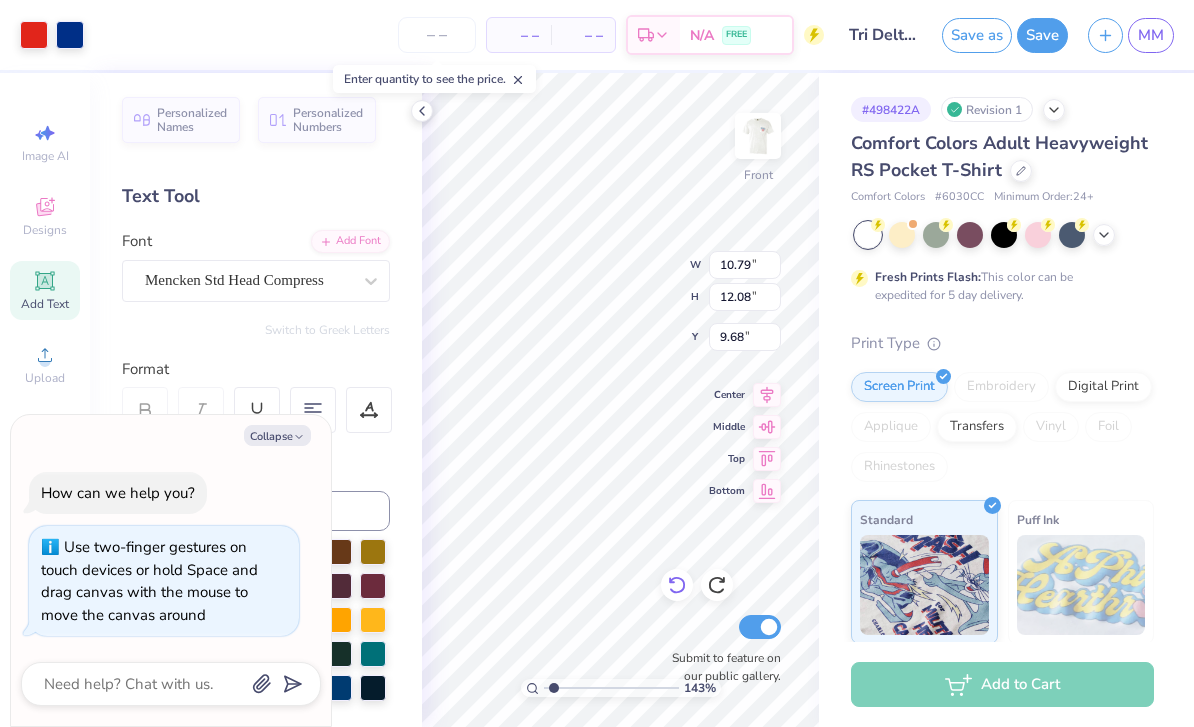 type on "1.43185582237048" 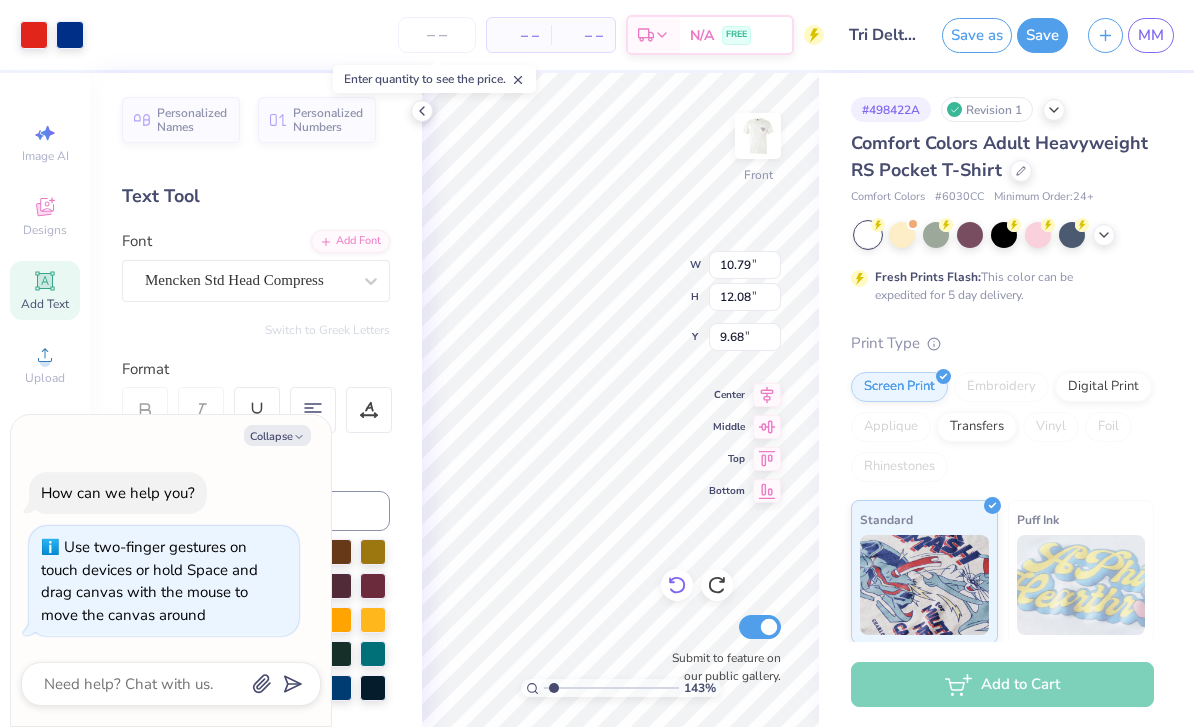 type on "x" 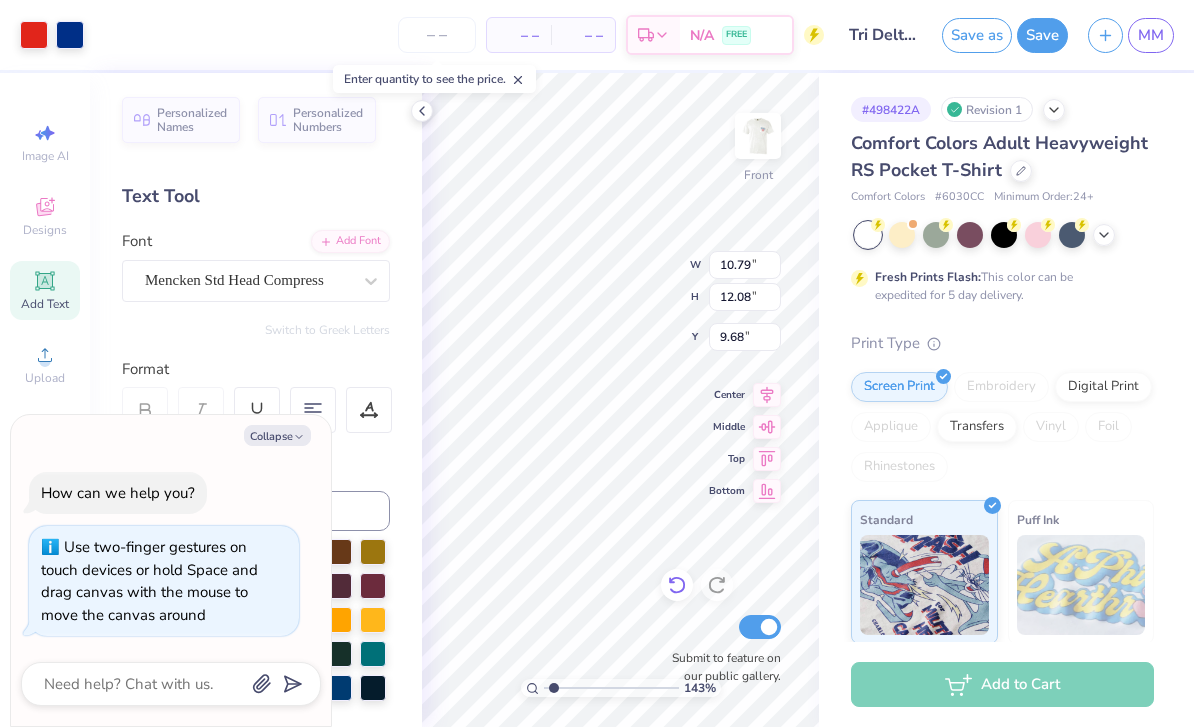 type on "1.43185582237048" 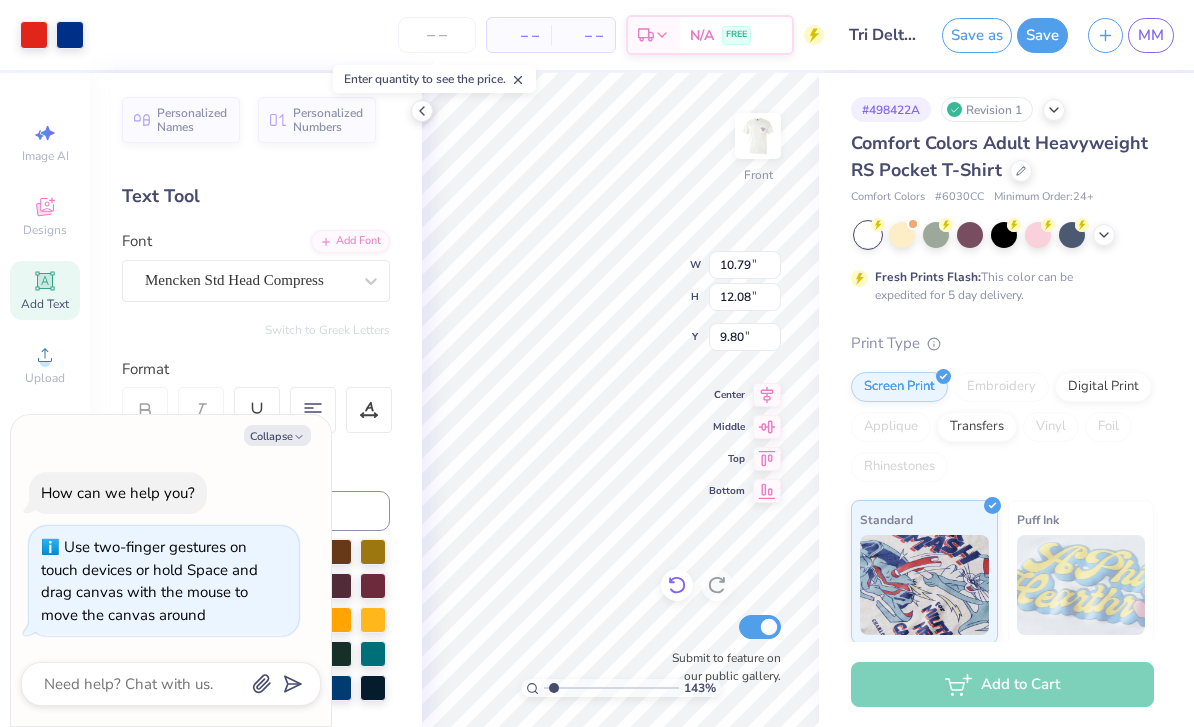 click at bounding box center (677, 585) 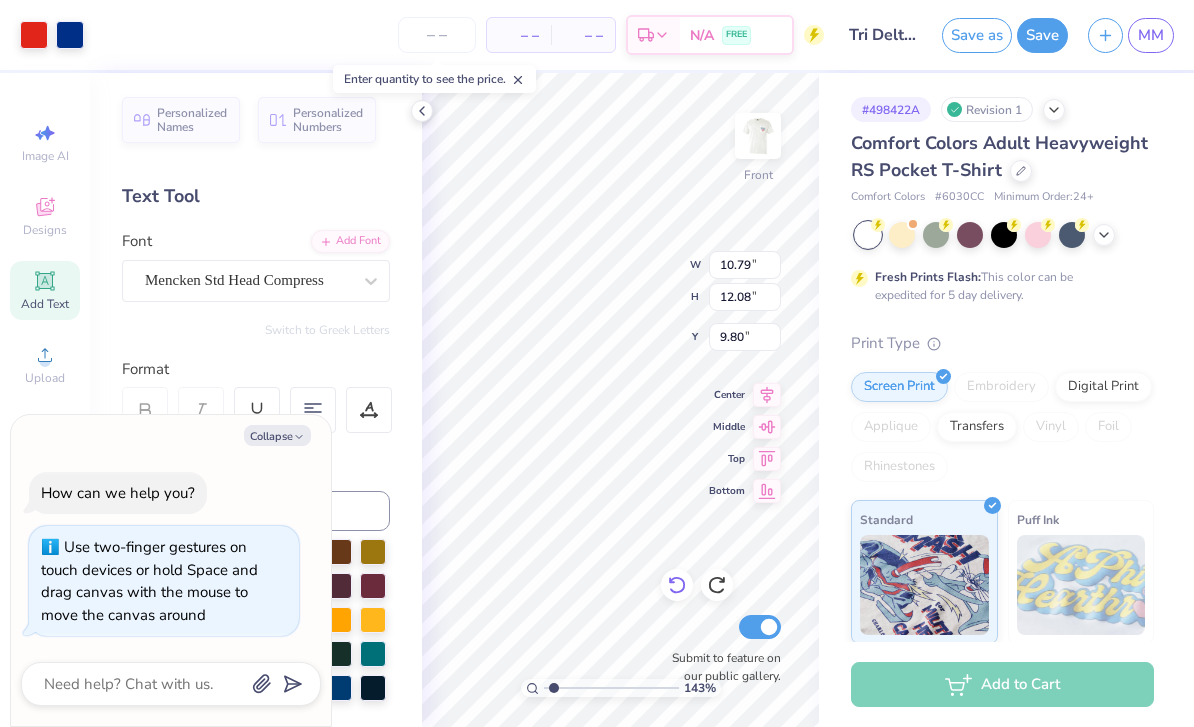 type on "1.43185582237048" 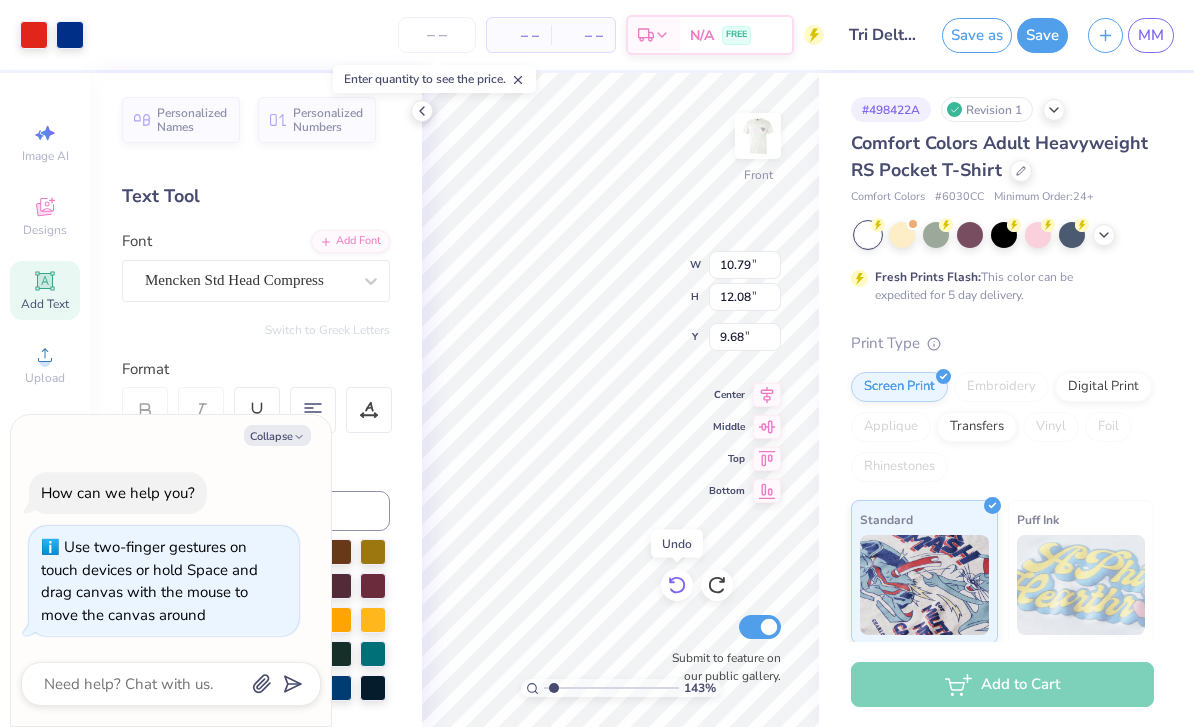 type on "1.43185582237048" 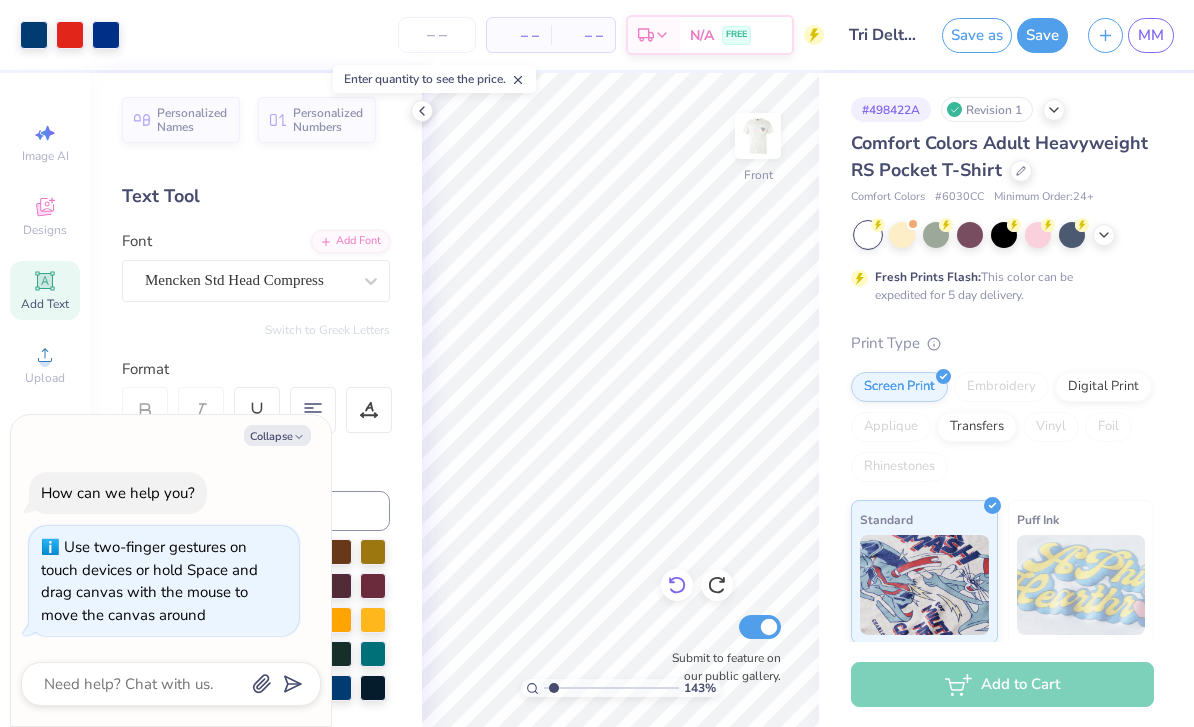 type on "1.43185582237048" 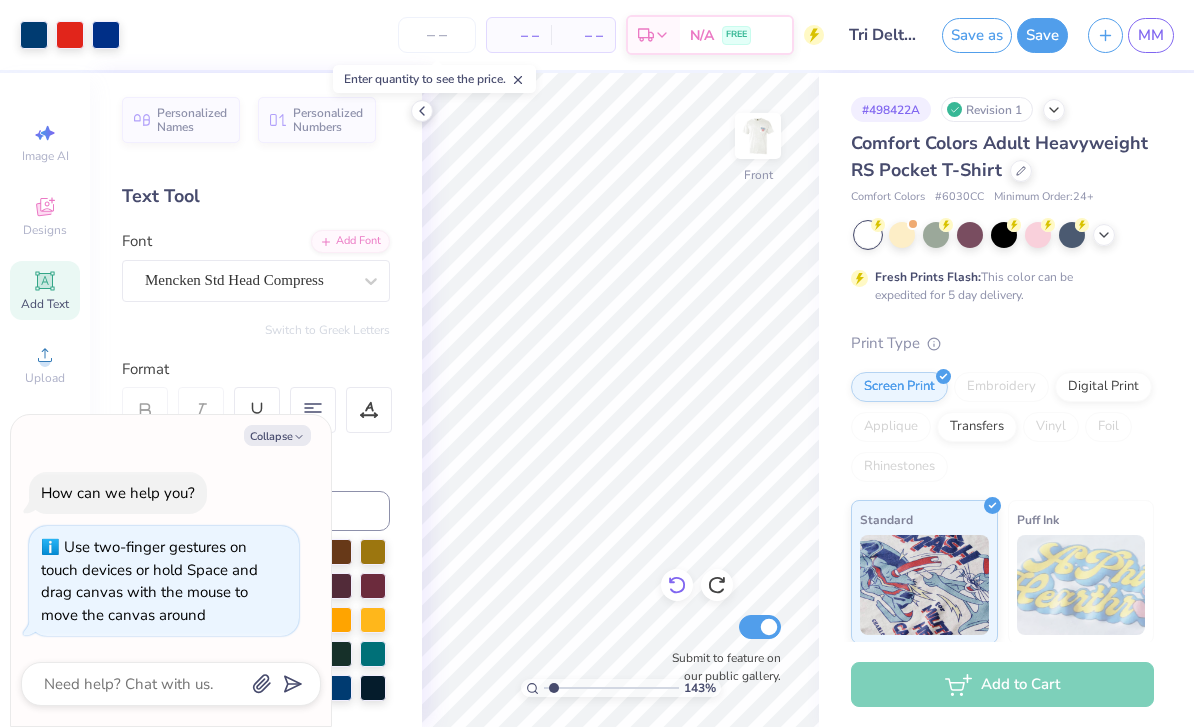 type on "x" 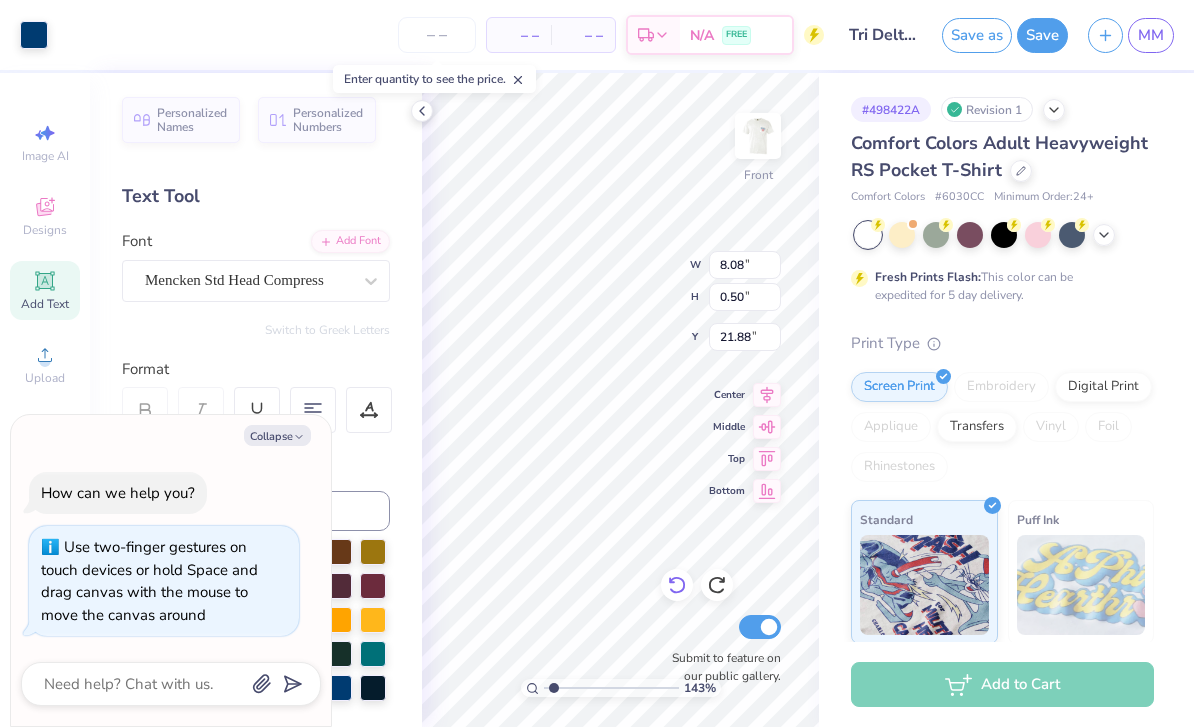 type on "1.43185582237048" 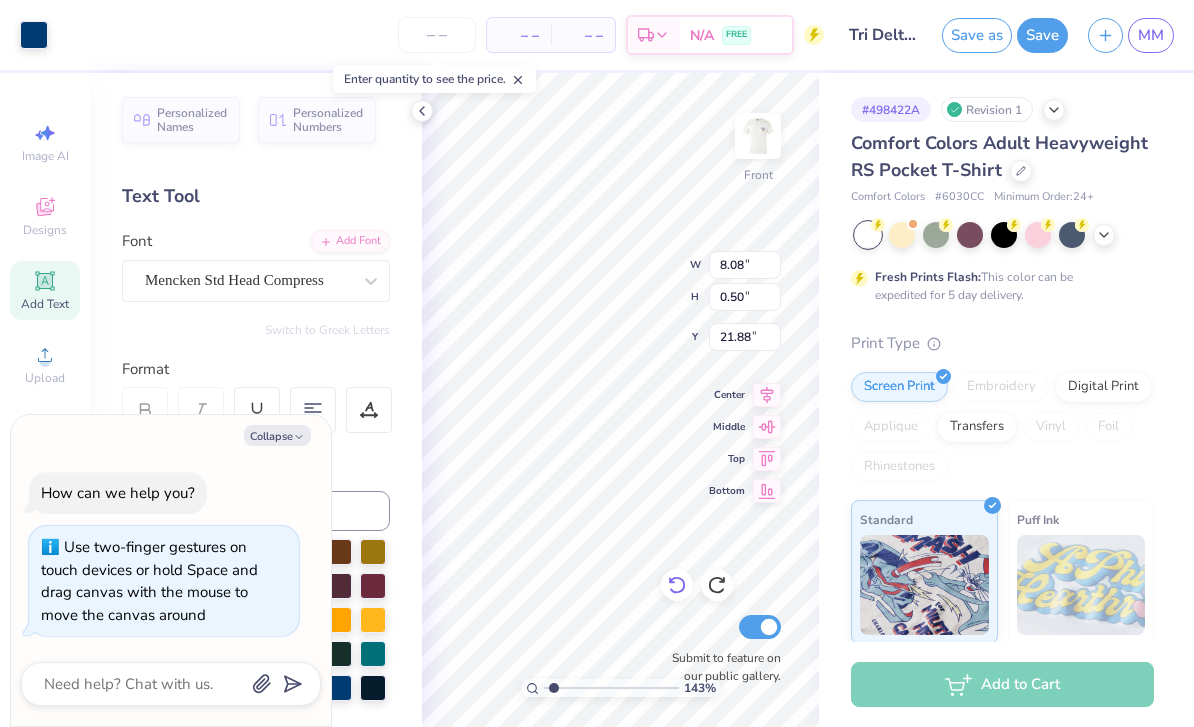 type on "x" 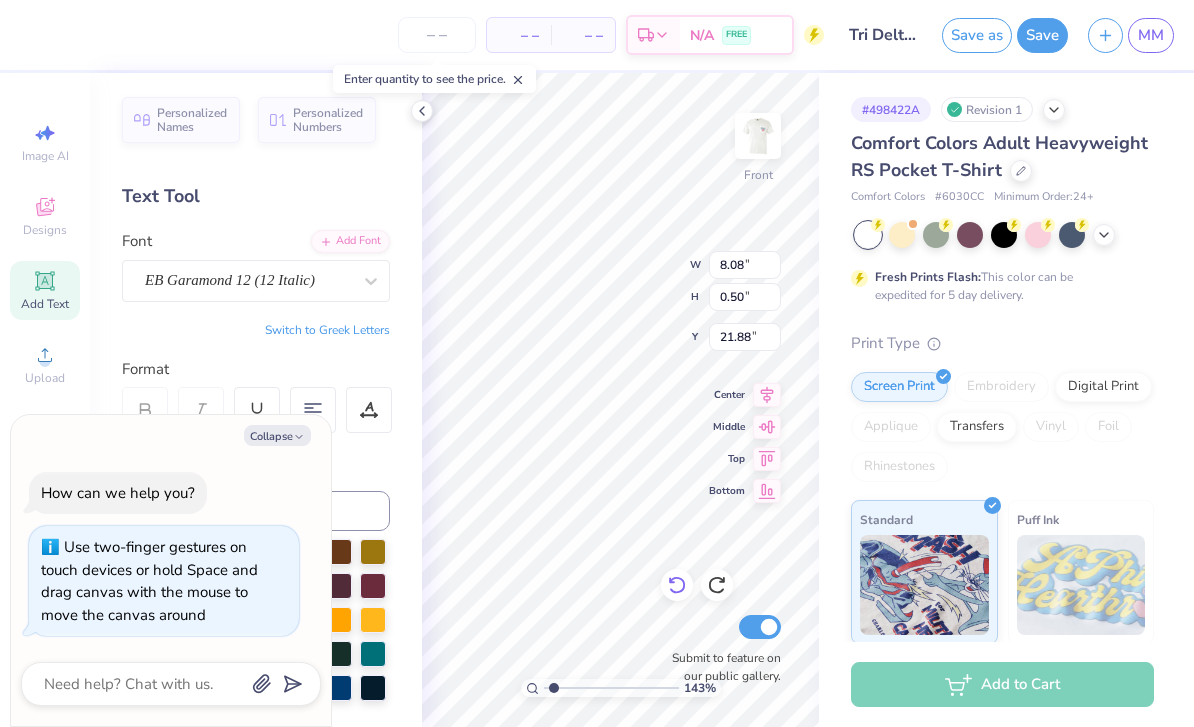 type on "1.43185582237048" 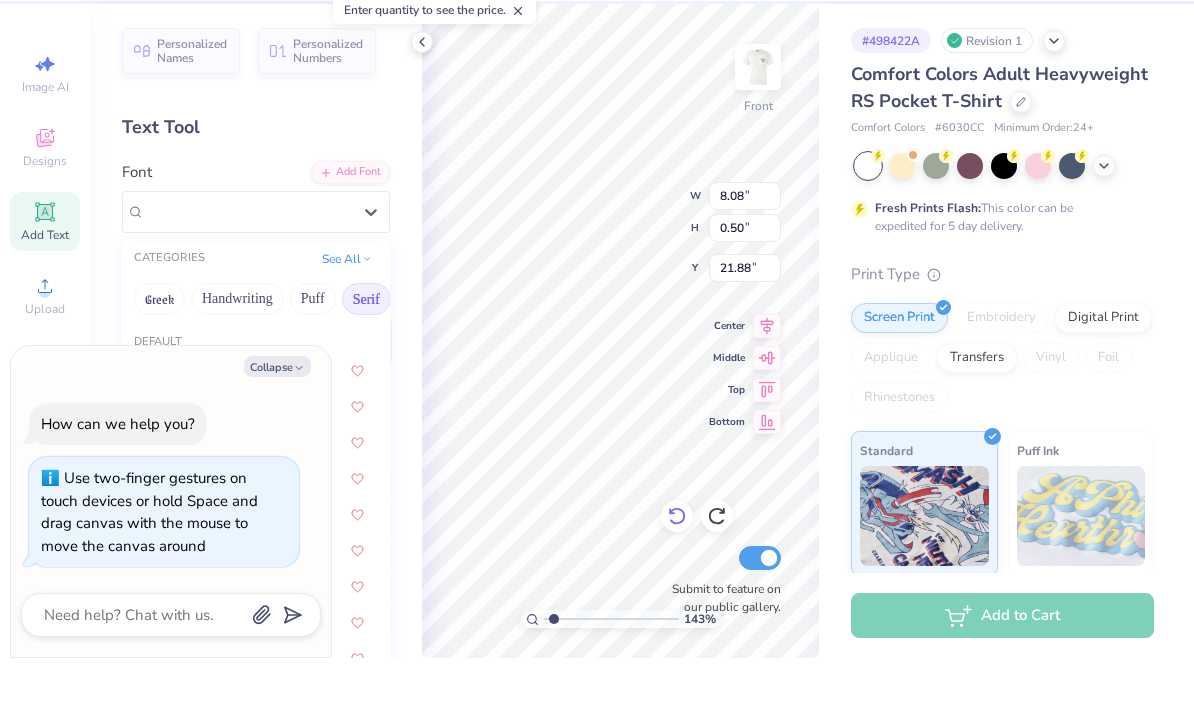 type on "x" 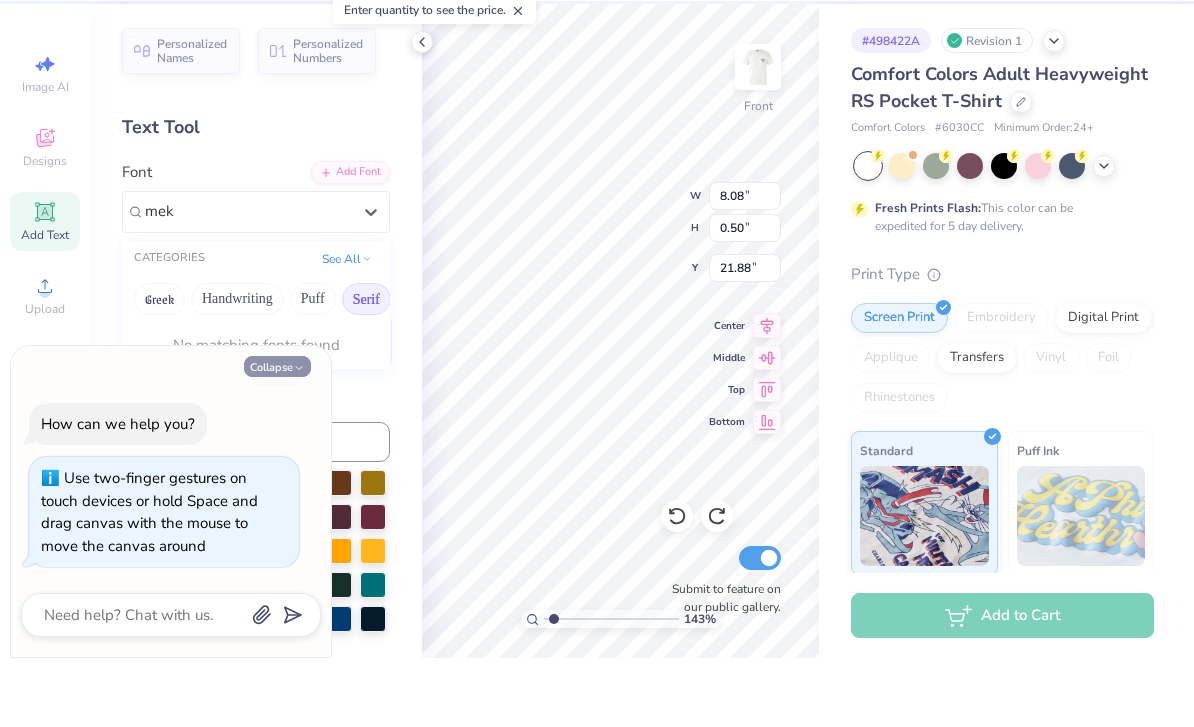 type on "mek" 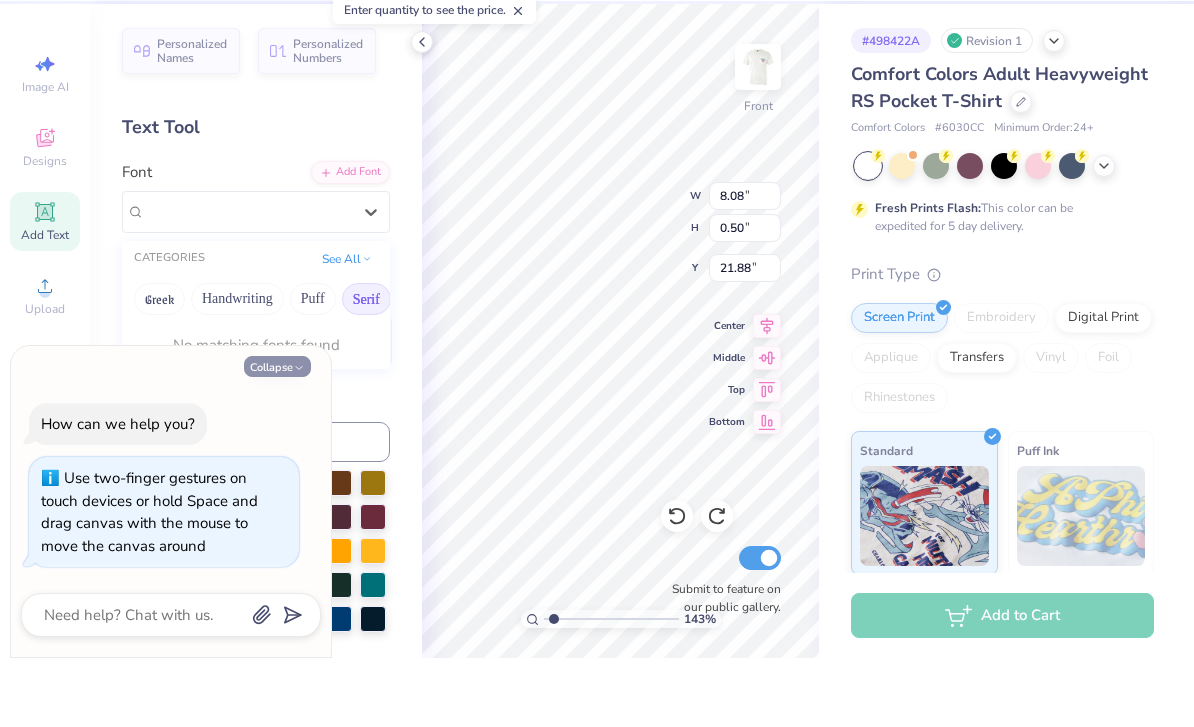 type on "x" 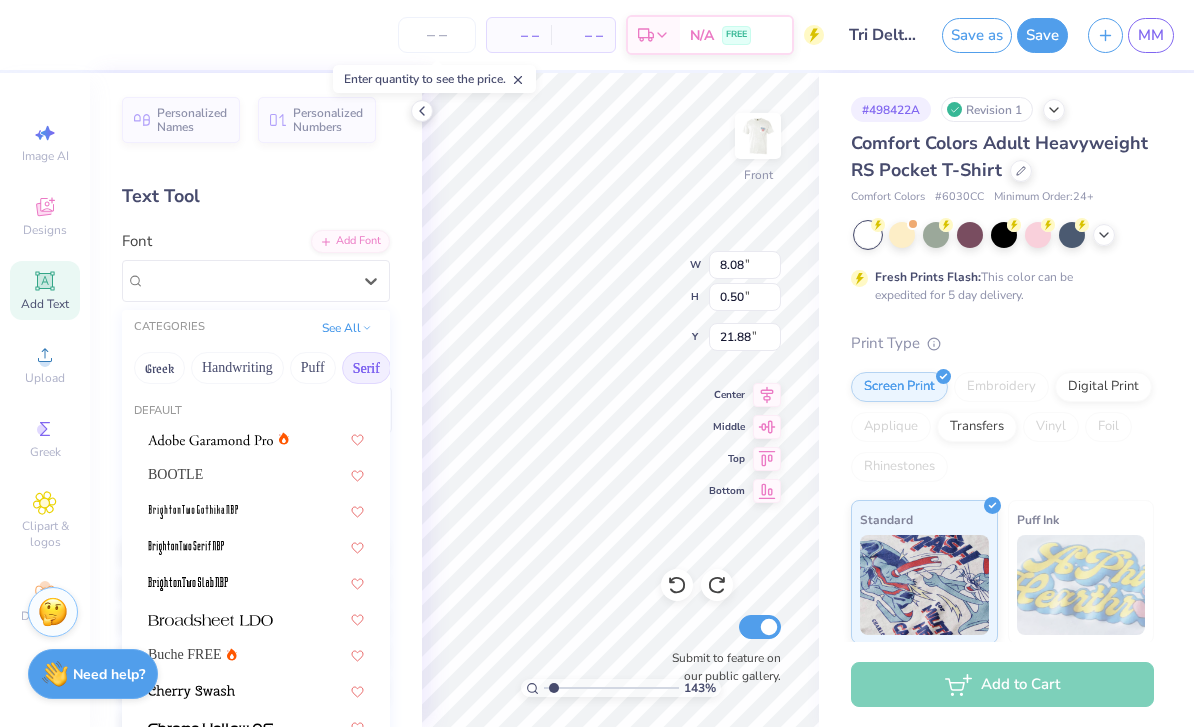 type on "1.43185582237048" 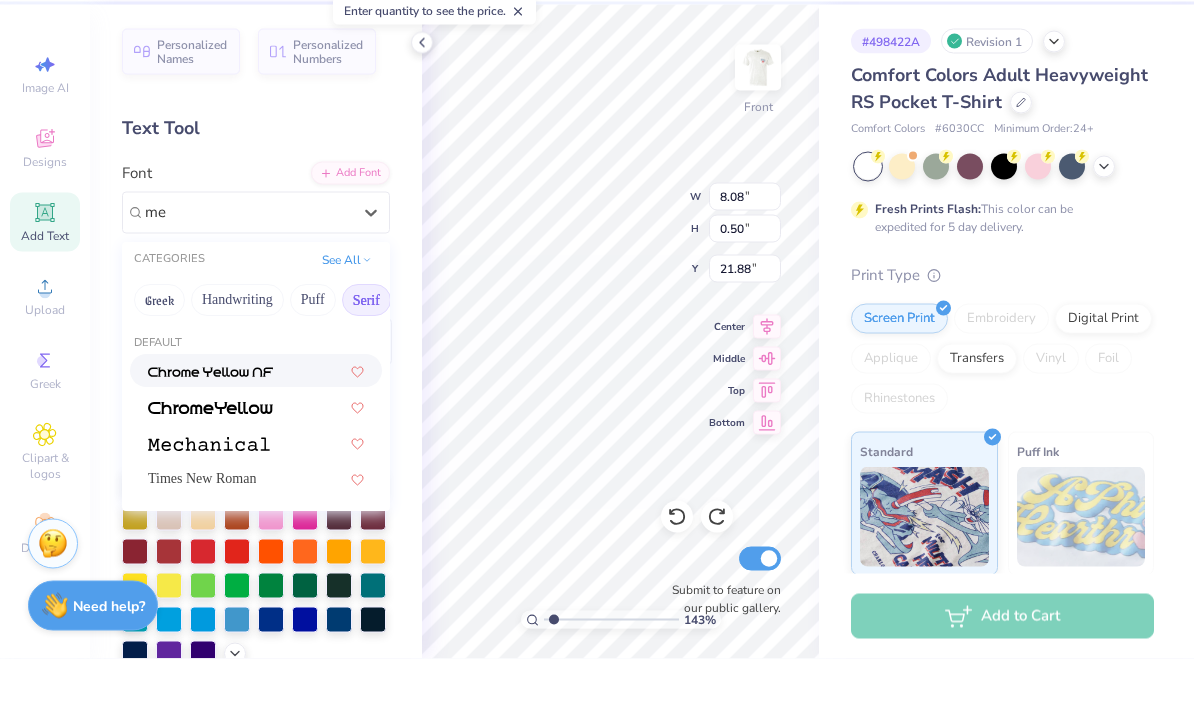 type on "m" 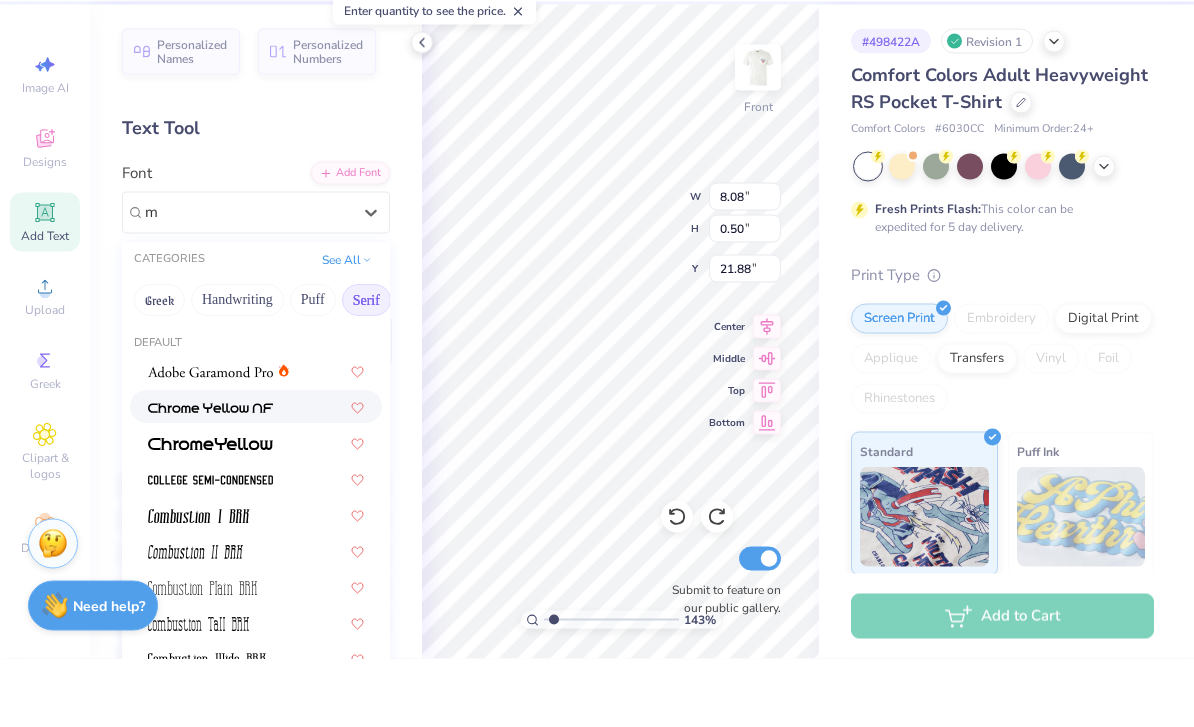 type 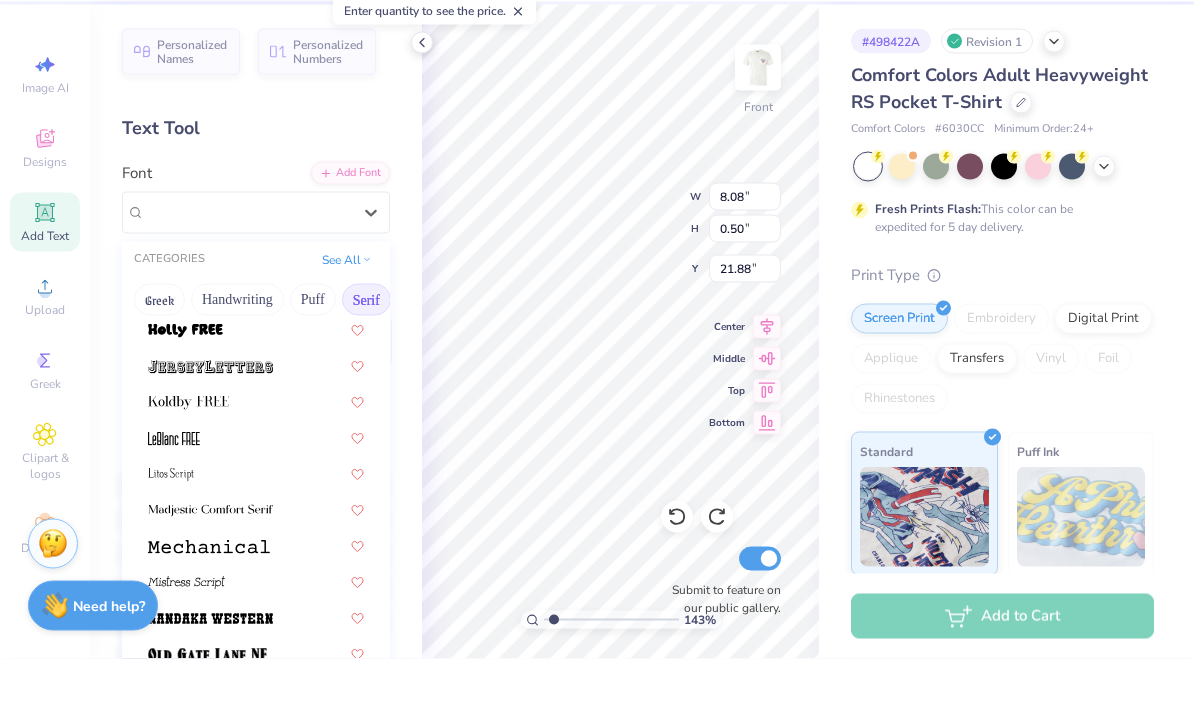 scroll, scrollTop: 1876, scrollLeft: 0, axis: vertical 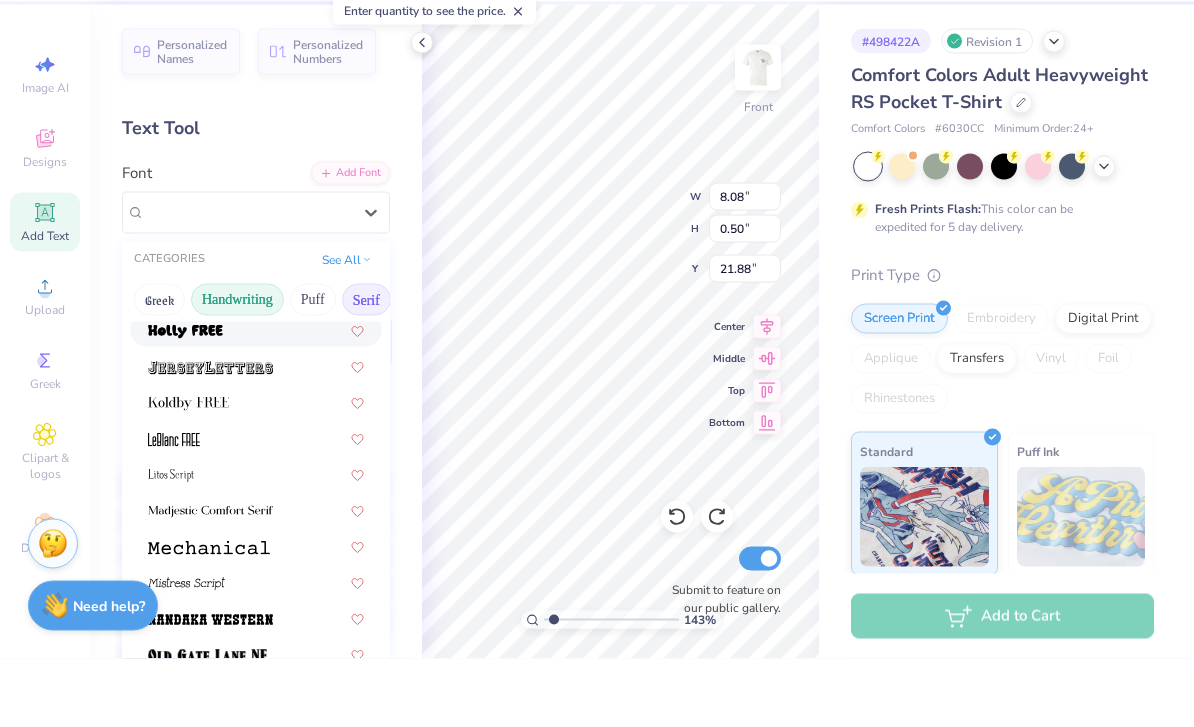 click on "Handwriting" at bounding box center (237, 368) 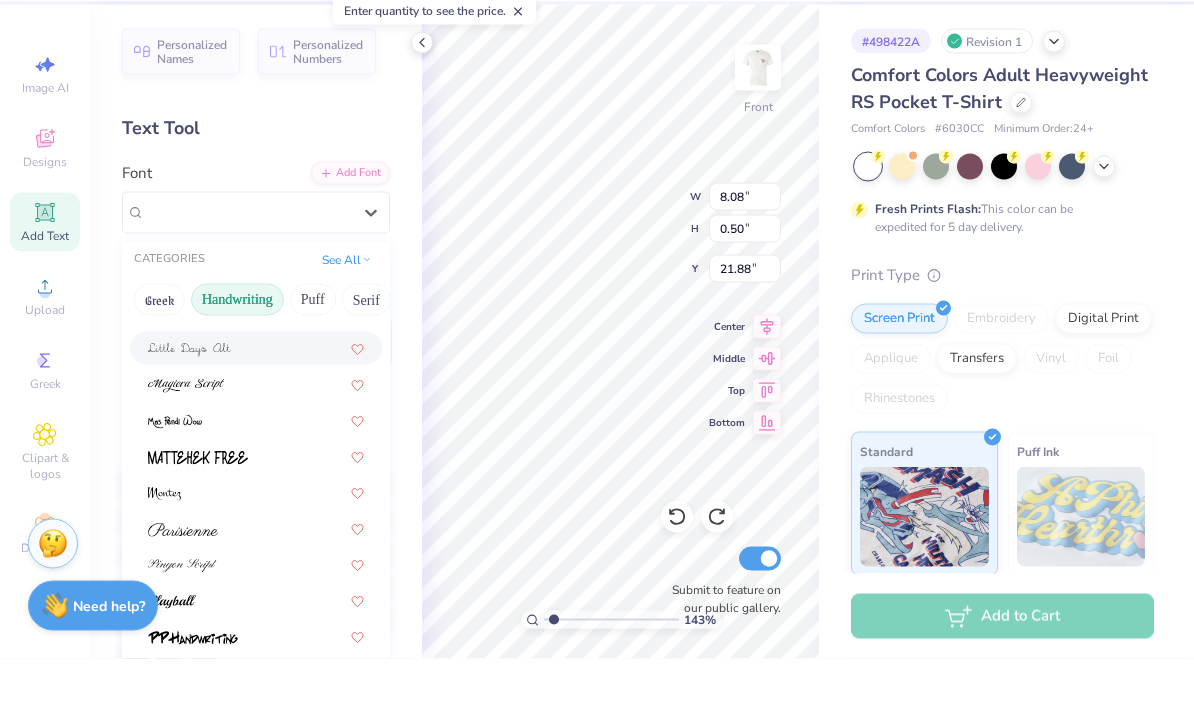 scroll, scrollTop: 453, scrollLeft: 0, axis: vertical 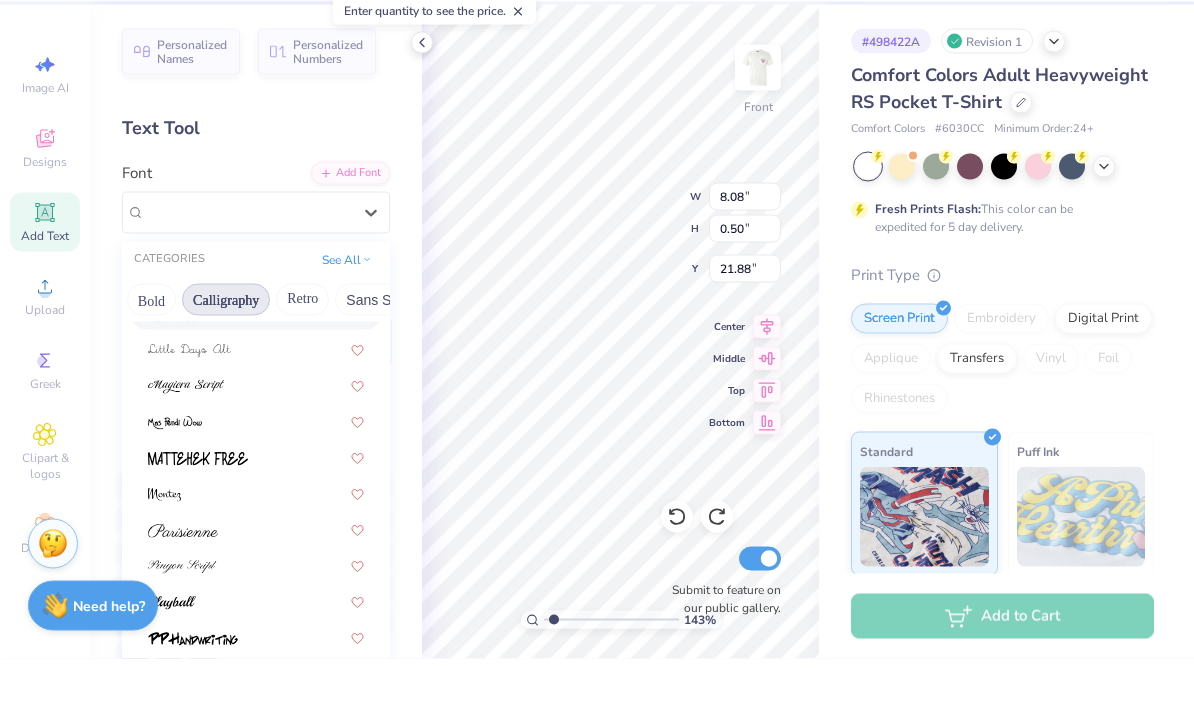 click on "Calligraphy" at bounding box center [226, 368] 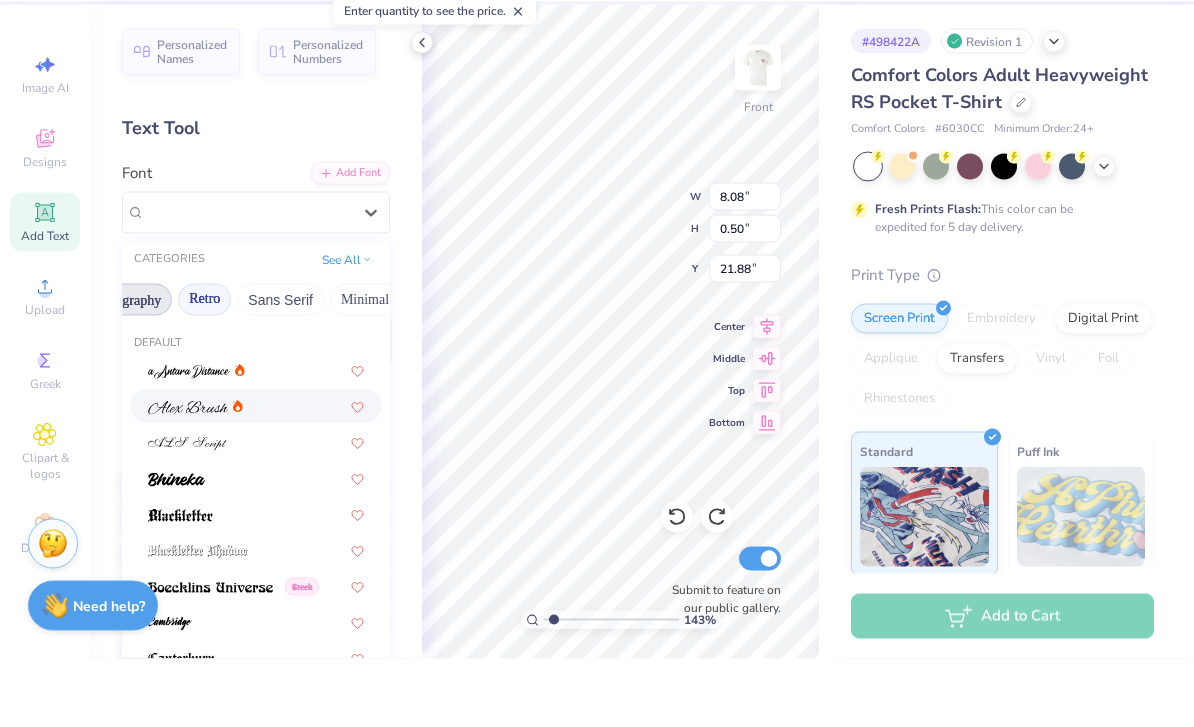 scroll, scrollTop: 0, scrollLeft: 370, axis: horizontal 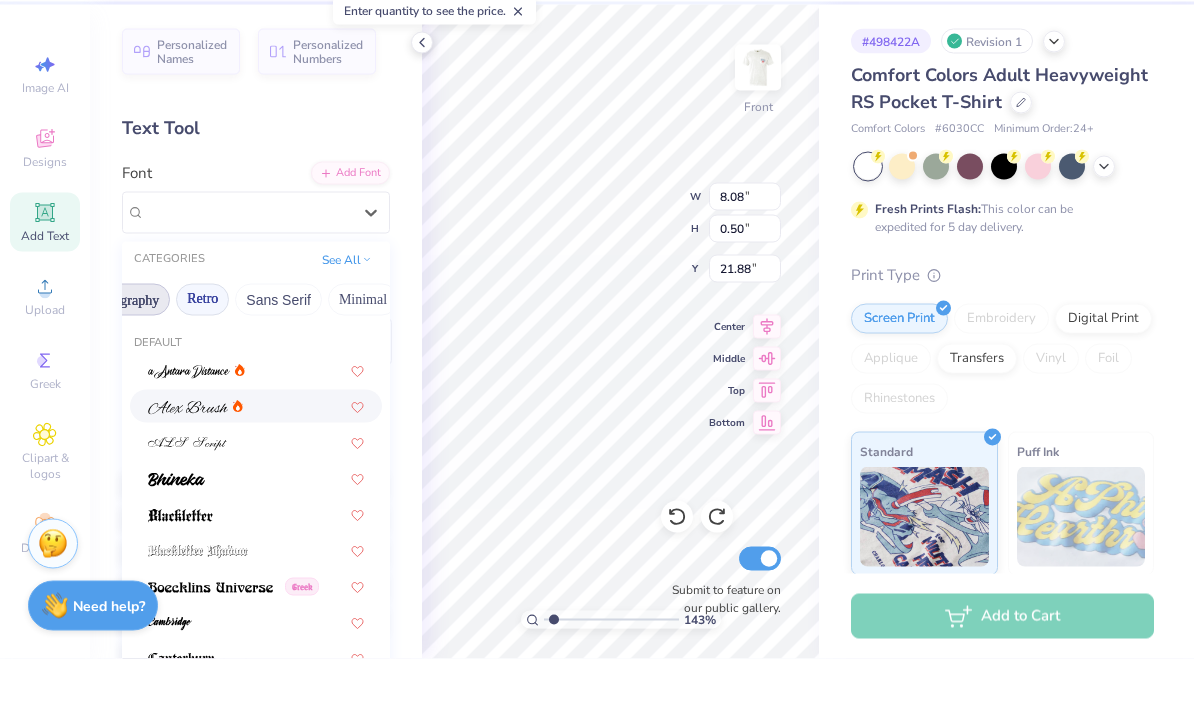 click on "Retro" at bounding box center (202, 368) 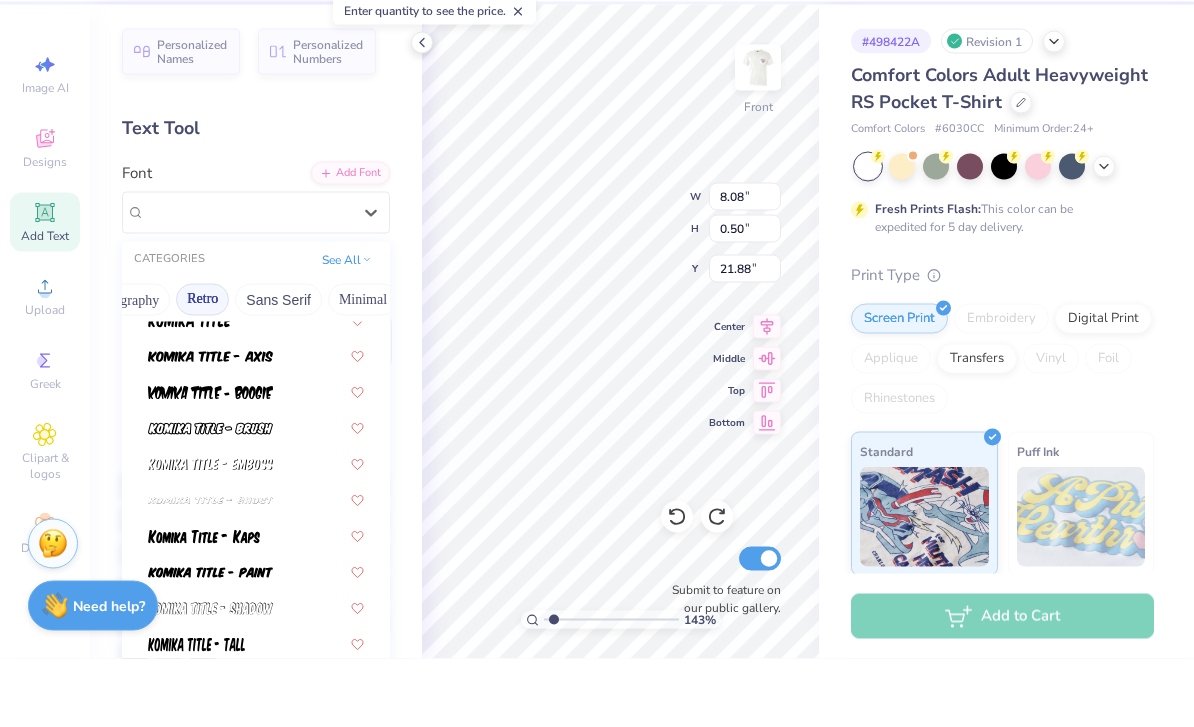 scroll, scrollTop: 1922, scrollLeft: 0, axis: vertical 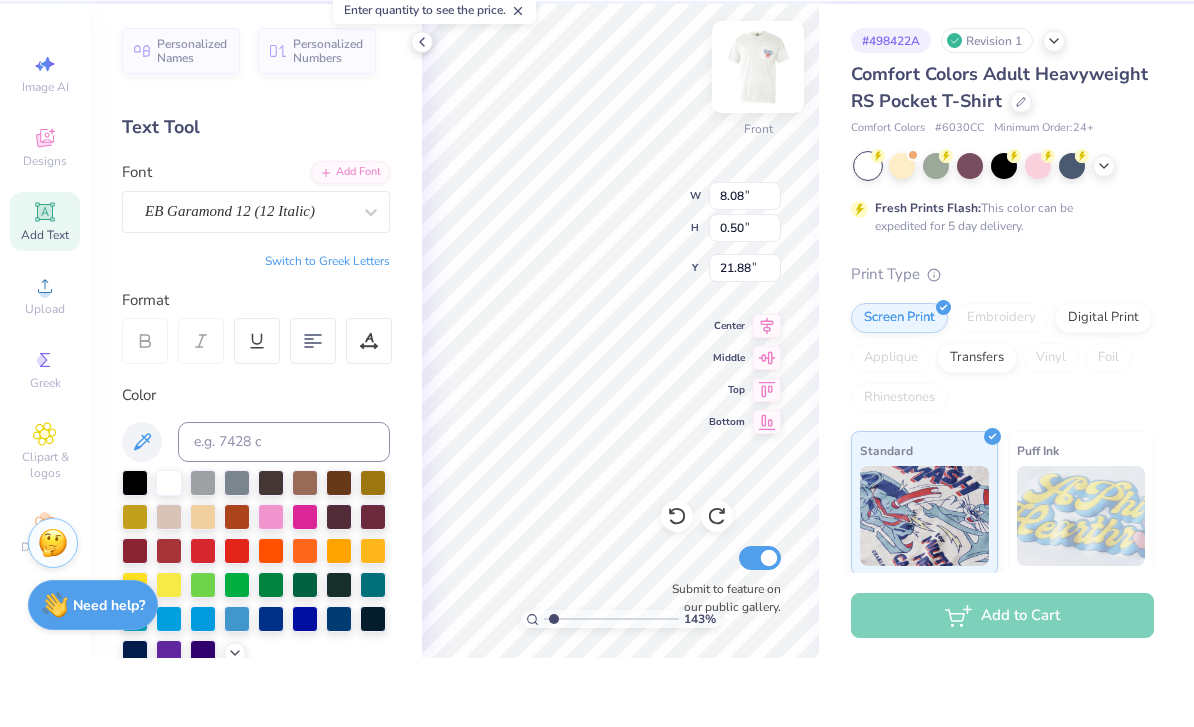 click at bounding box center (758, 136) 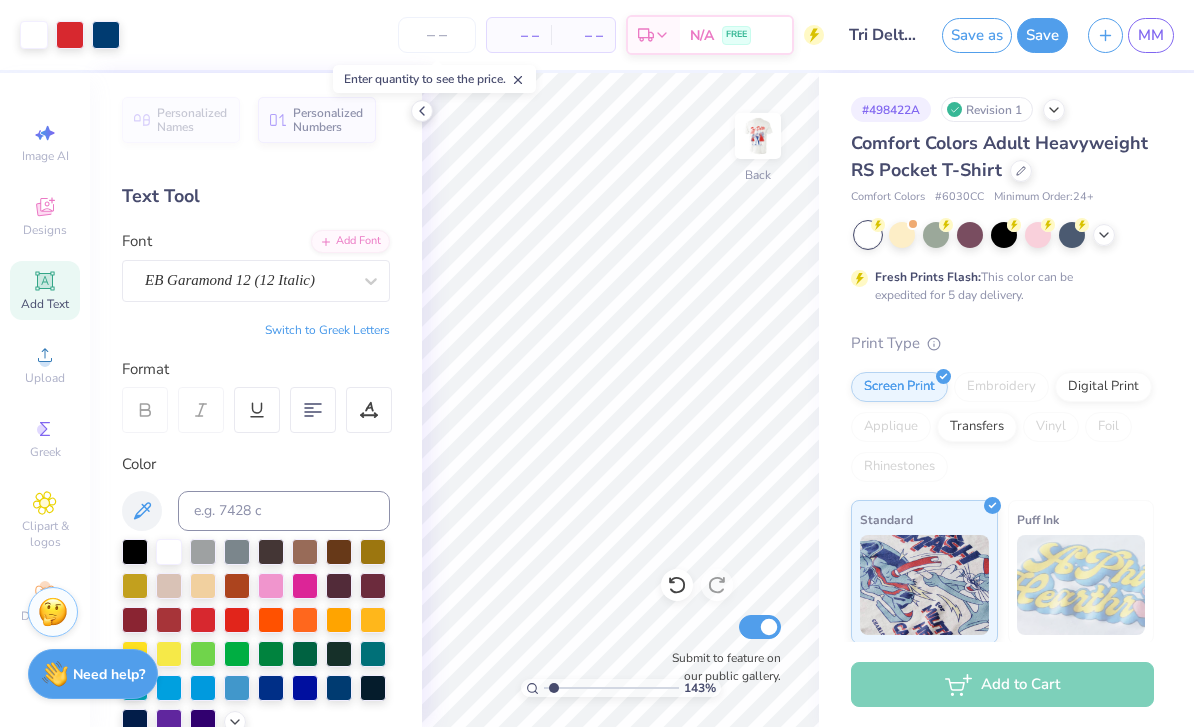 click at bounding box center [758, 136] 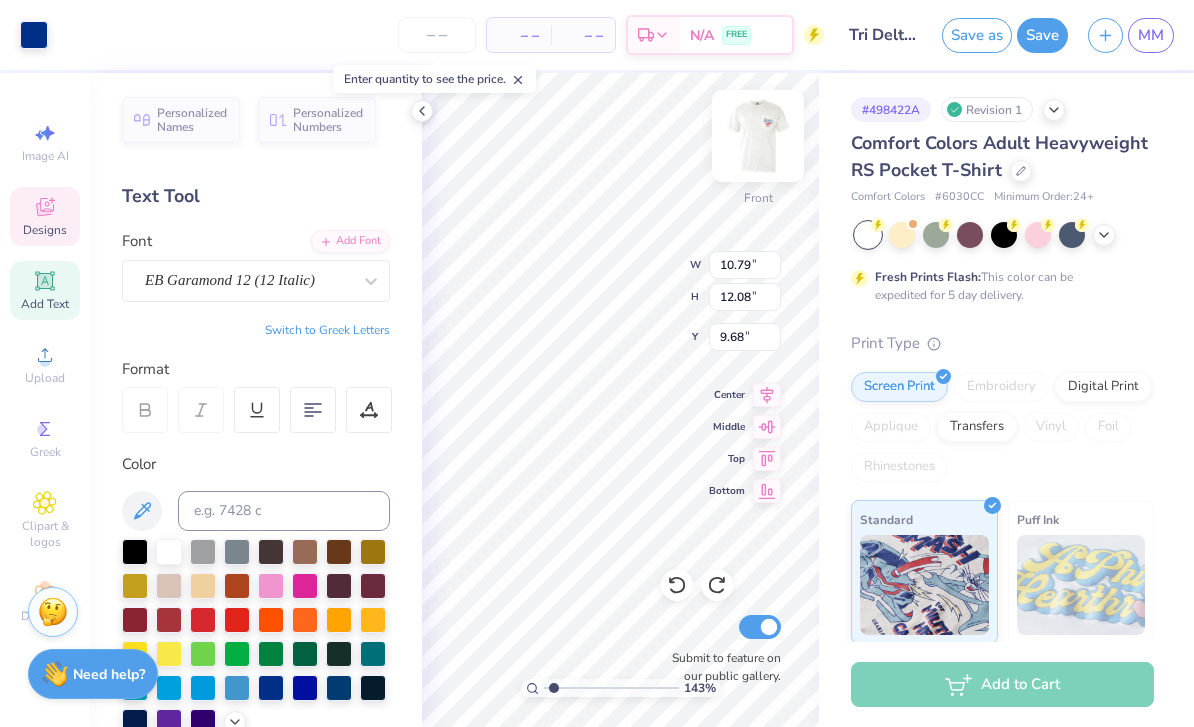 click at bounding box center [758, 136] 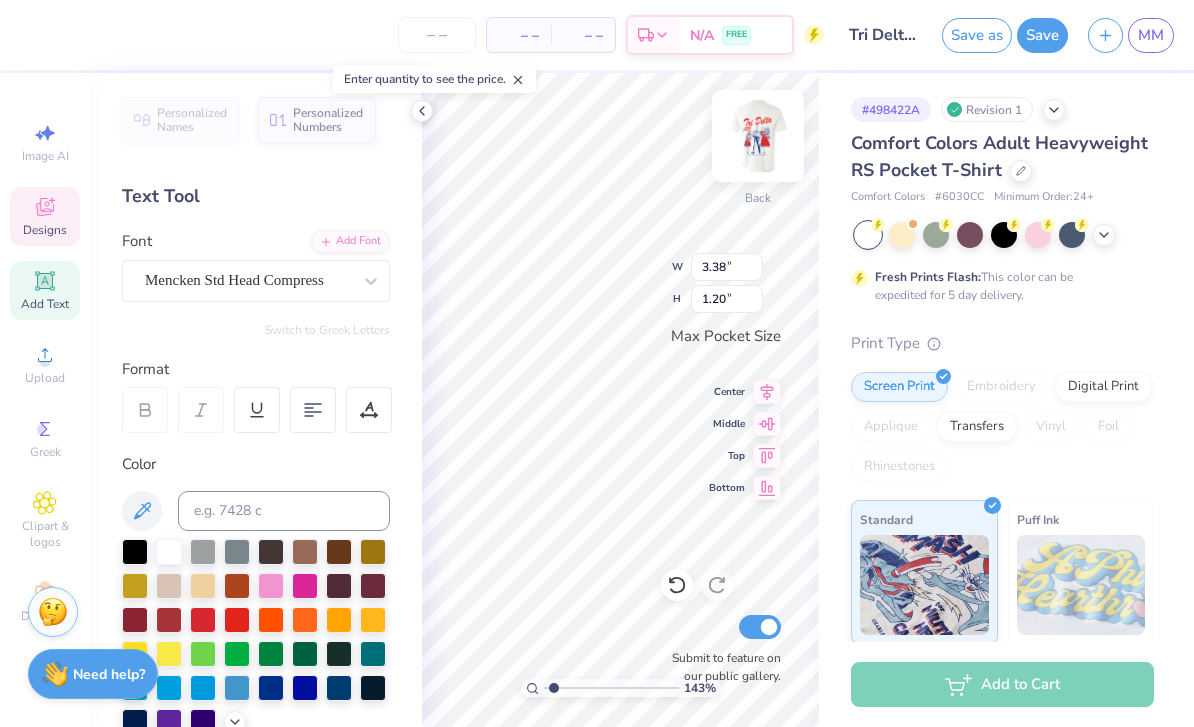click at bounding box center [758, 136] 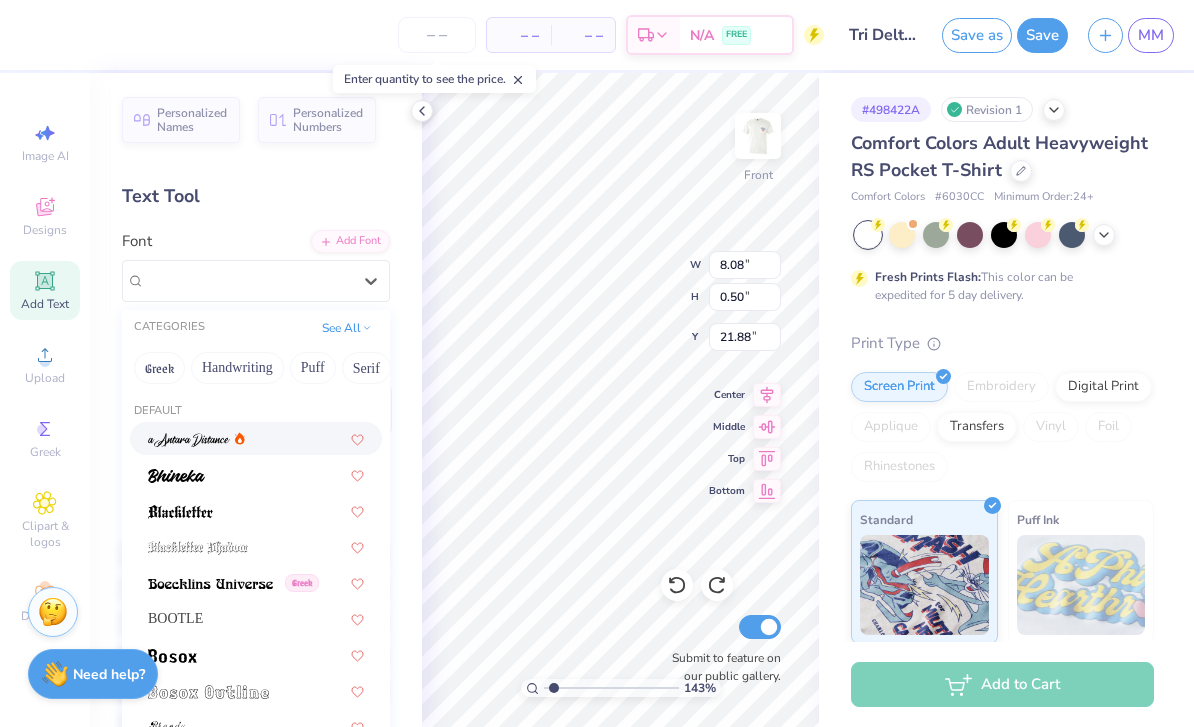 type on "1.43185582237048" 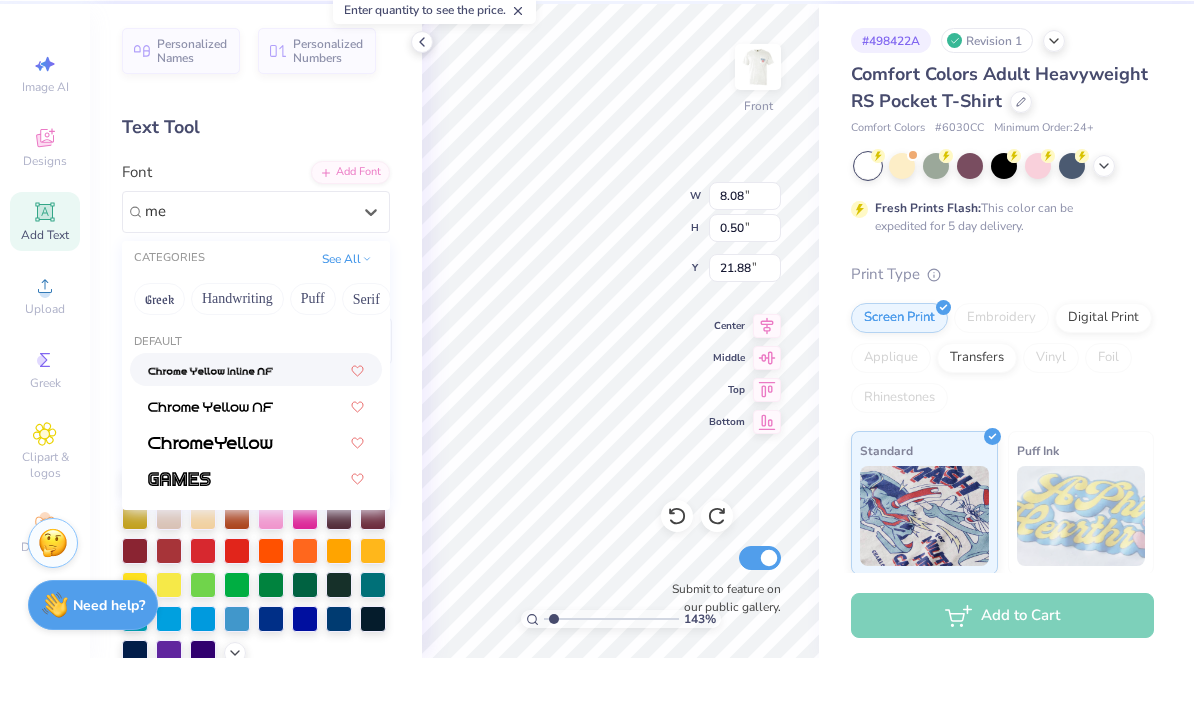 type on "m" 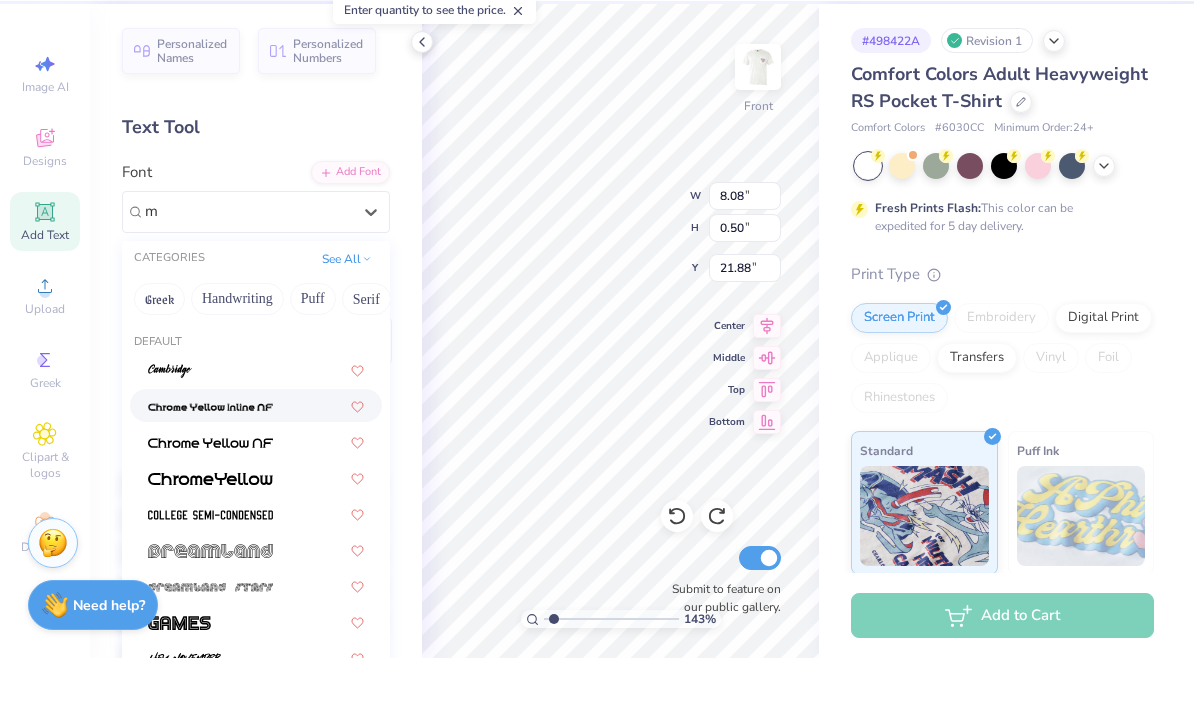 type 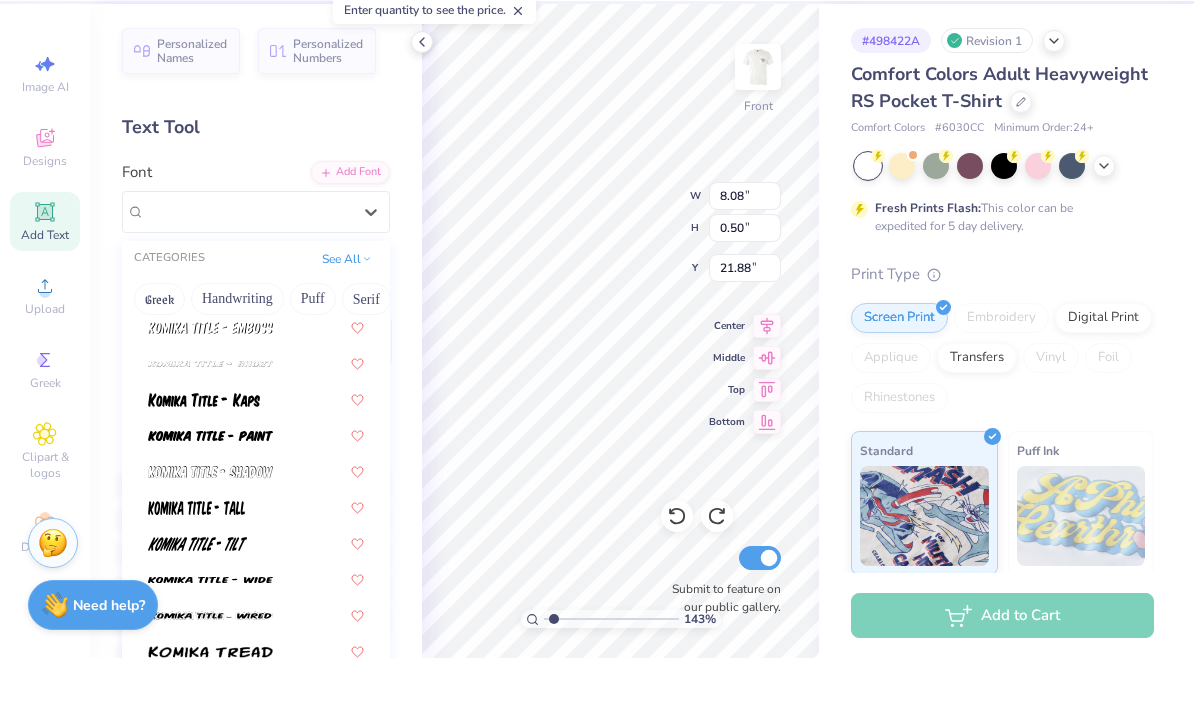 scroll, scrollTop: 2314, scrollLeft: 0, axis: vertical 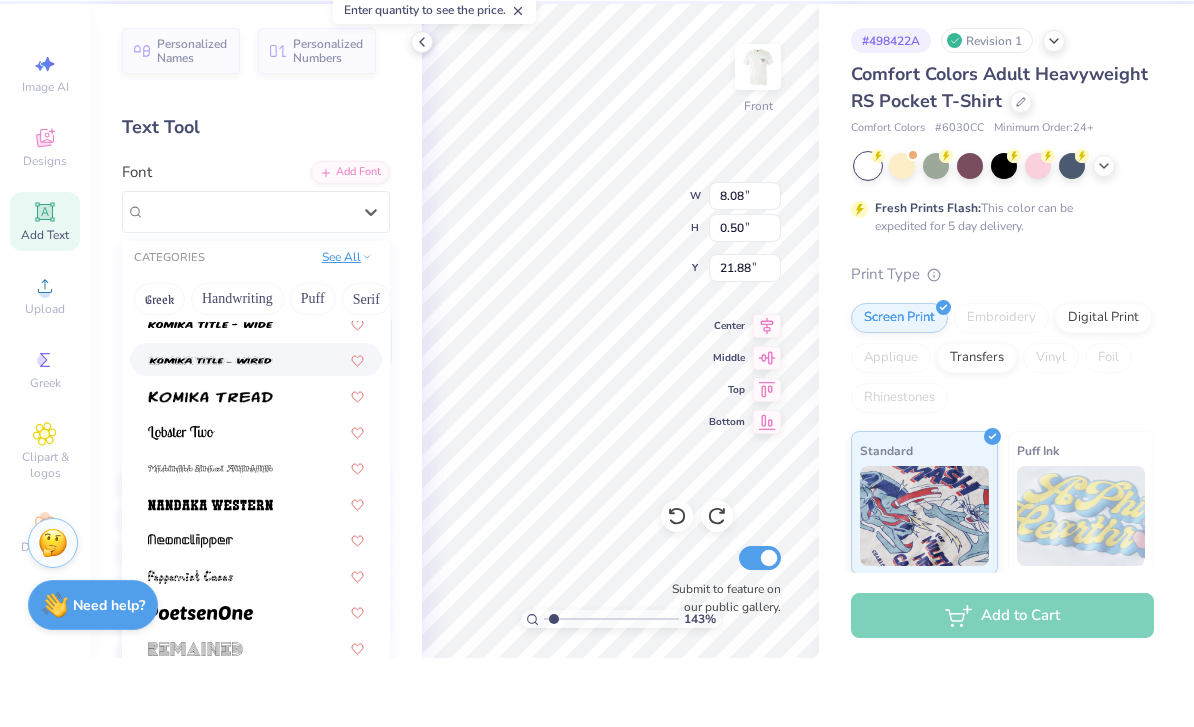 click on "See All" at bounding box center [347, 326] 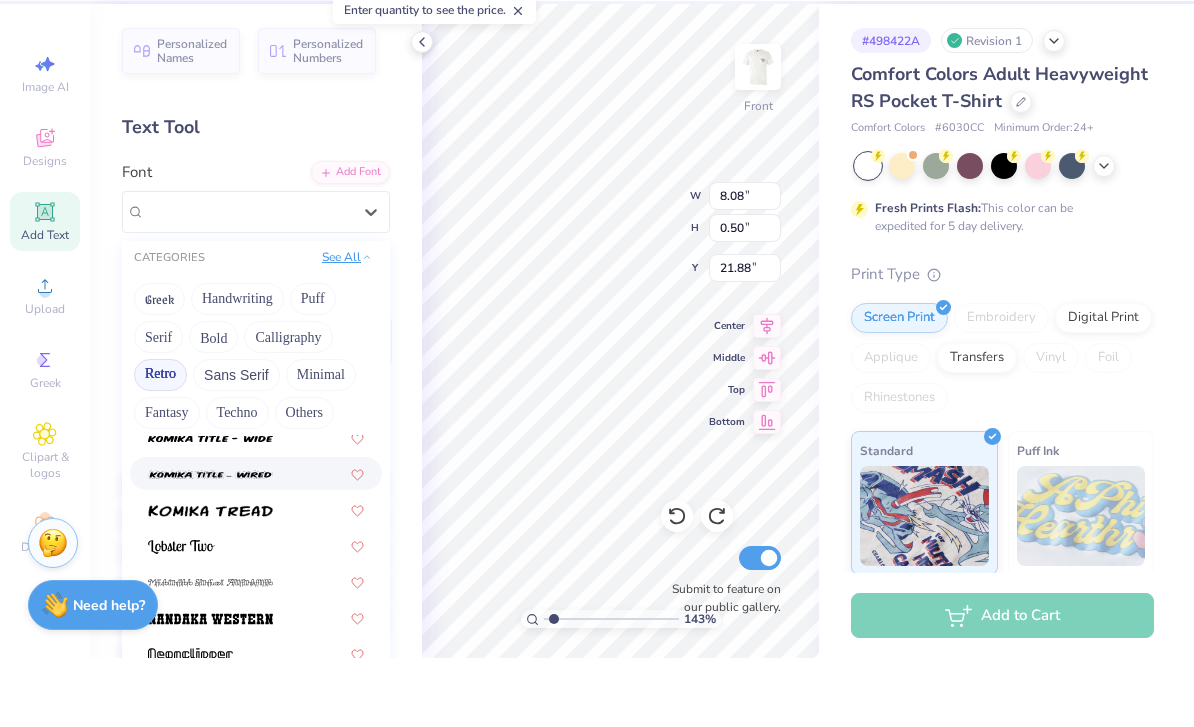 click on "See All" at bounding box center [347, 326] 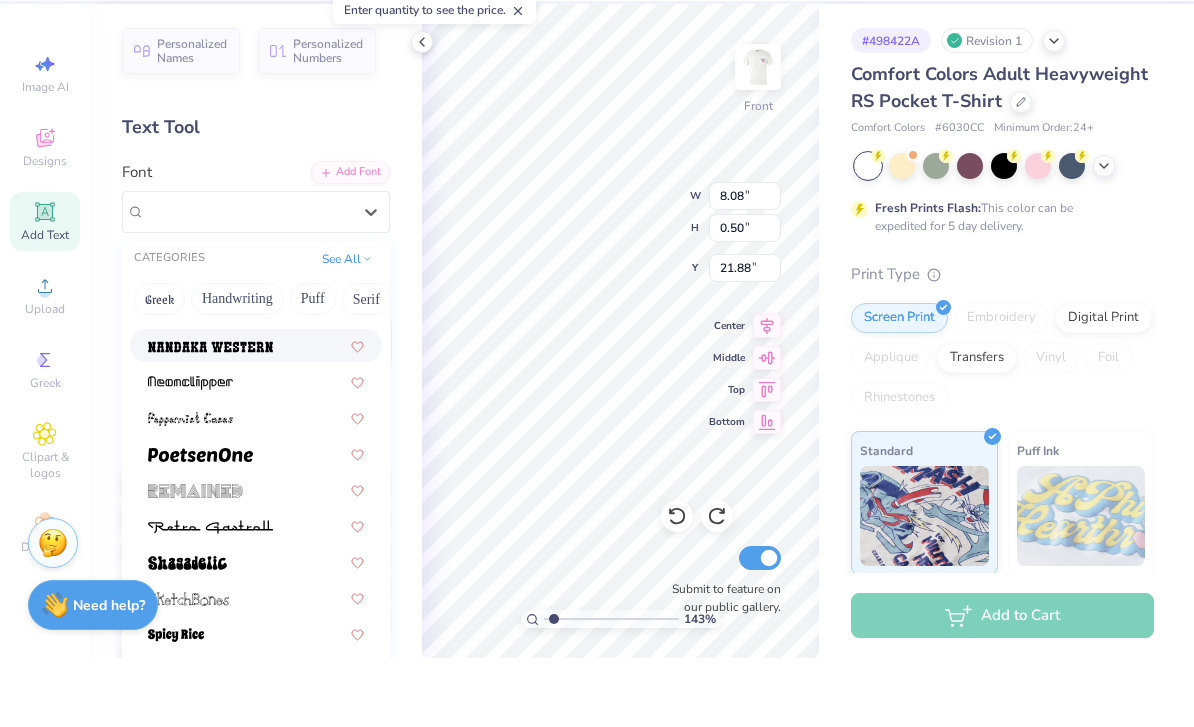 scroll, scrollTop: 2471, scrollLeft: 0, axis: vertical 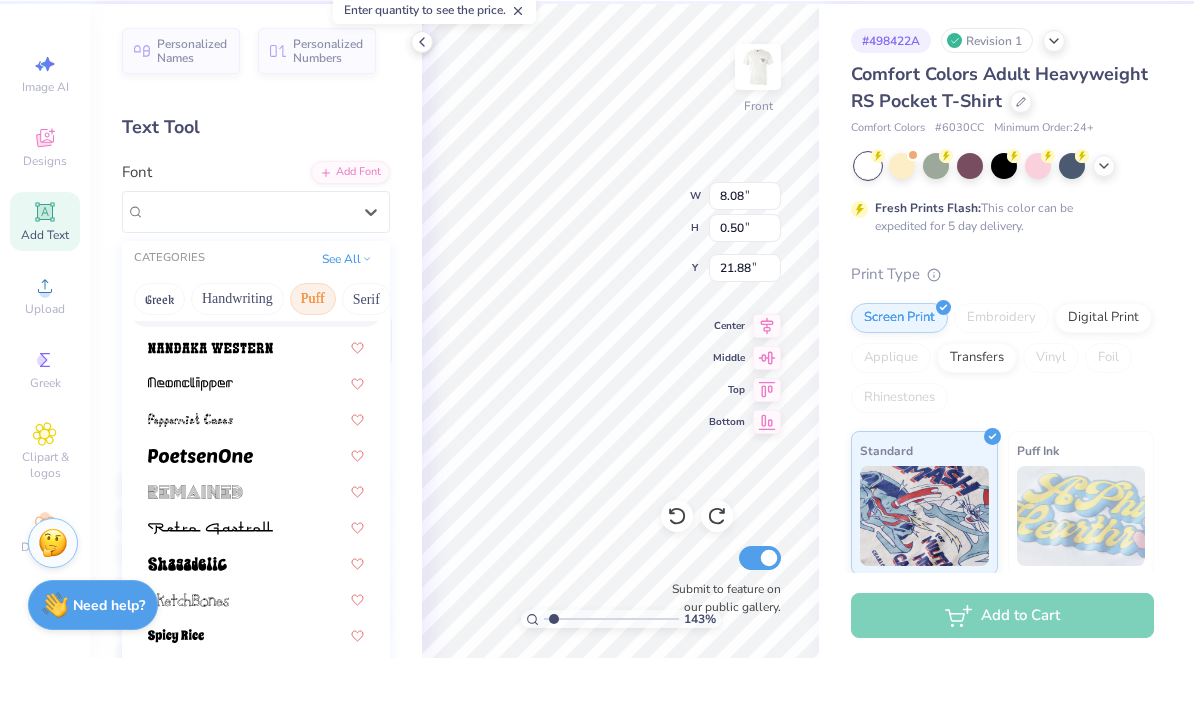 click on "Puff" at bounding box center [313, 368] 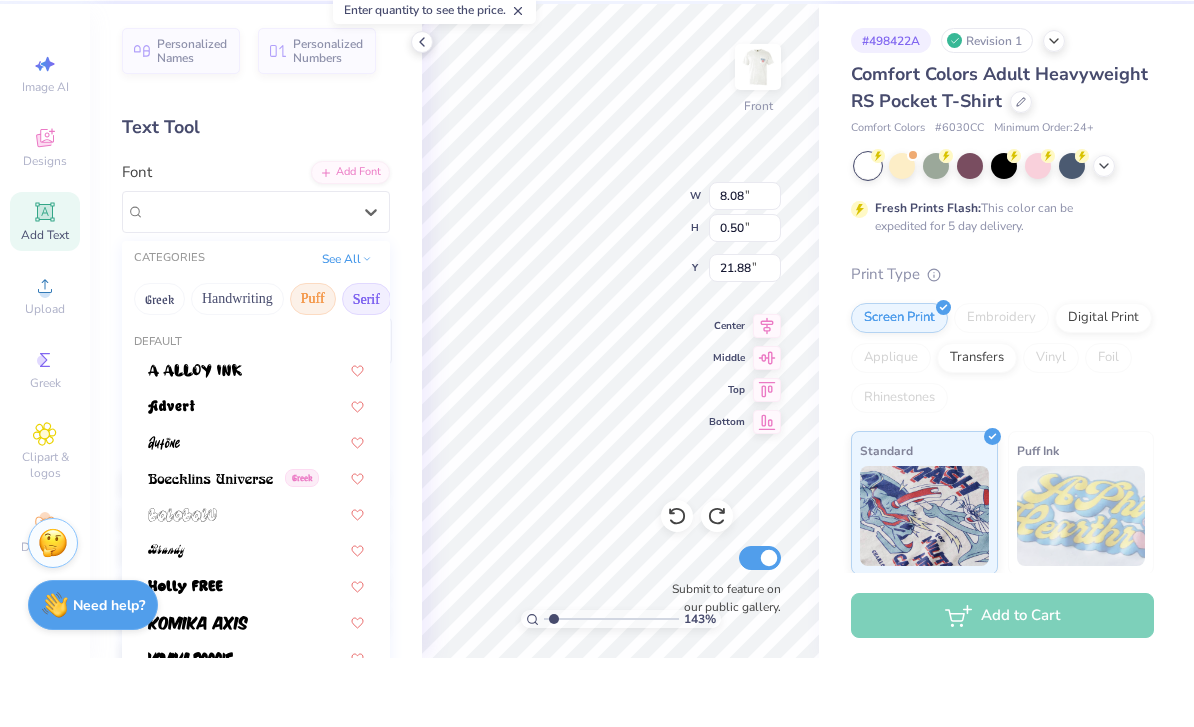 click on "Serif" at bounding box center (366, 368) 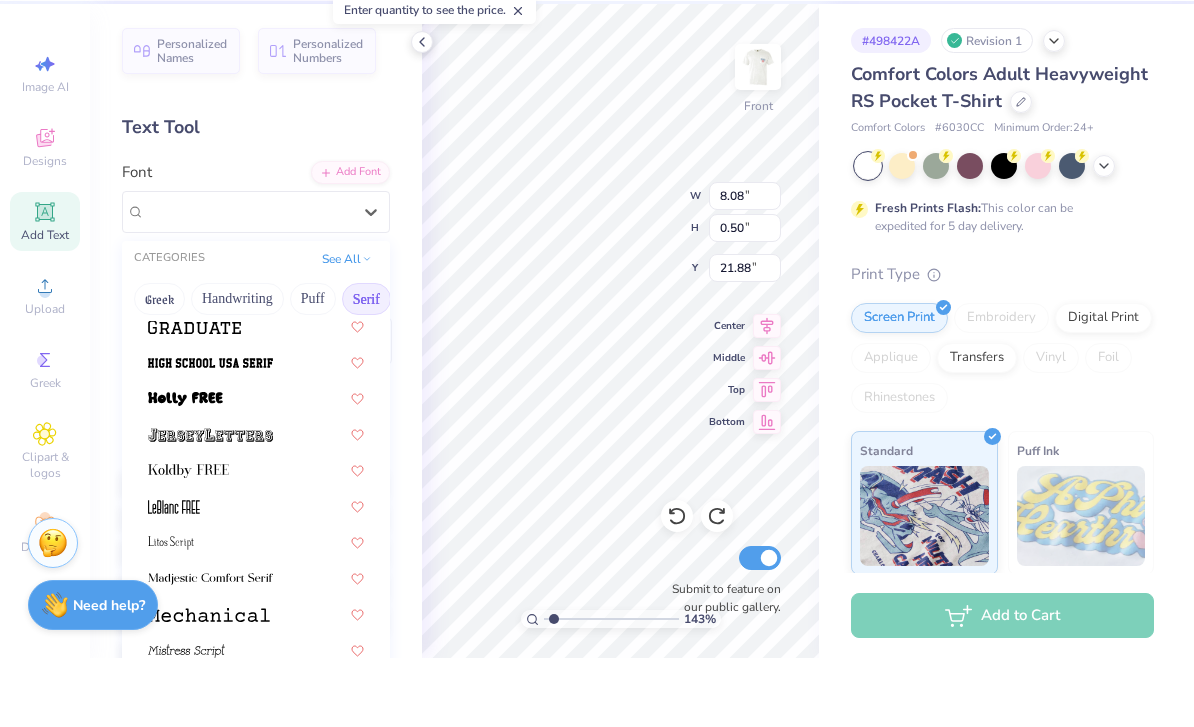 scroll, scrollTop: 1805, scrollLeft: 0, axis: vertical 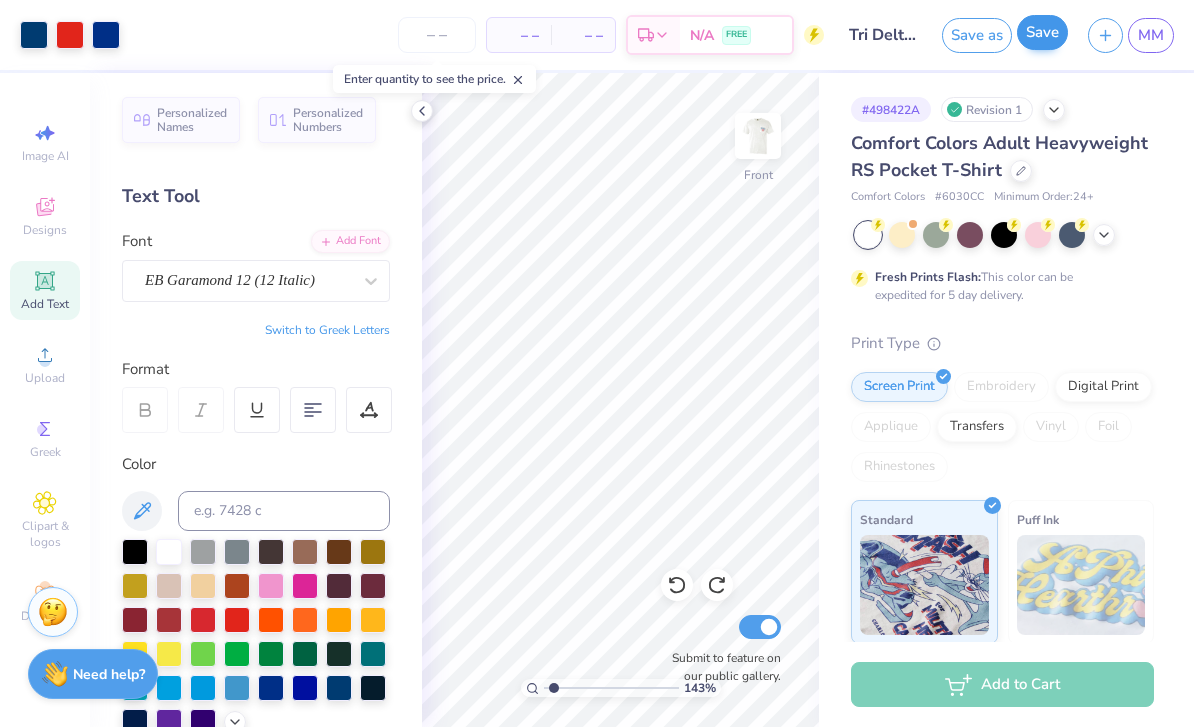 click on "Save" at bounding box center (1042, 32) 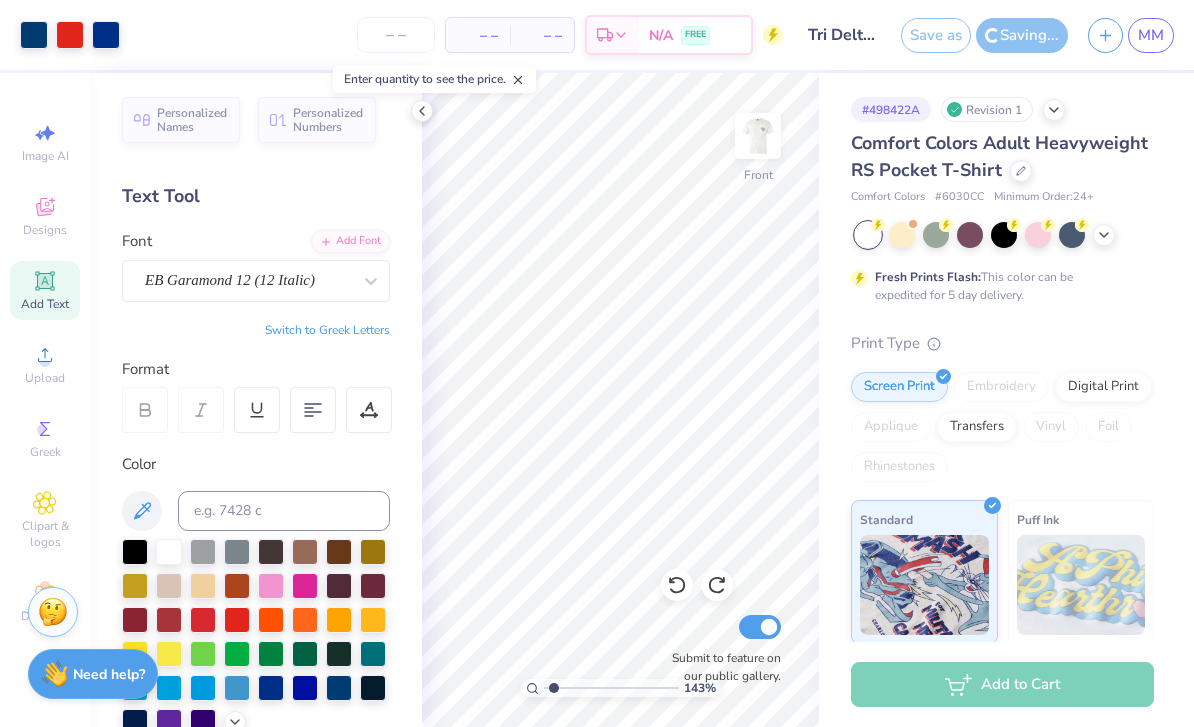 click on "Saving..." at bounding box center [1022, 35] 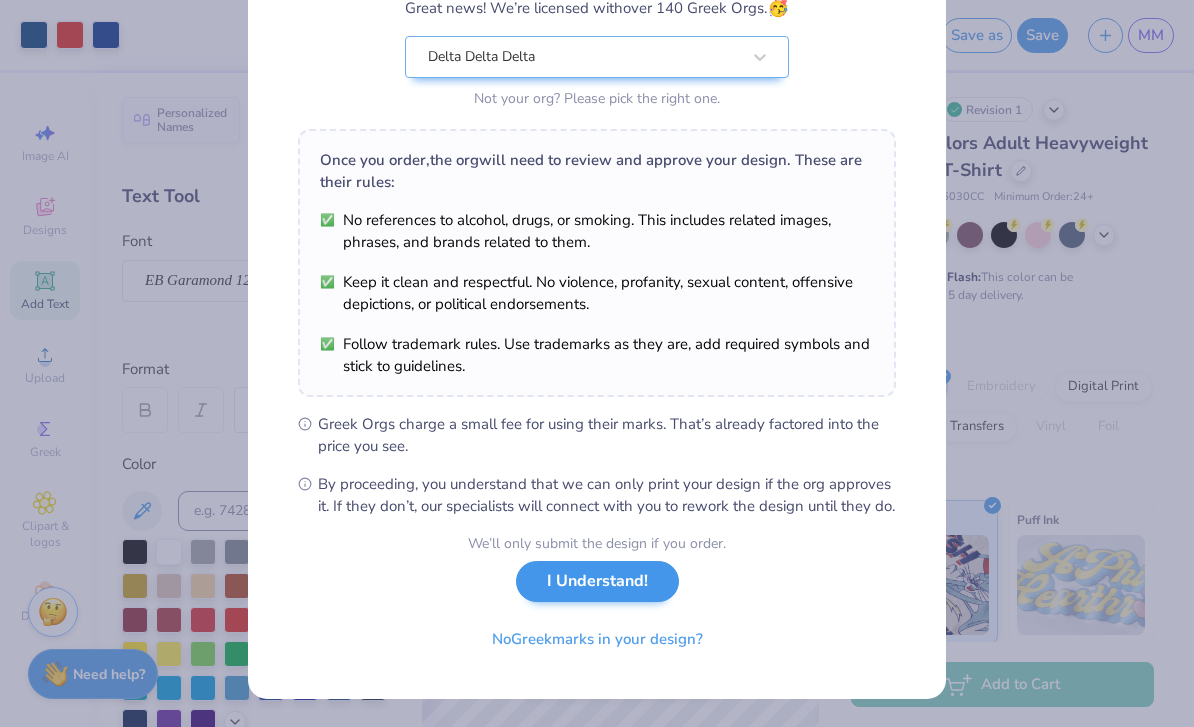 click on "I Understand!" at bounding box center (597, 581) 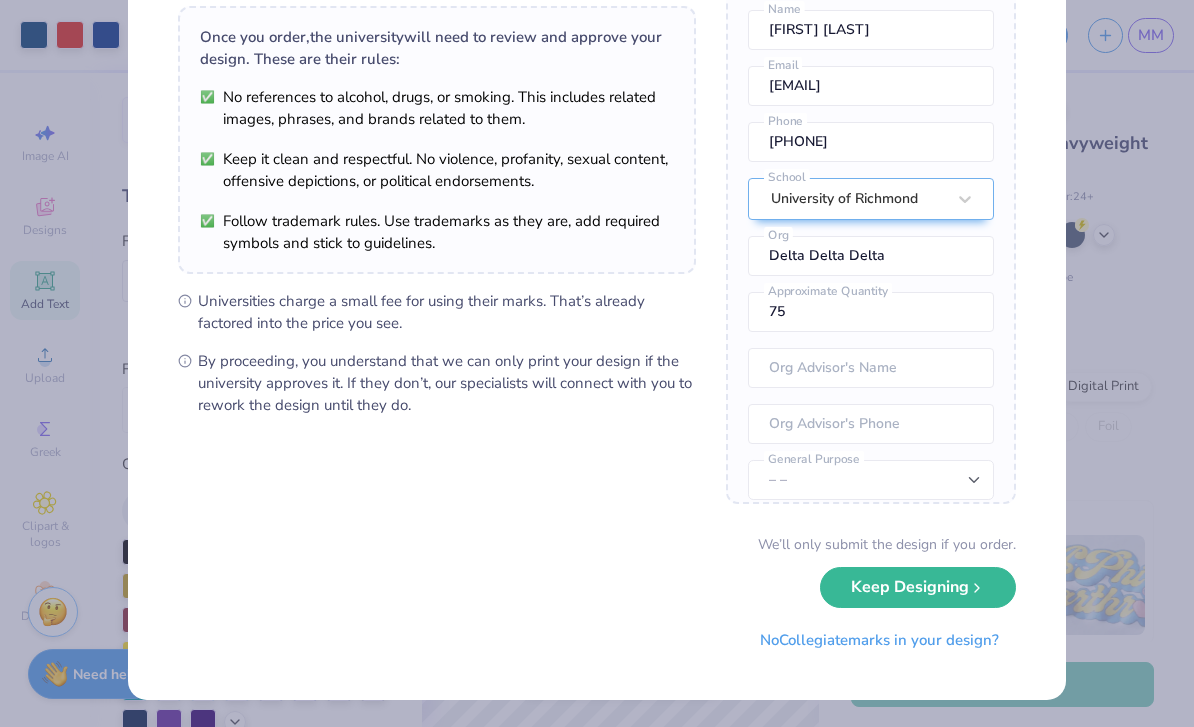 scroll, scrollTop: 0, scrollLeft: 0, axis: both 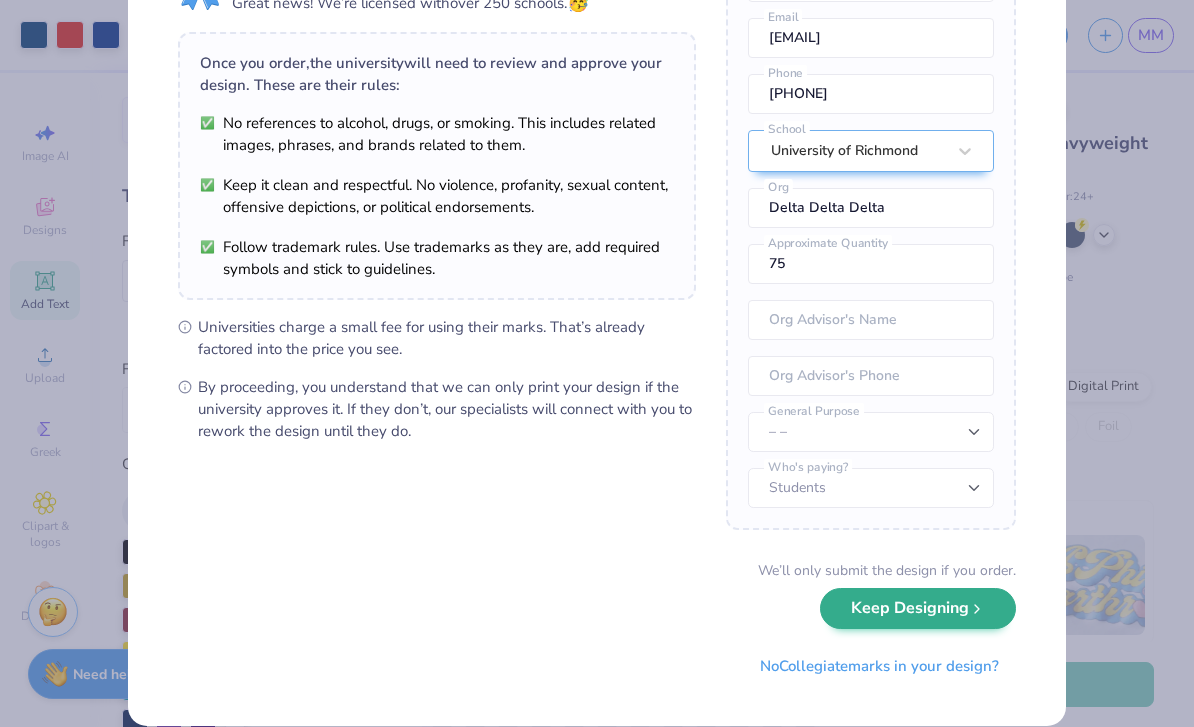 click on "Keep Designing" at bounding box center [918, 608] 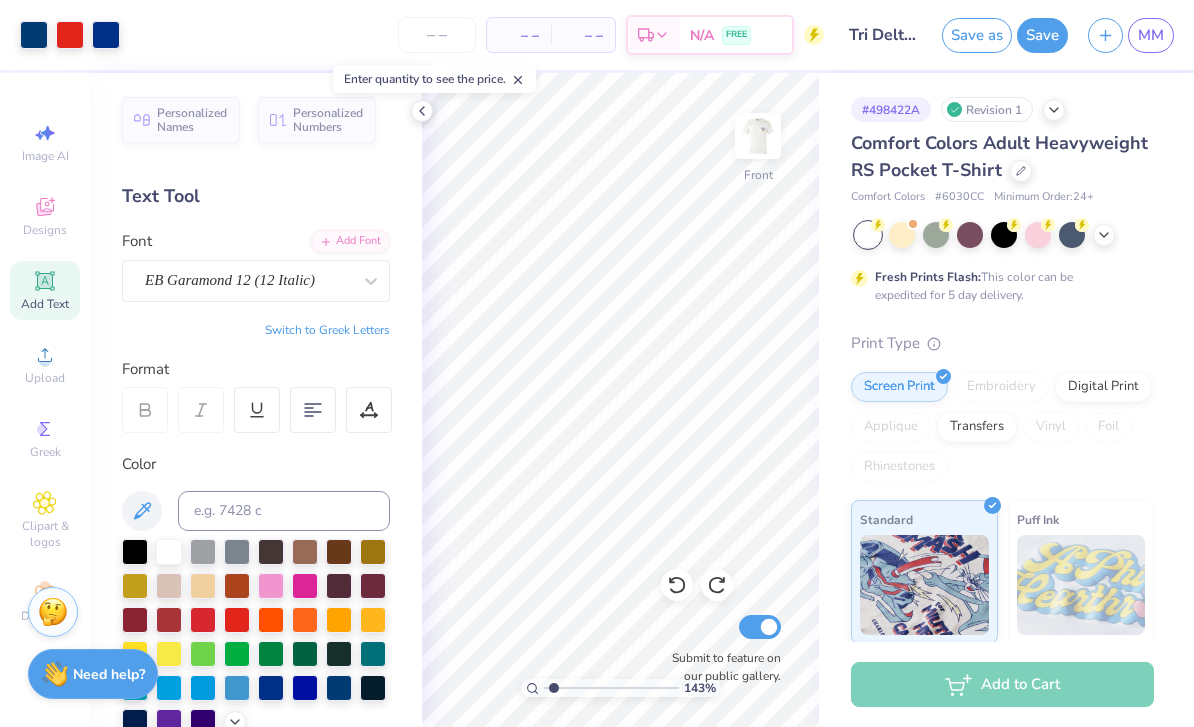 scroll, scrollTop: 0, scrollLeft: 0, axis: both 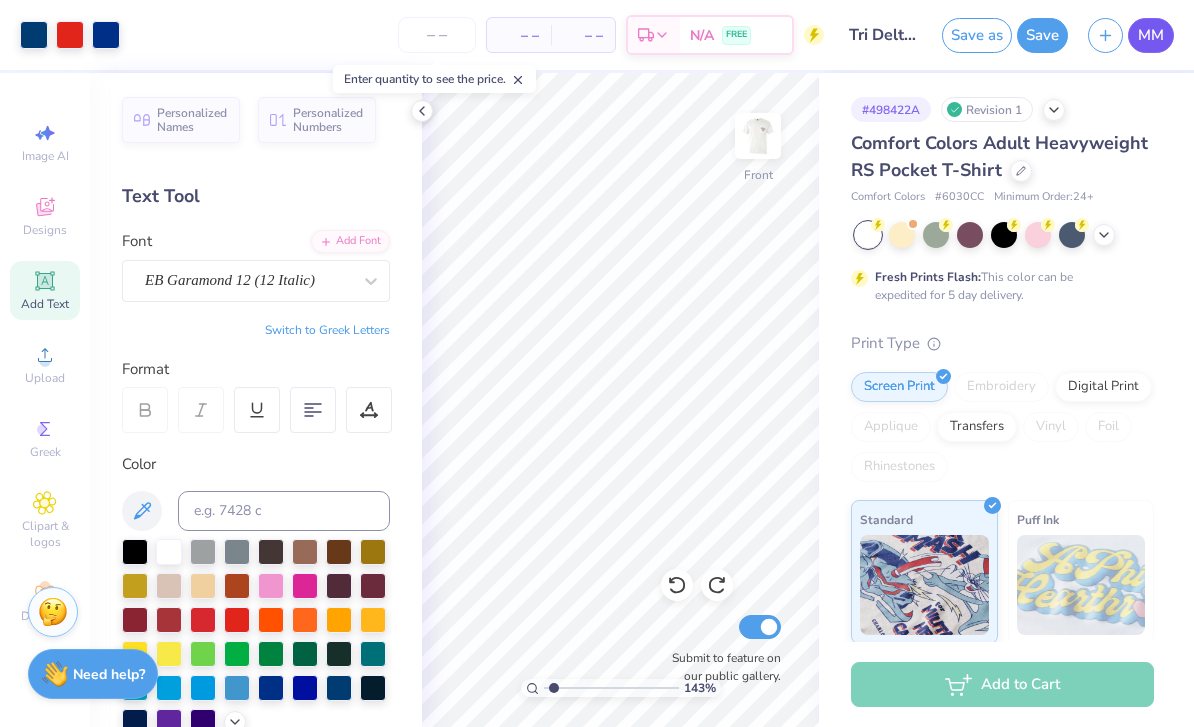 click on "MM" at bounding box center (1151, 35) 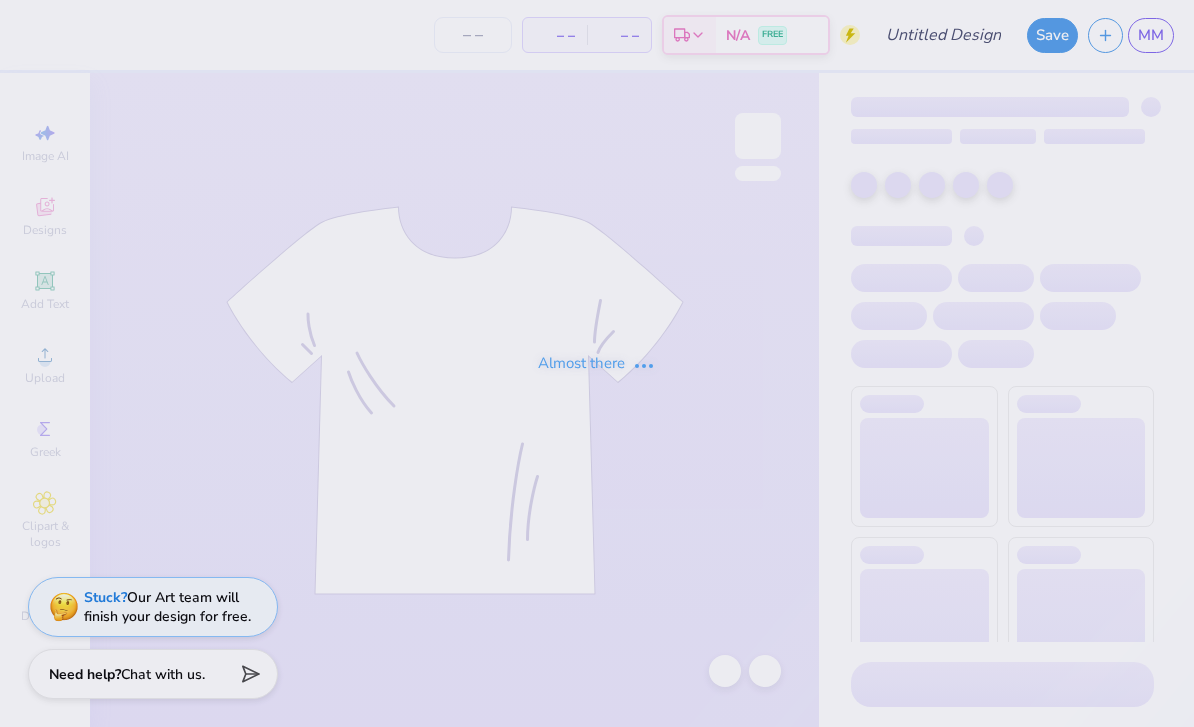 scroll, scrollTop: 0, scrollLeft: 0, axis: both 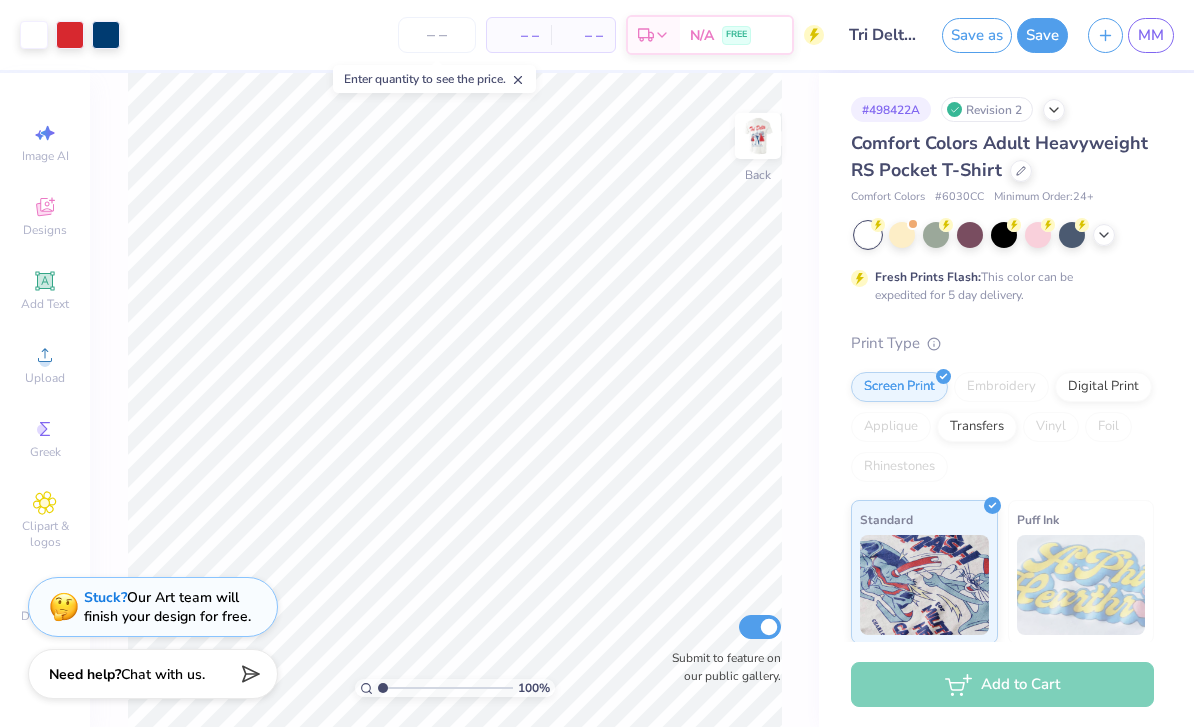 click at bounding box center (1004, 235) 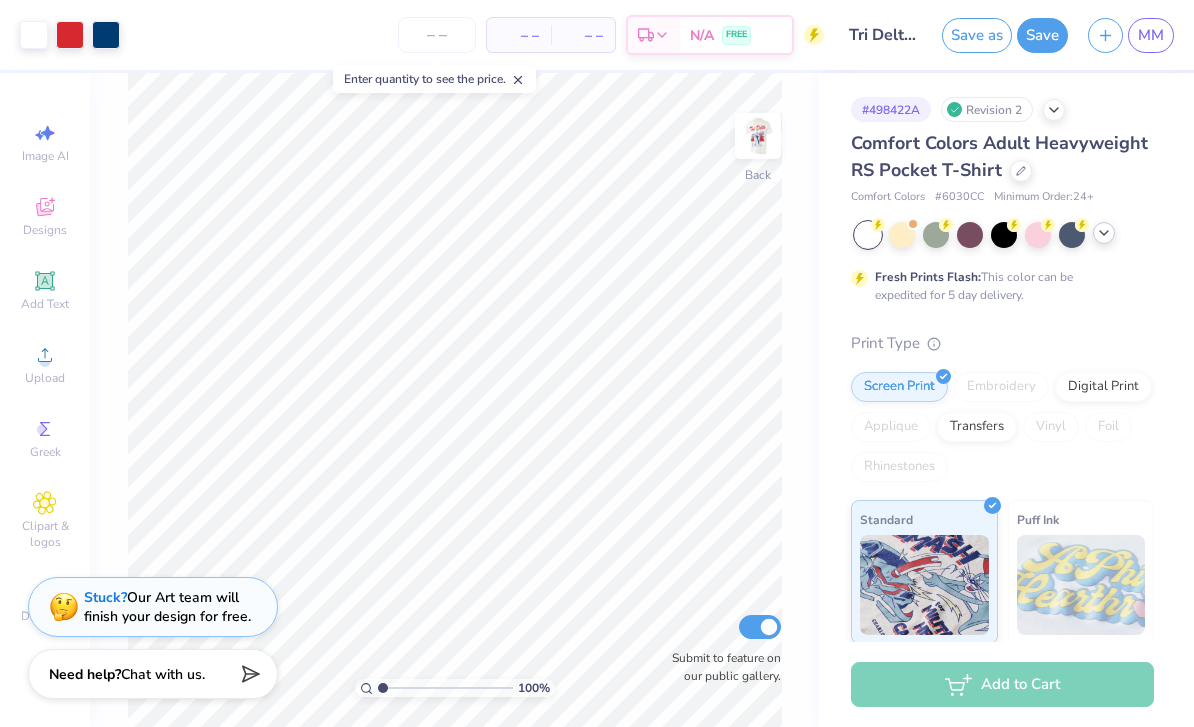 click at bounding box center [1004, 235] 